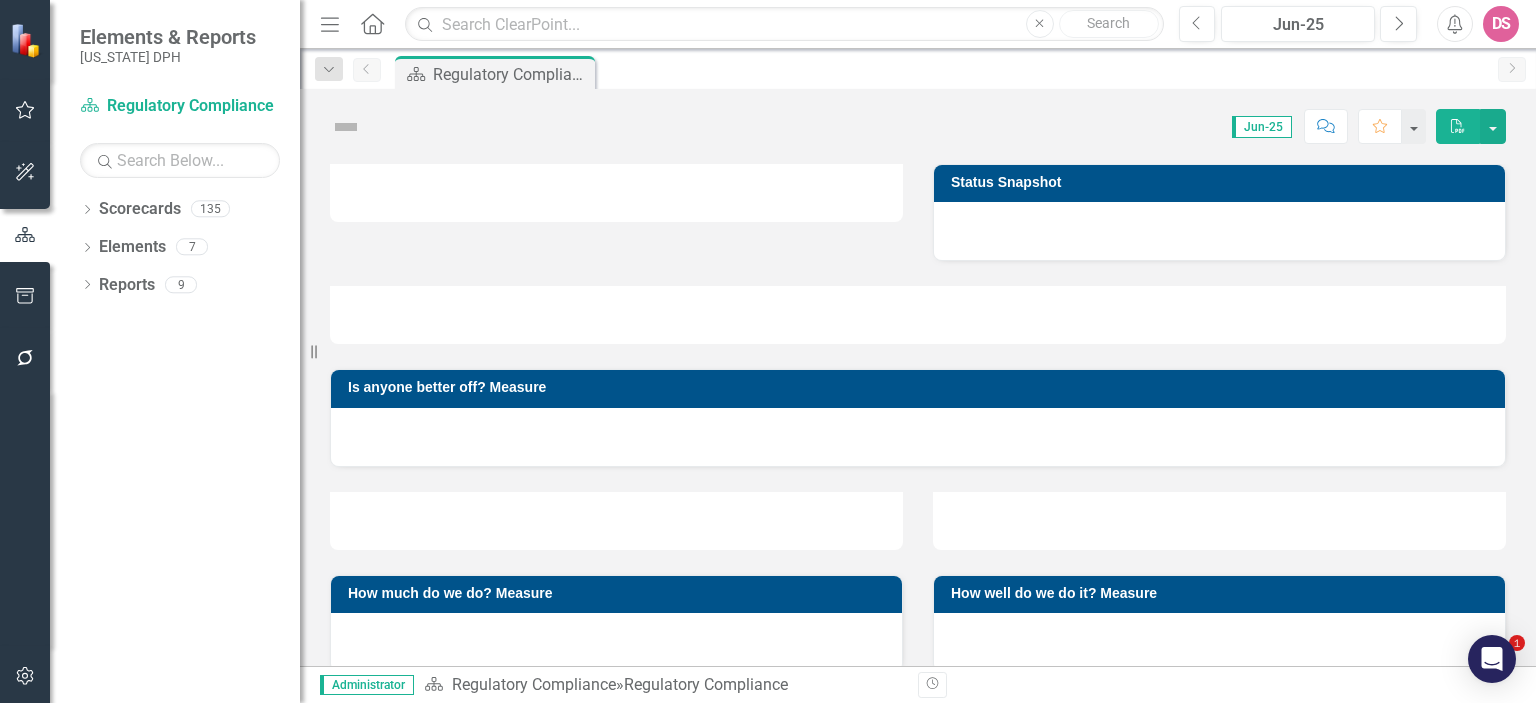 scroll, scrollTop: 0, scrollLeft: 0, axis: both 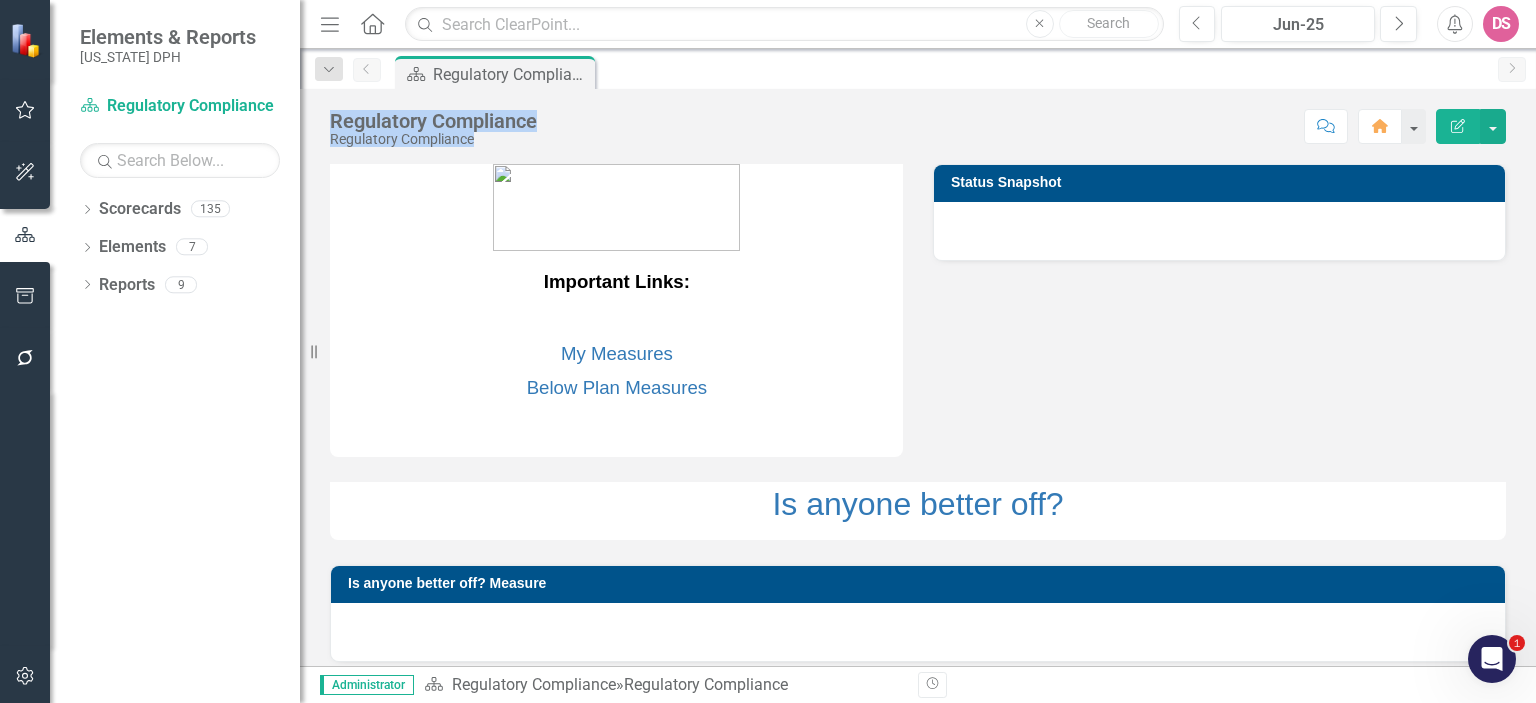 drag, startPoint x: 654, startPoint y: 49, endPoint x: 282, endPoint y: 167, distance: 390.26657 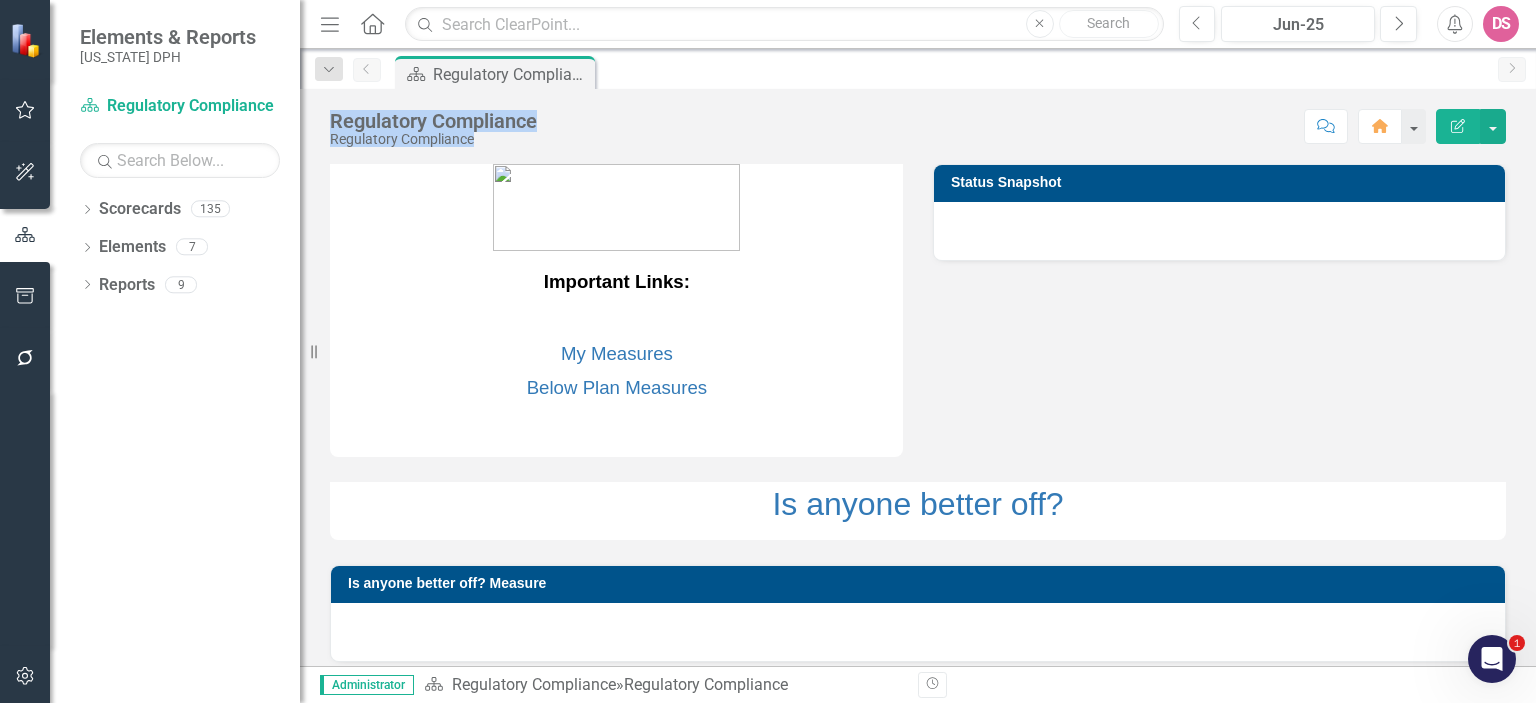 click on "Elements & Reports [US_STATE] DPH Scorecard Regulatory Compliance Search Dropdown Scorecards 135 Dropdown DPH Dropdown Healthcare Quality Dropdown Drug Control Regulatory Compliance Prescription Monitoring Registration and Operations Dropdown Hospitals, Community Services, and Emergency Management Hospitals and Professionals Community Services Emergency Medical Services Dropdown Nursing Home and Medical Services Nursing Home Fire and Life Safety Medical Services Dropdown Operations Support Administrative Support Training and Quality Management Health Facilities Construction Dropdown Public Information and Regulatory Affairs Public Information Regulatory Affairs Dropdown General Counsel Administration General Counsel Healthcare Quality General Counsel Health Promotion & Services General Counsel Internal Audits Dropdown Information Technology Dropdown Applications Administrative Applications Health Applications Health Systems Integration Health Data Visualization Dropdown End-User Services Service Desk 7 1" at bounding box center [768, 351] 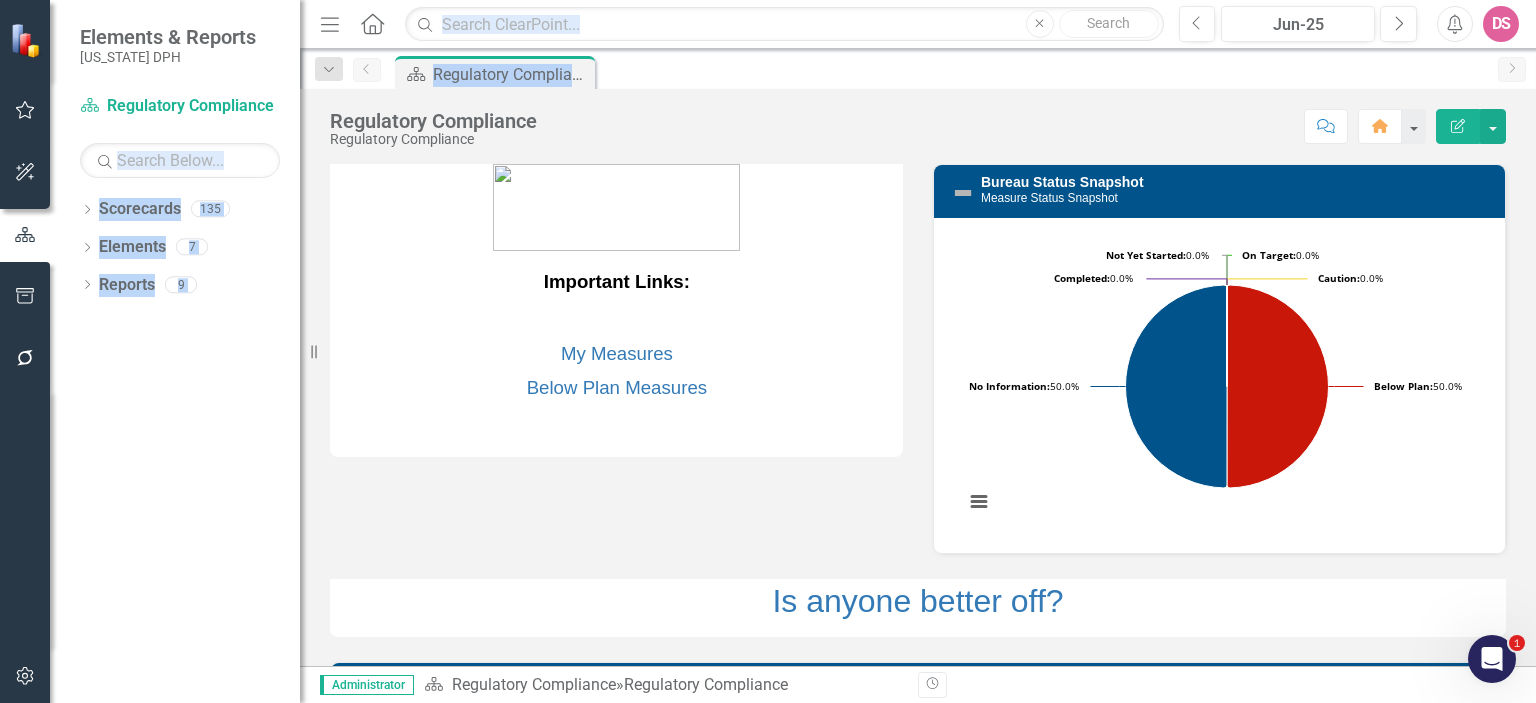 click on "Score: N/A Jun-25 Completed  Comment Home Edit Report" at bounding box center [1026, 126] 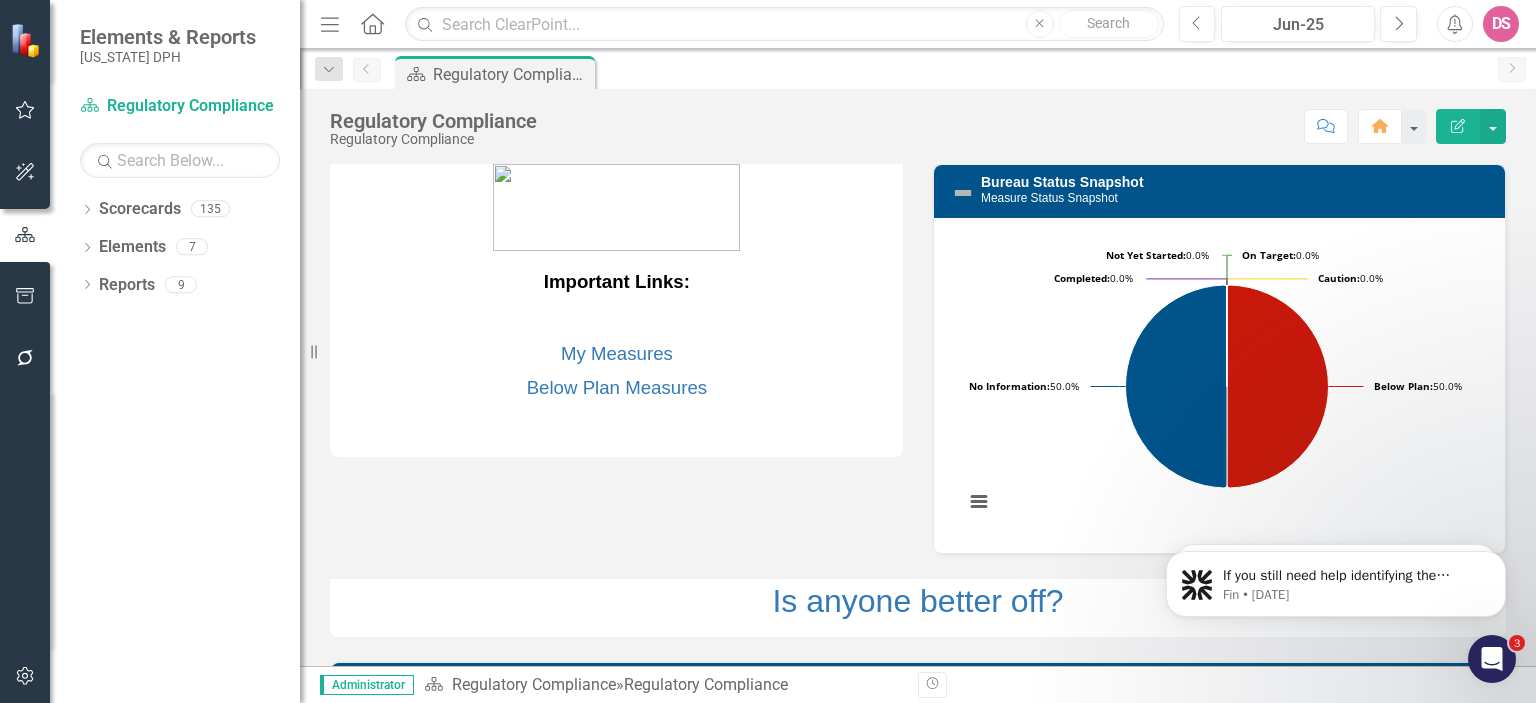 scroll, scrollTop: 0, scrollLeft: 0, axis: both 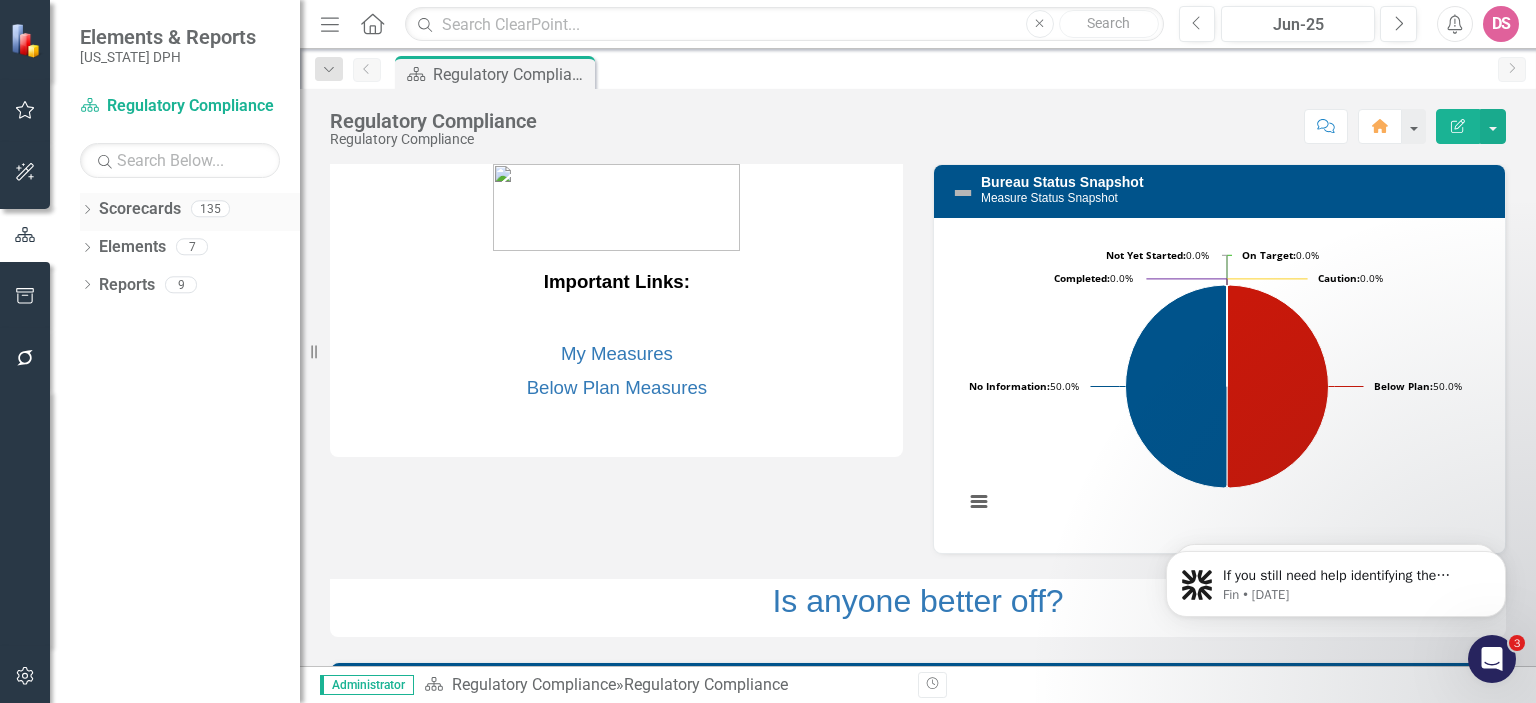 click on "Scorecards" at bounding box center (140, 209) 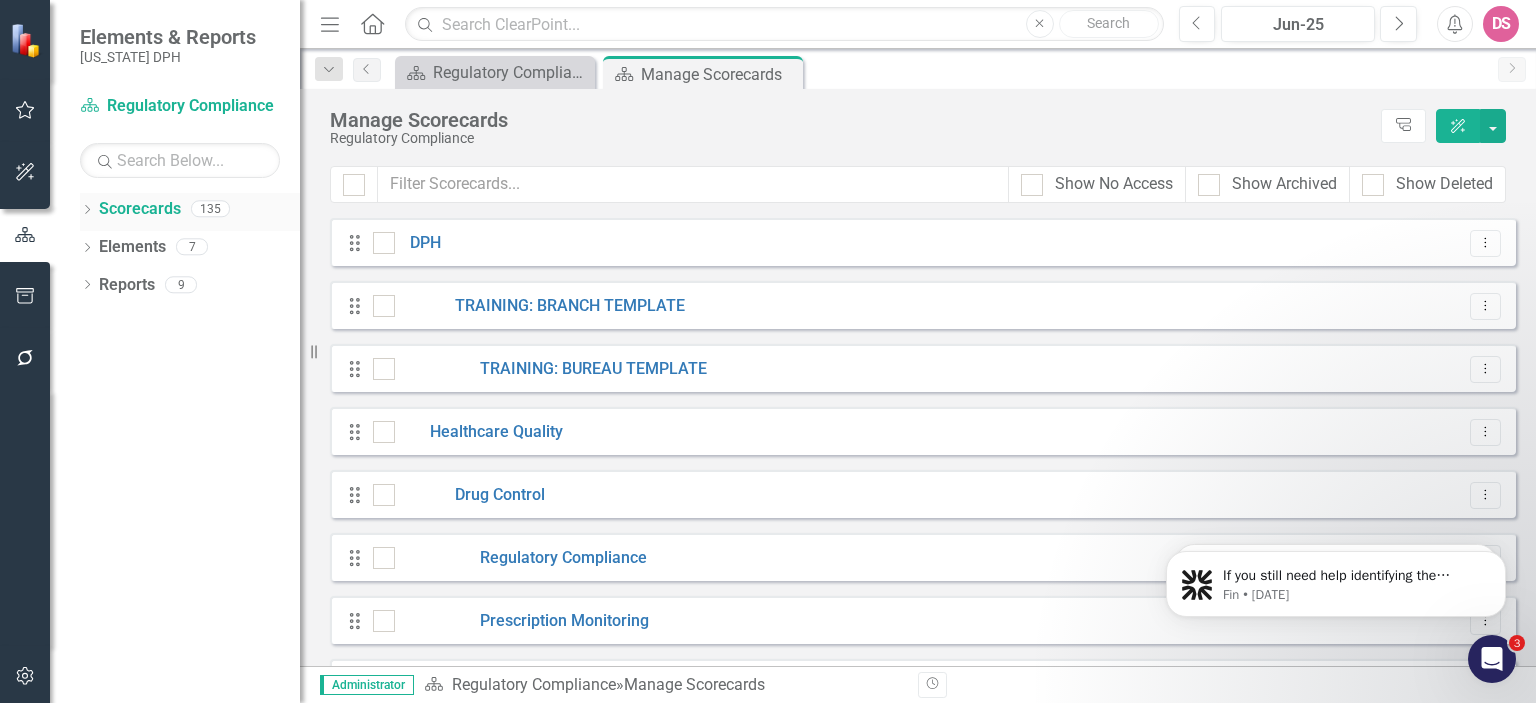 click on "Dropdown" 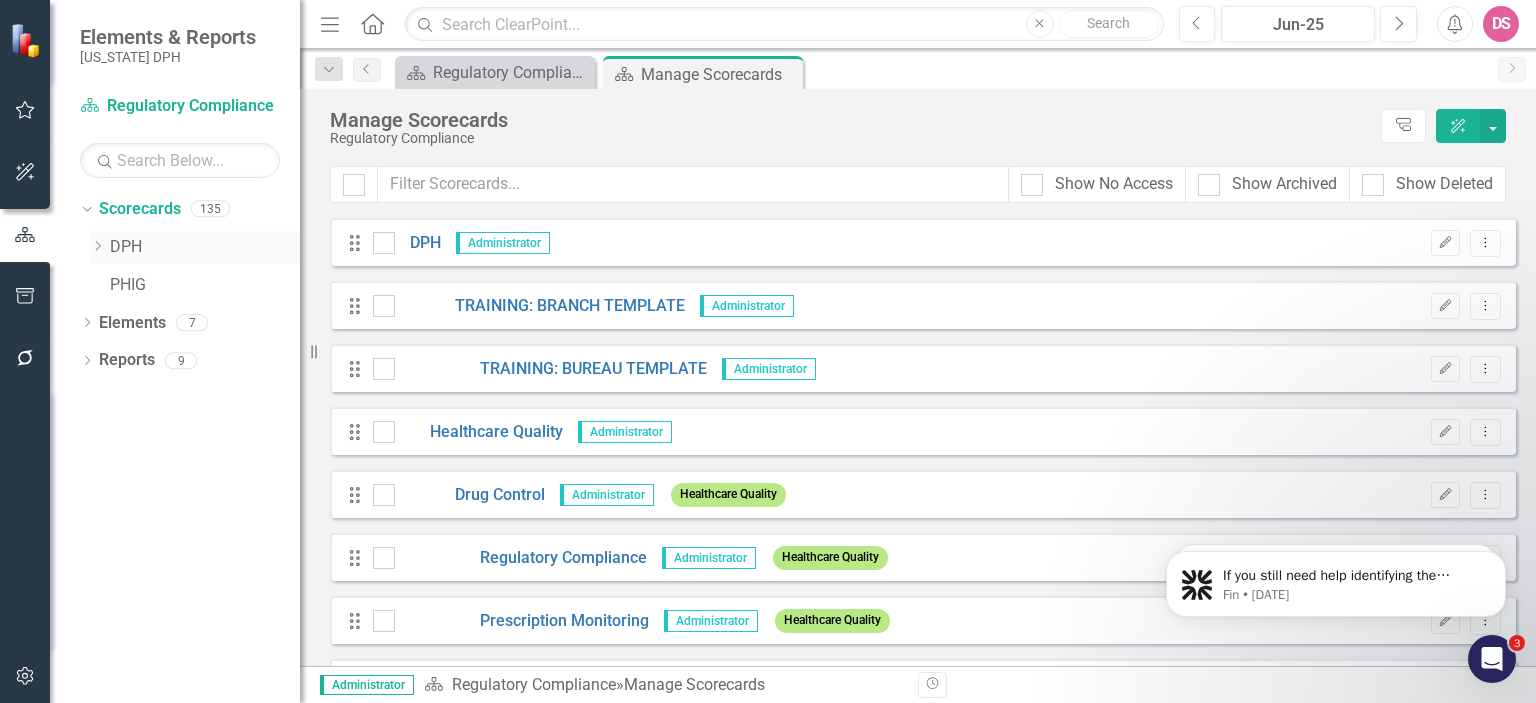 click on "Dropdown" at bounding box center [100, 247] 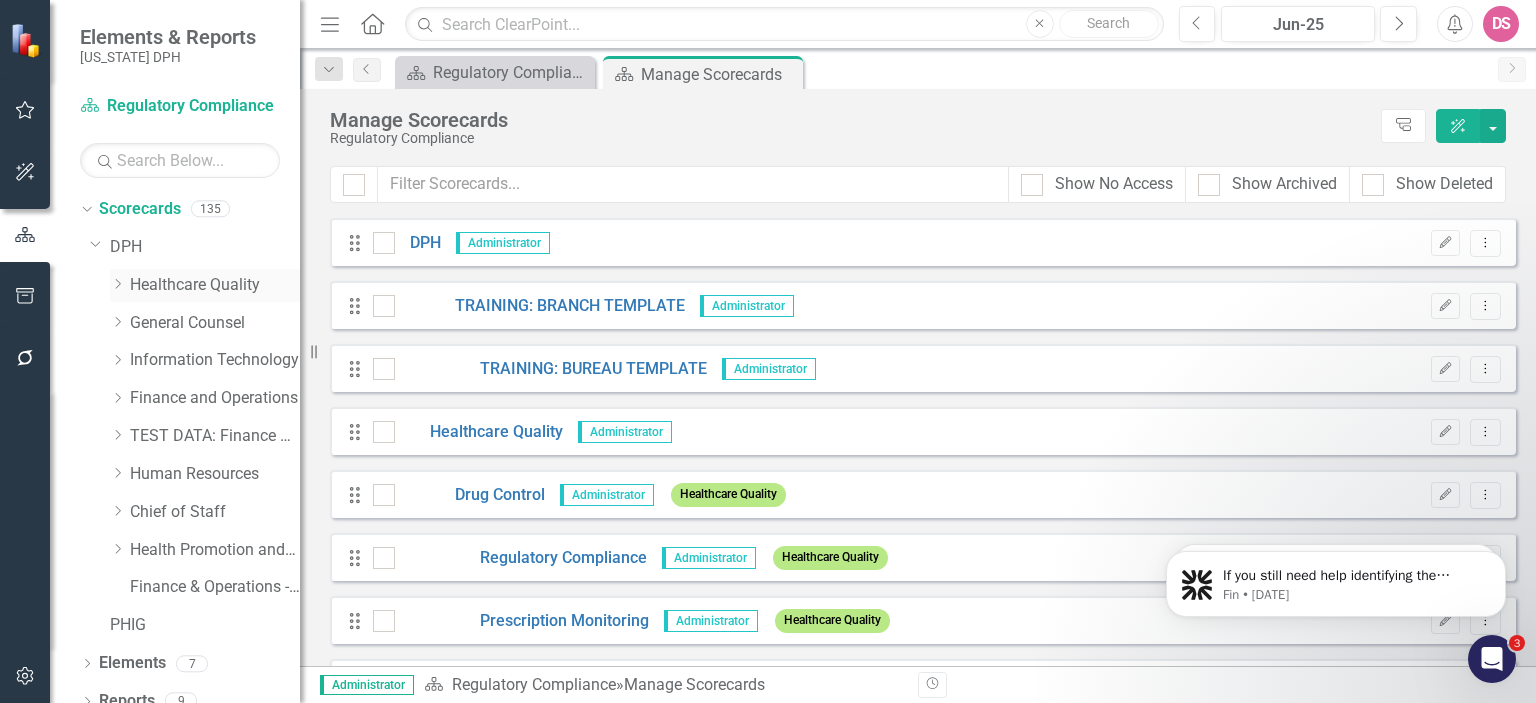 click on "Healthcare Quality" at bounding box center [215, 285] 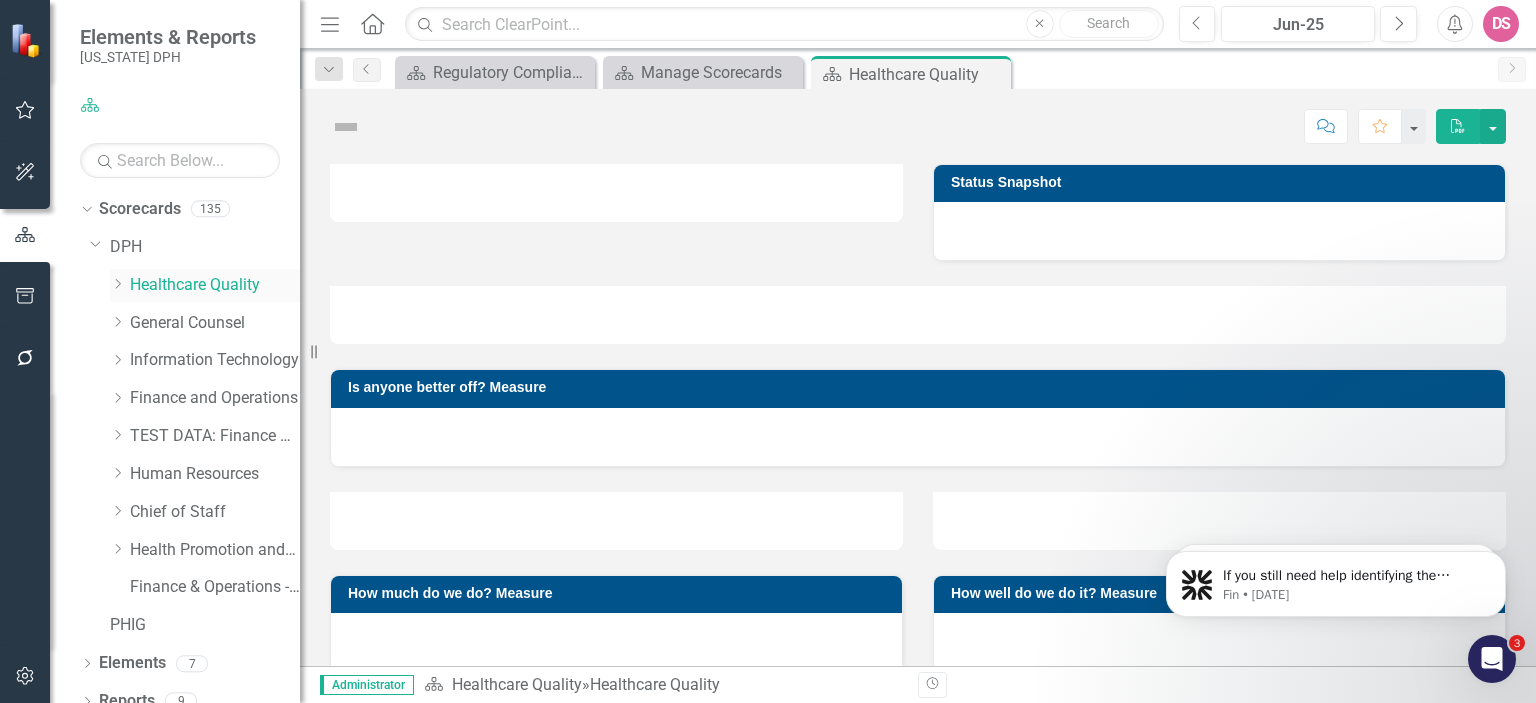 click on "Dropdown" 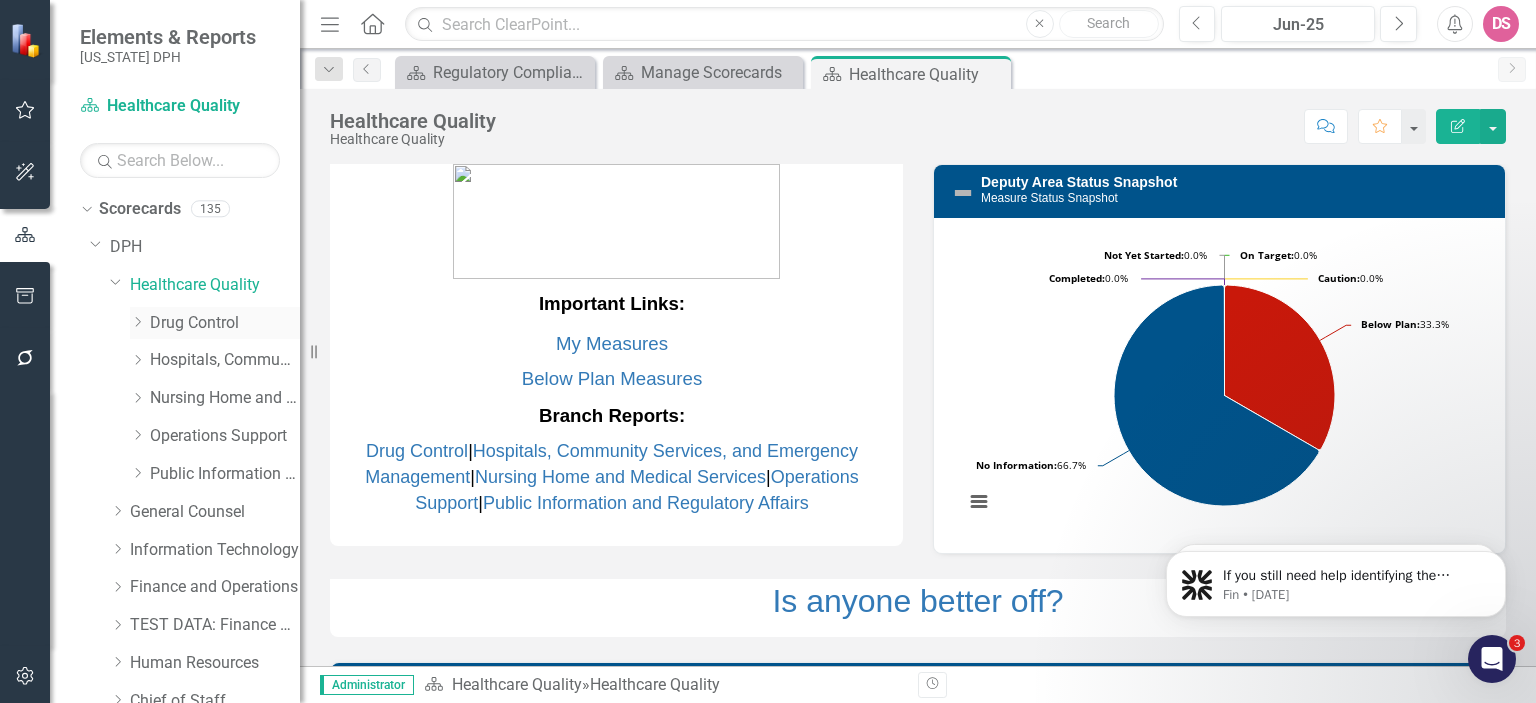 click on "Dropdown" 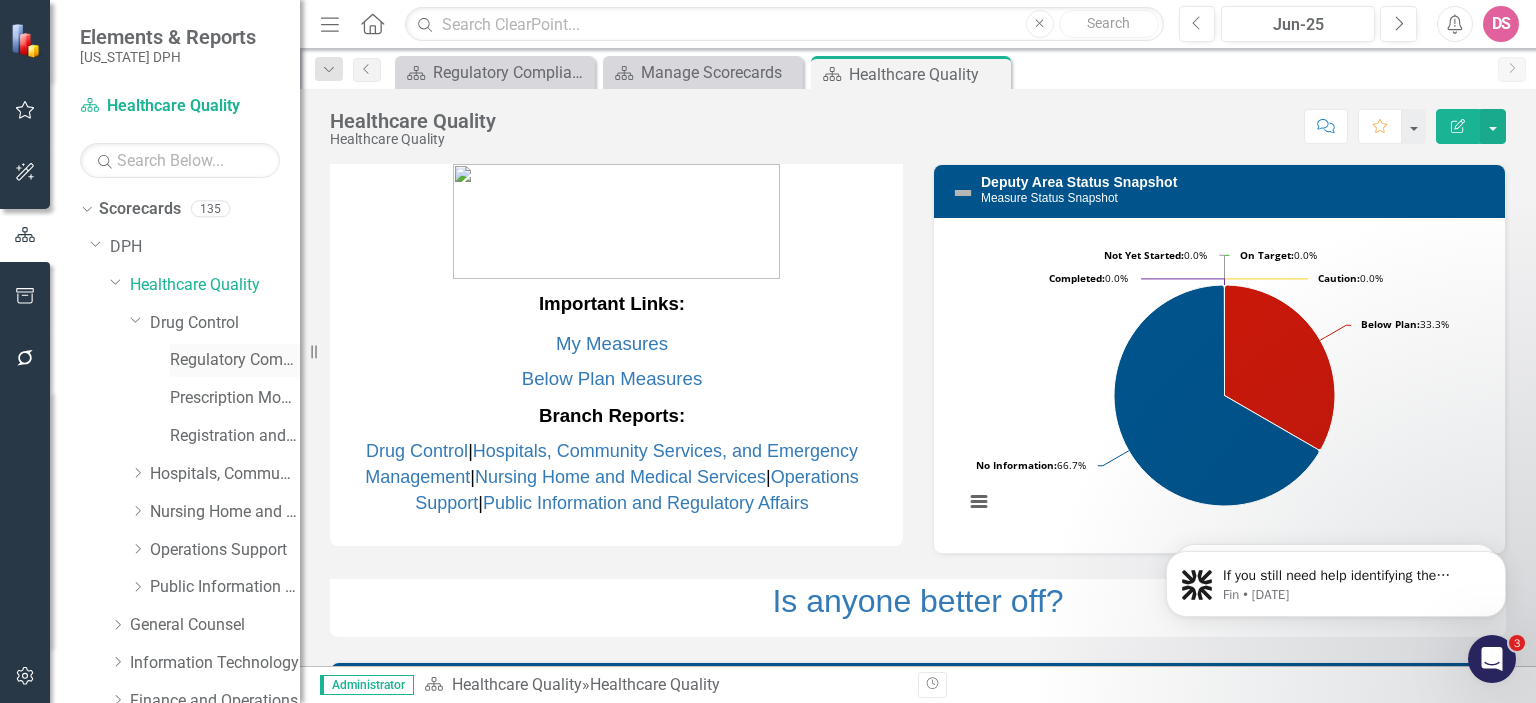 click on "Regulatory Compliance" at bounding box center [235, 360] 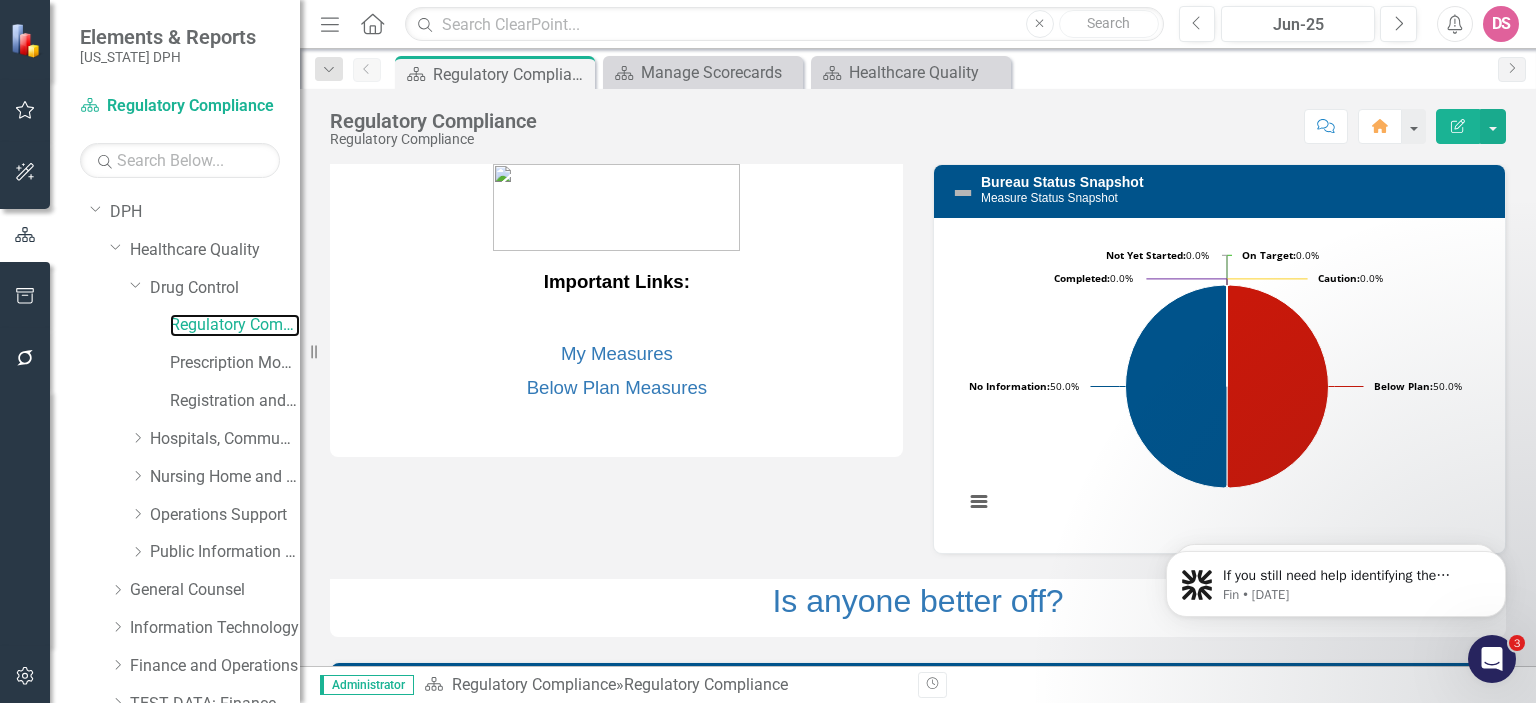 scroll, scrollTop: 0, scrollLeft: 0, axis: both 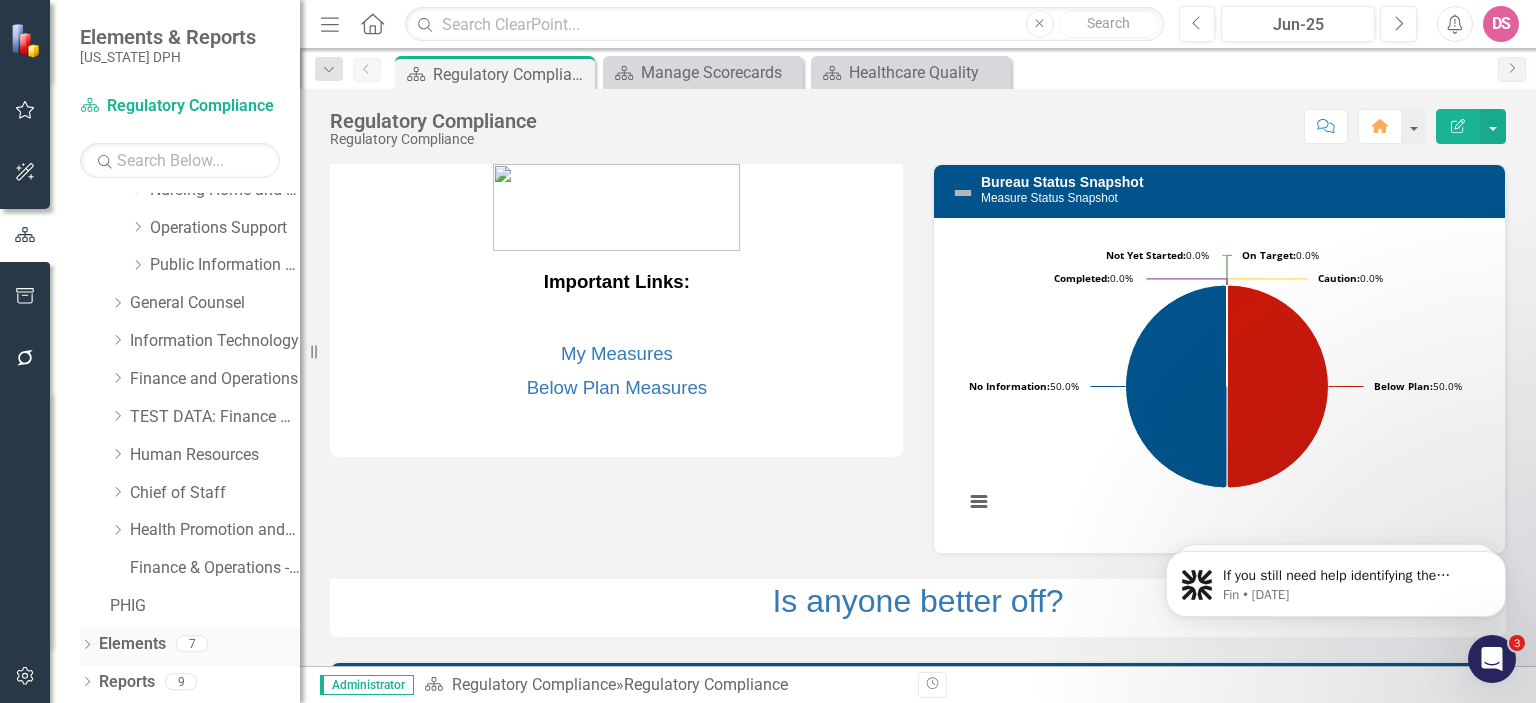 click on "Dropdown" 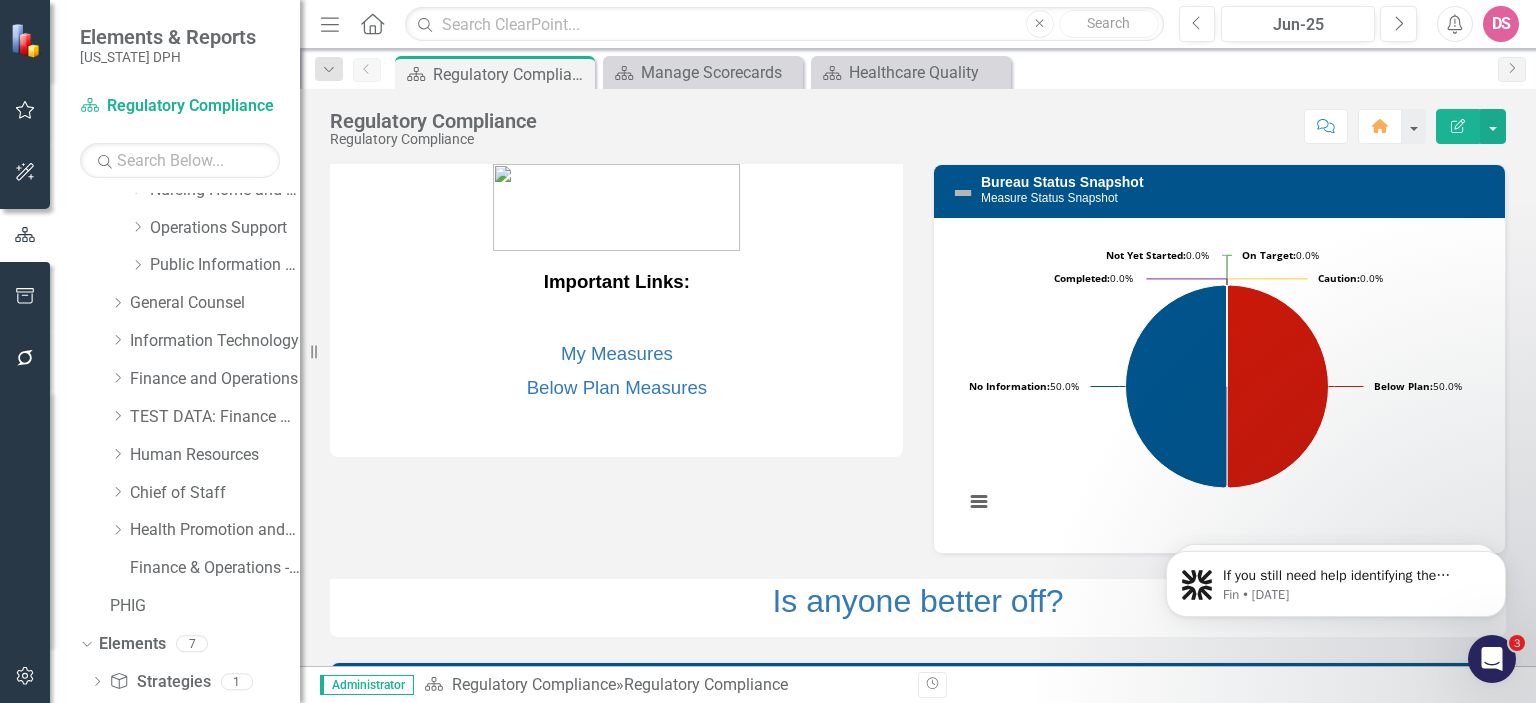 scroll, scrollTop: 436, scrollLeft: 0, axis: vertical 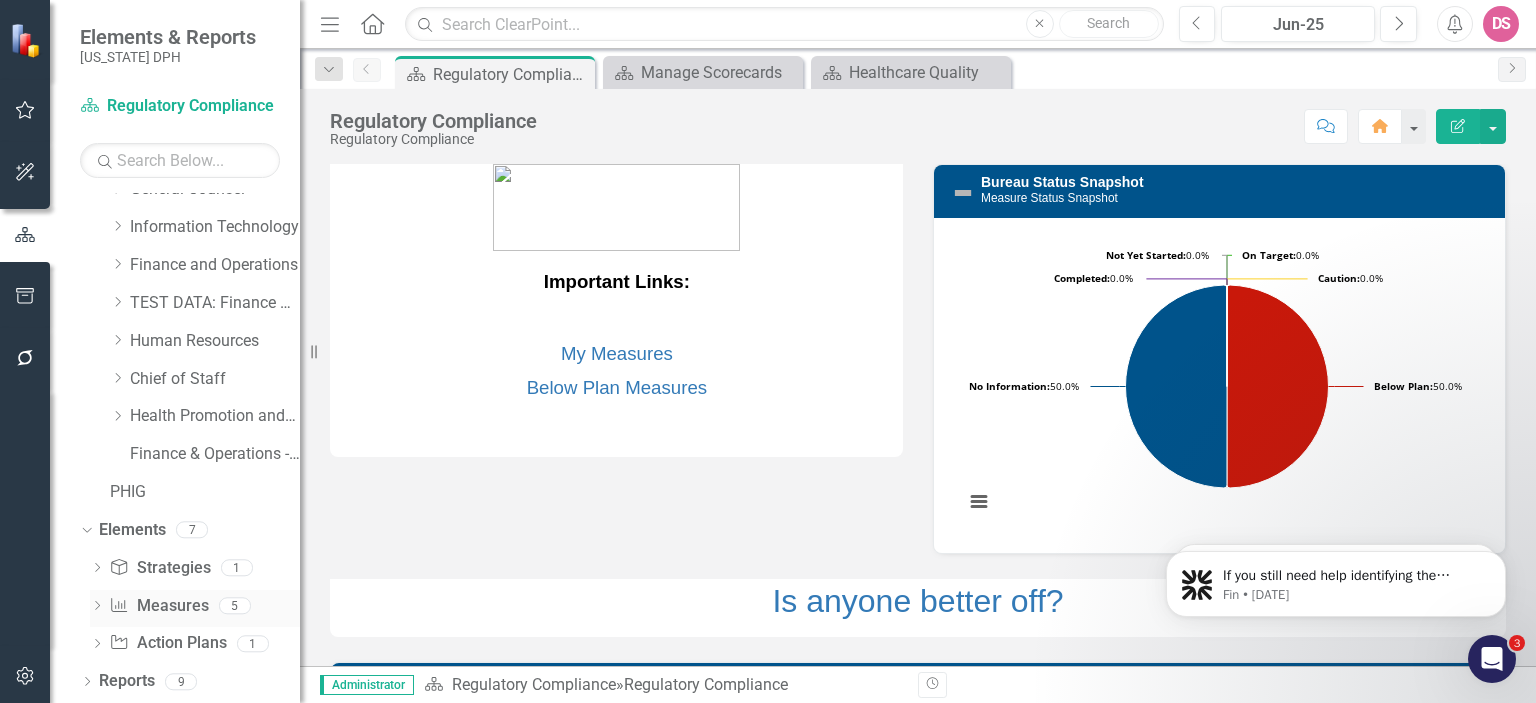 click on "Measure Measures" at bounding box center (158, 606) 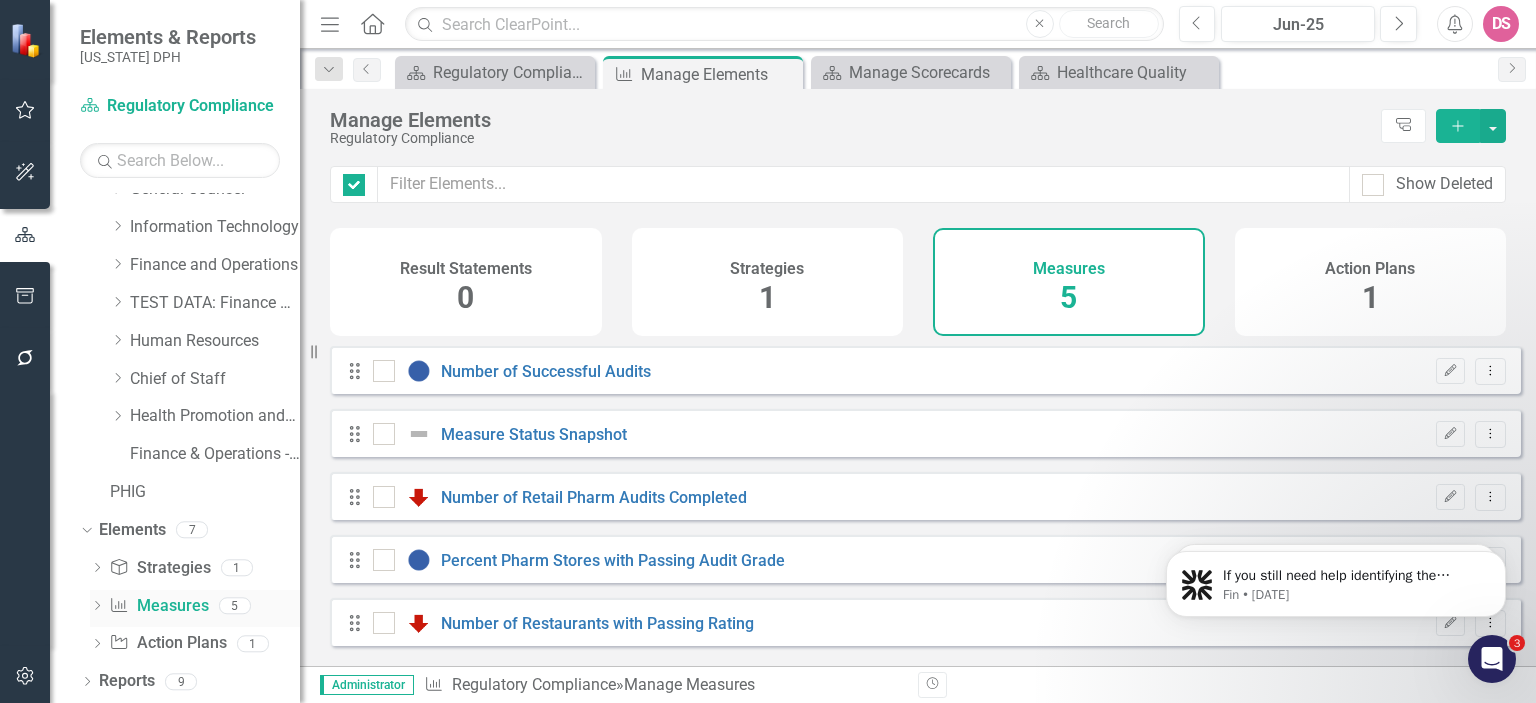 checkbox on "false" 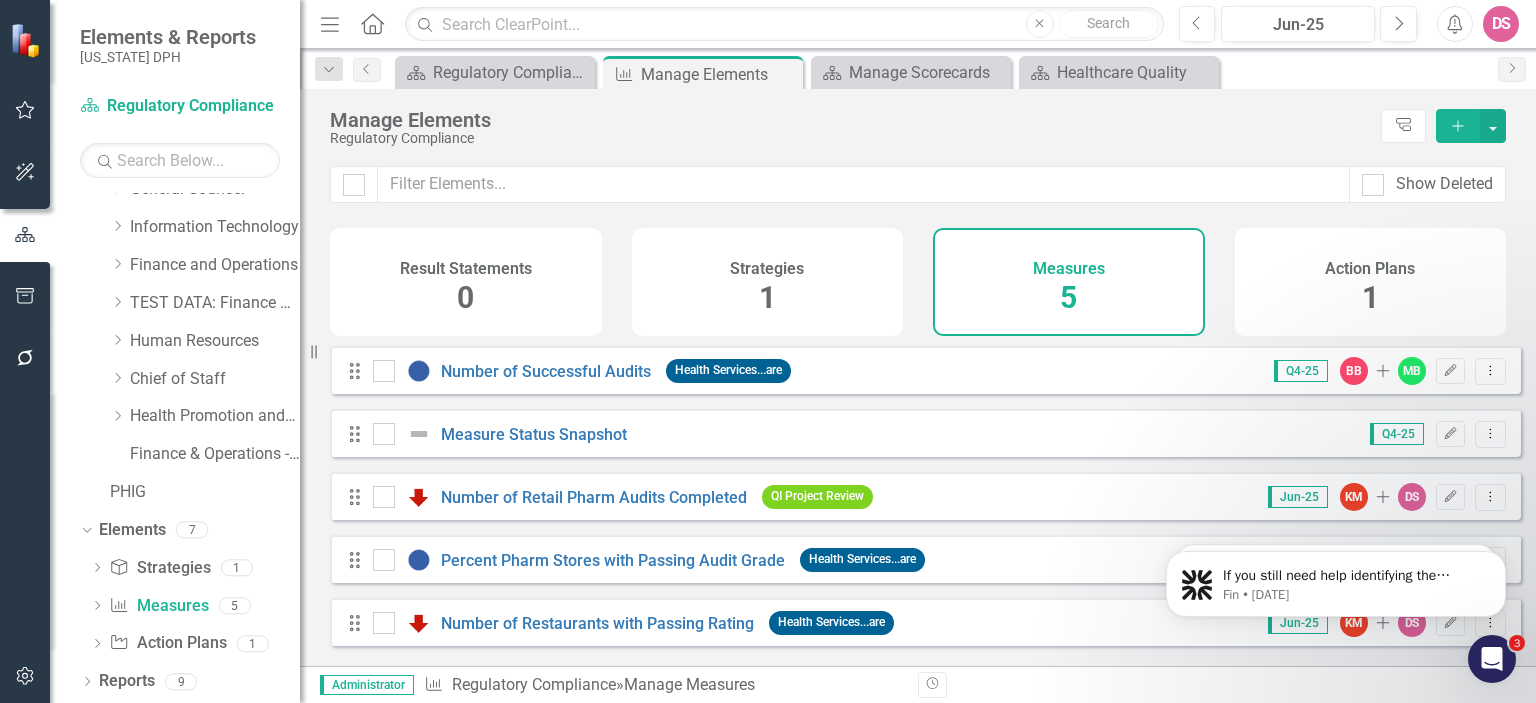 click on "Measures 5" at bounding box center [1069, 282] 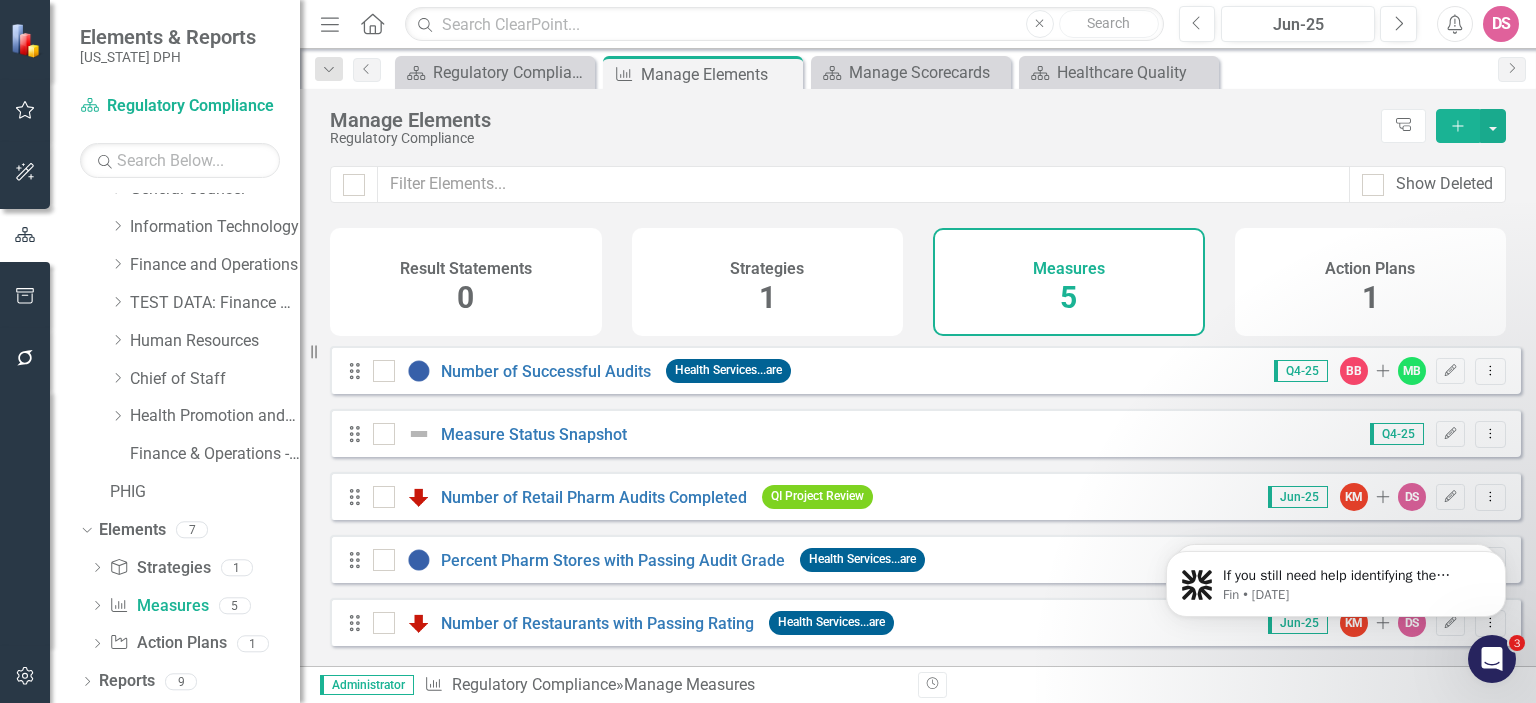 click on "Measures 5" at bounding box center (1069, 282) 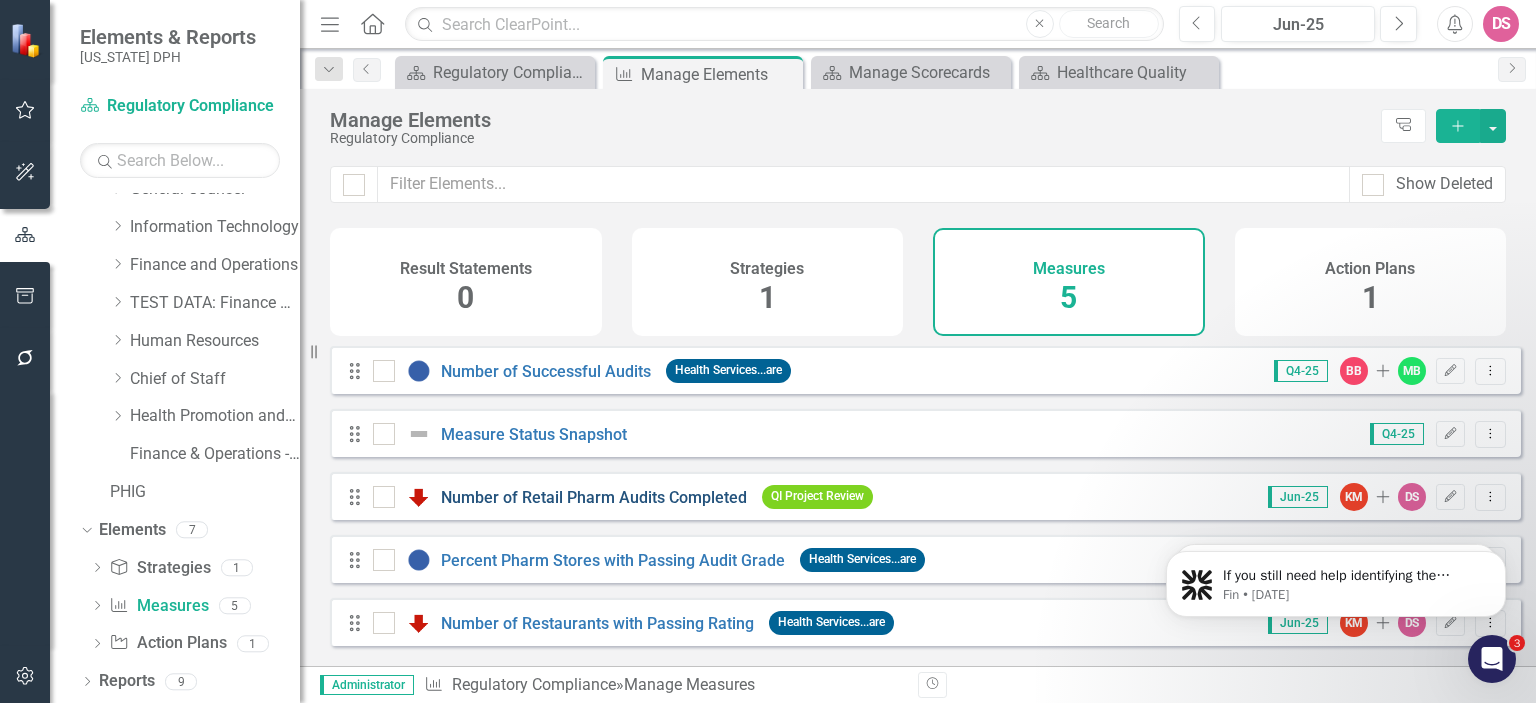 click on "Number of Retail Pharm Audits Completed" at bounding box center (594, 497) 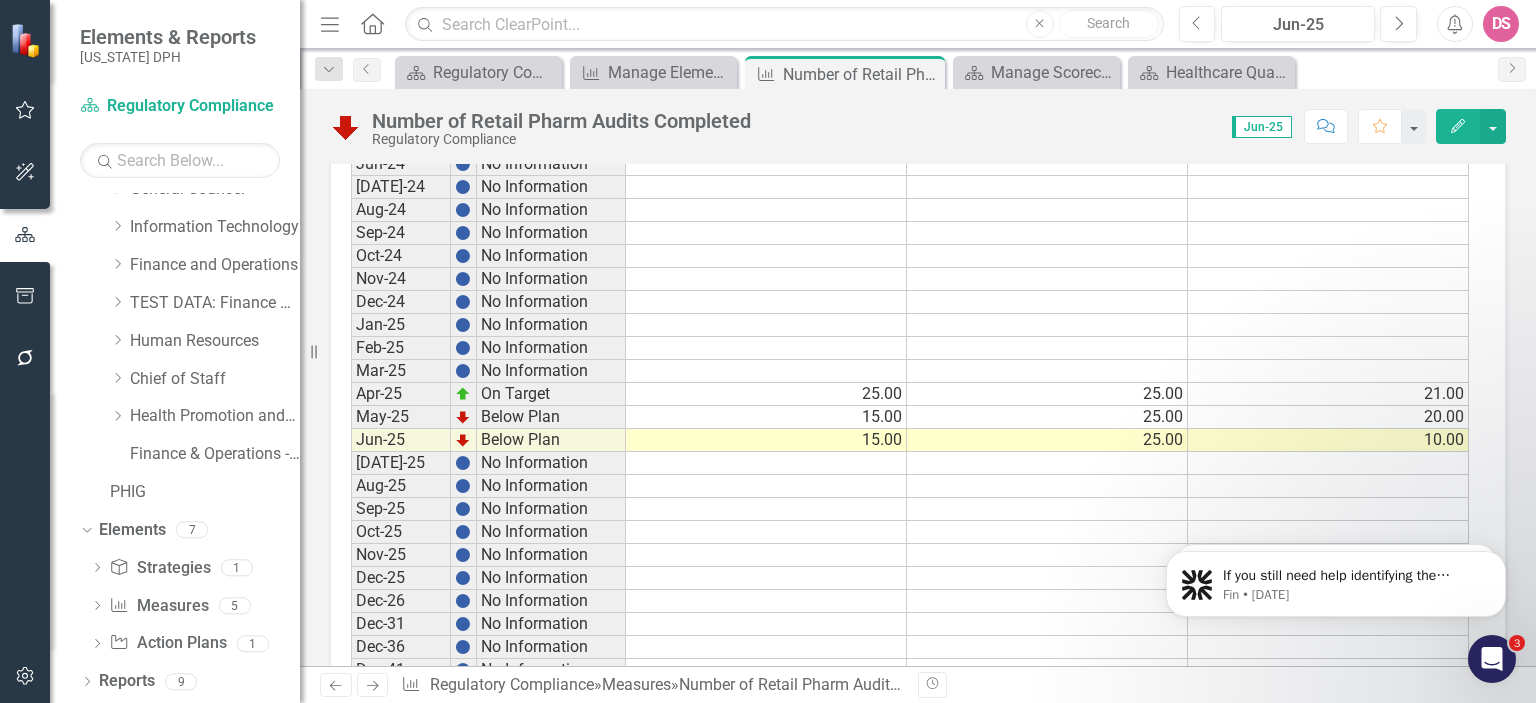 scroll, scrollTop: 2466, scrollLeft: 0, axis: vertical 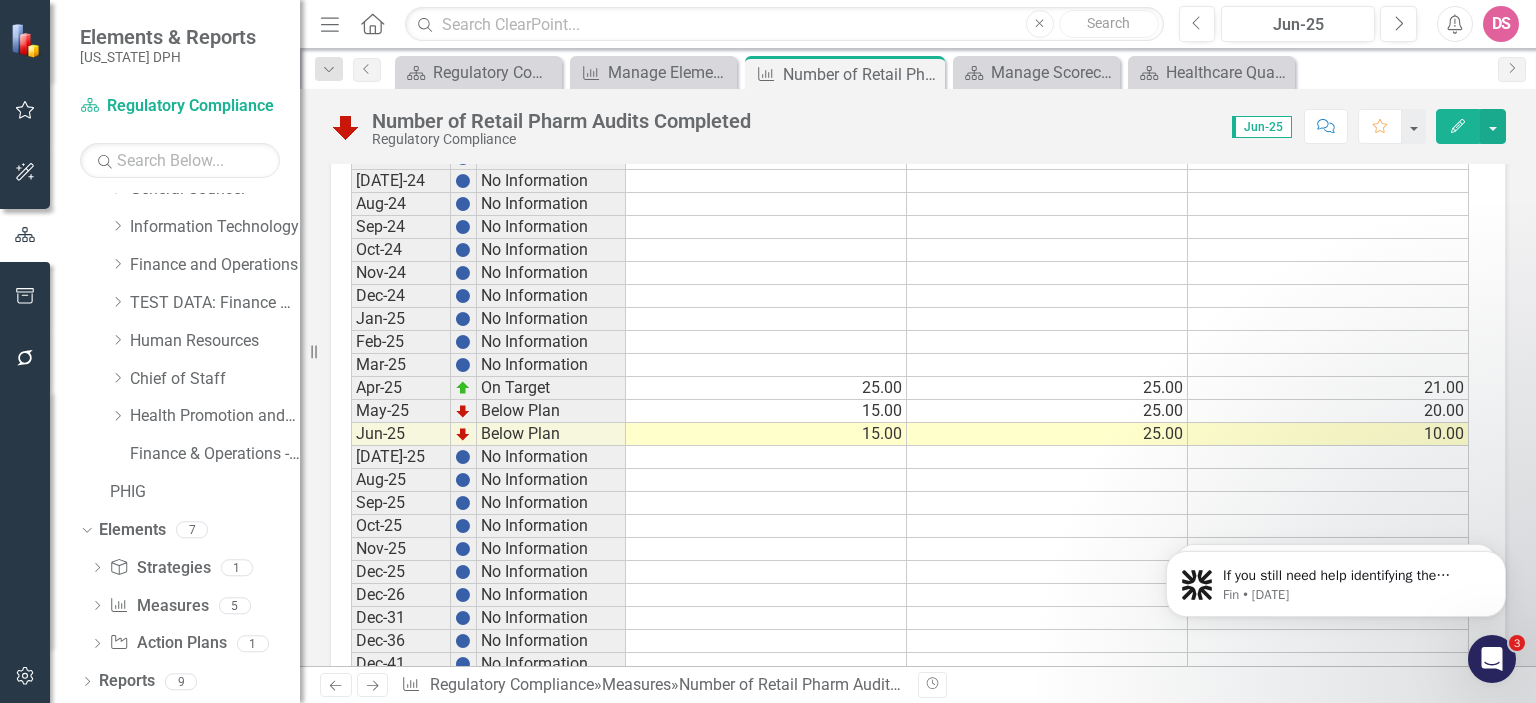 click on "15.00" at bounding box center [766, 434] 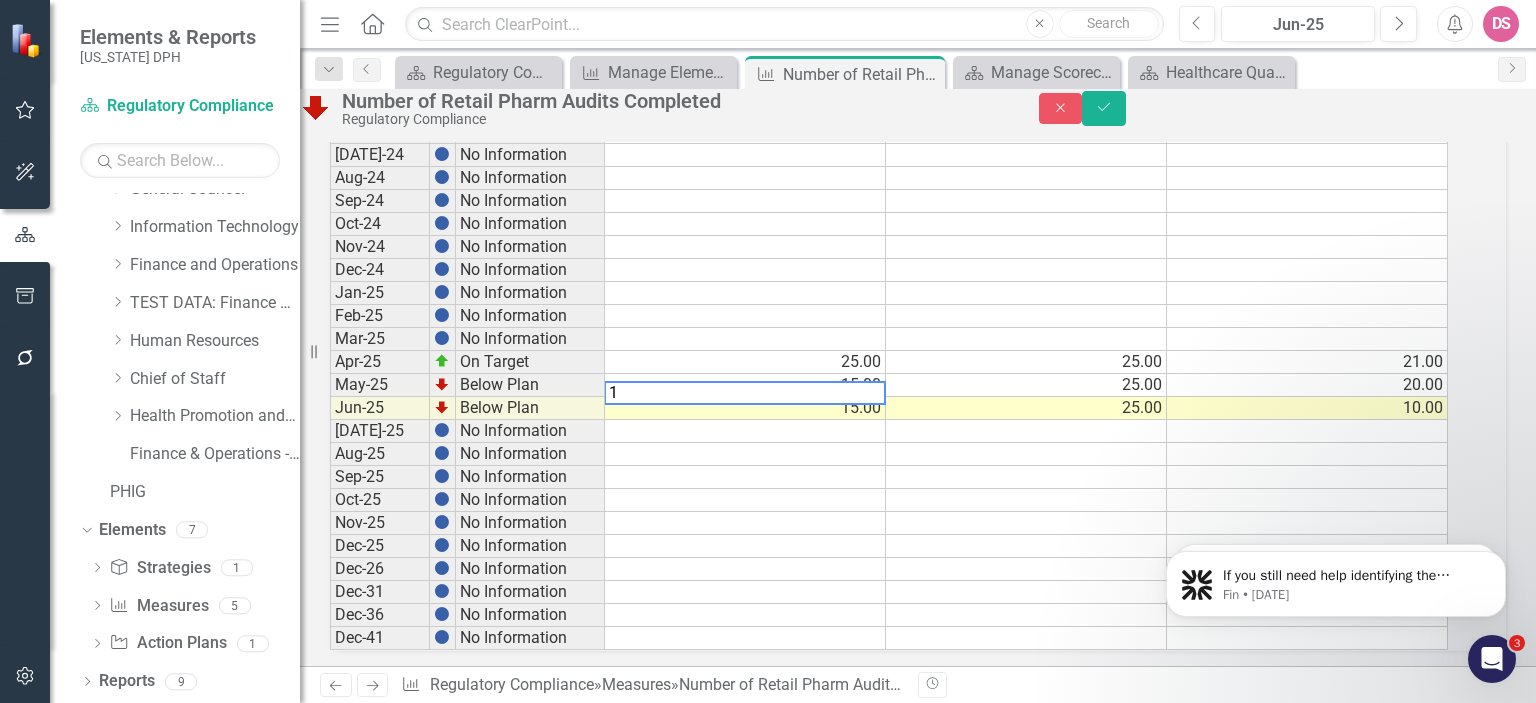 type on "12" 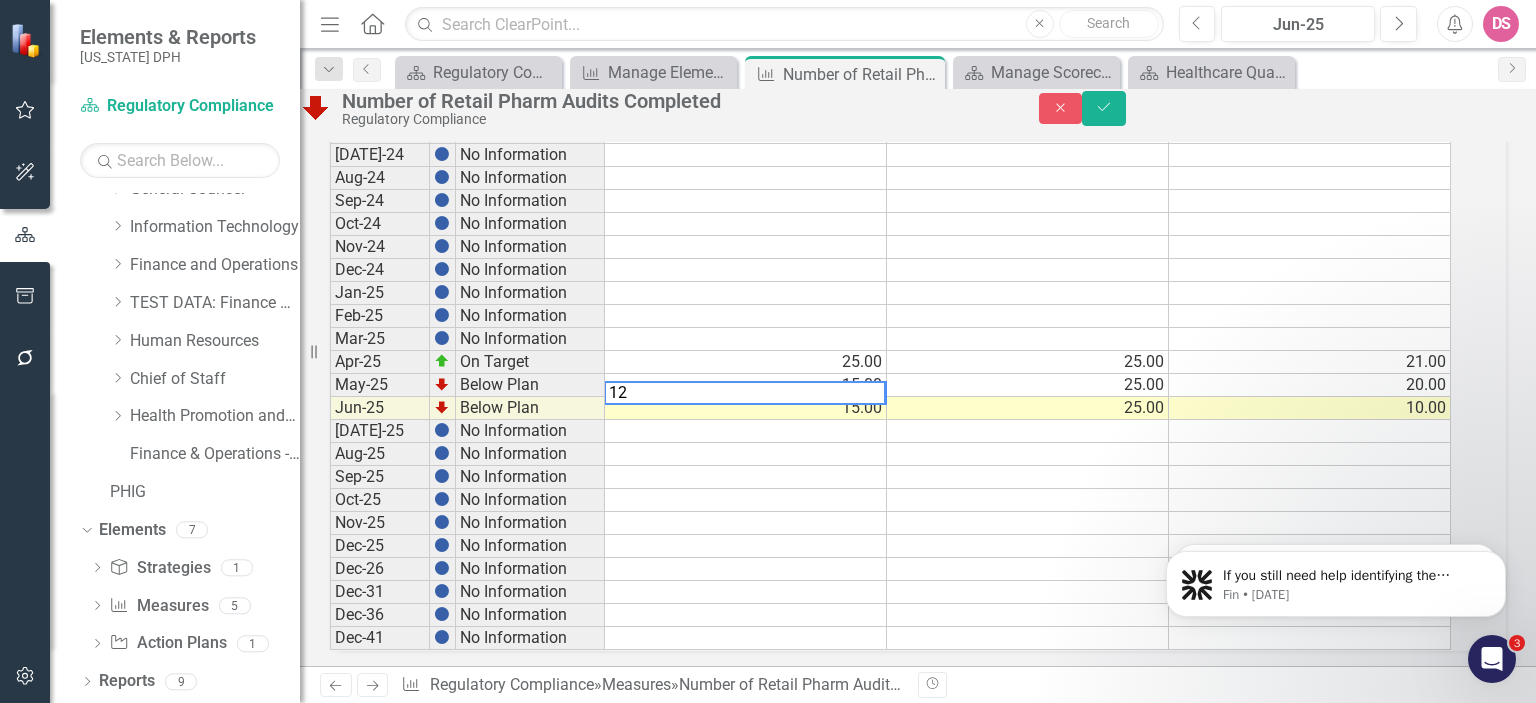 scroll, scrollTop: 2476, scrollLeft: 0, axis: vertical 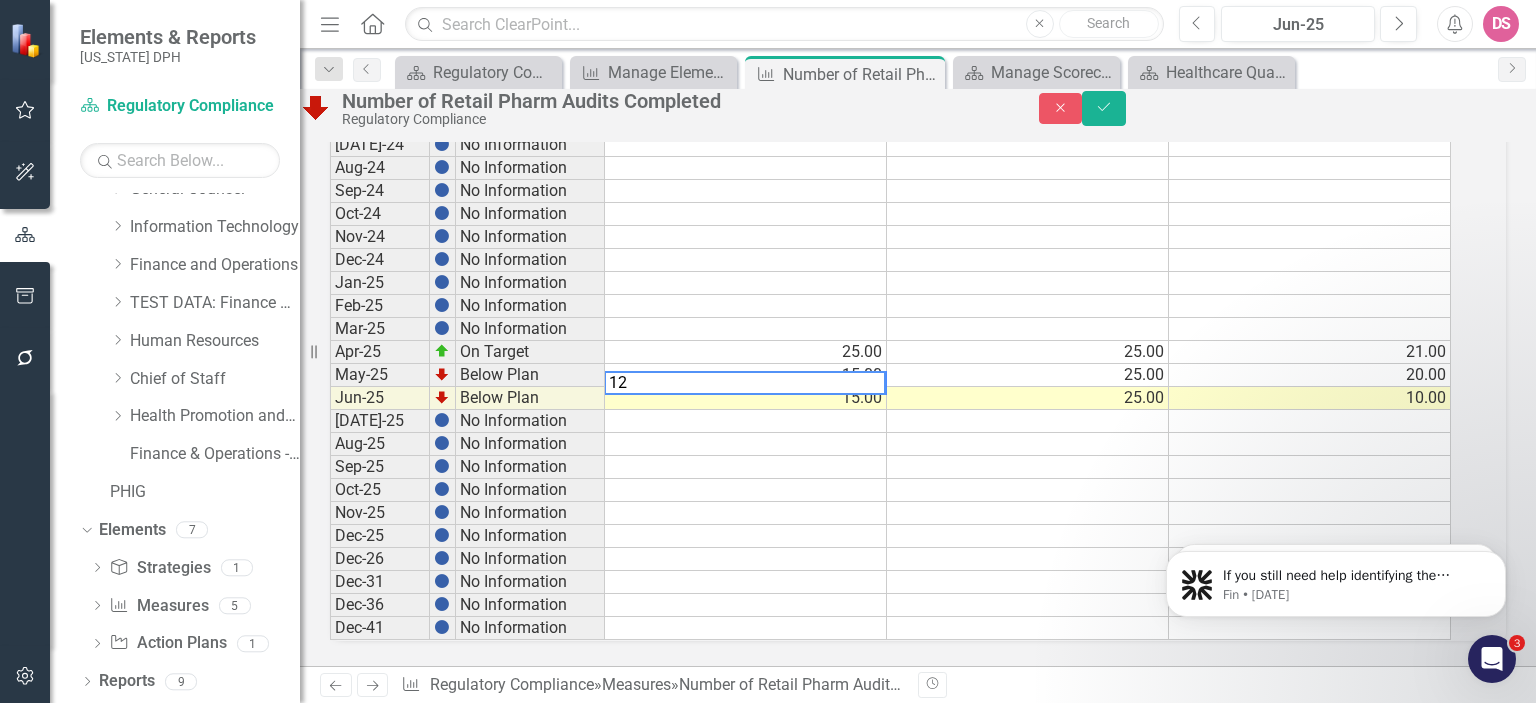 type 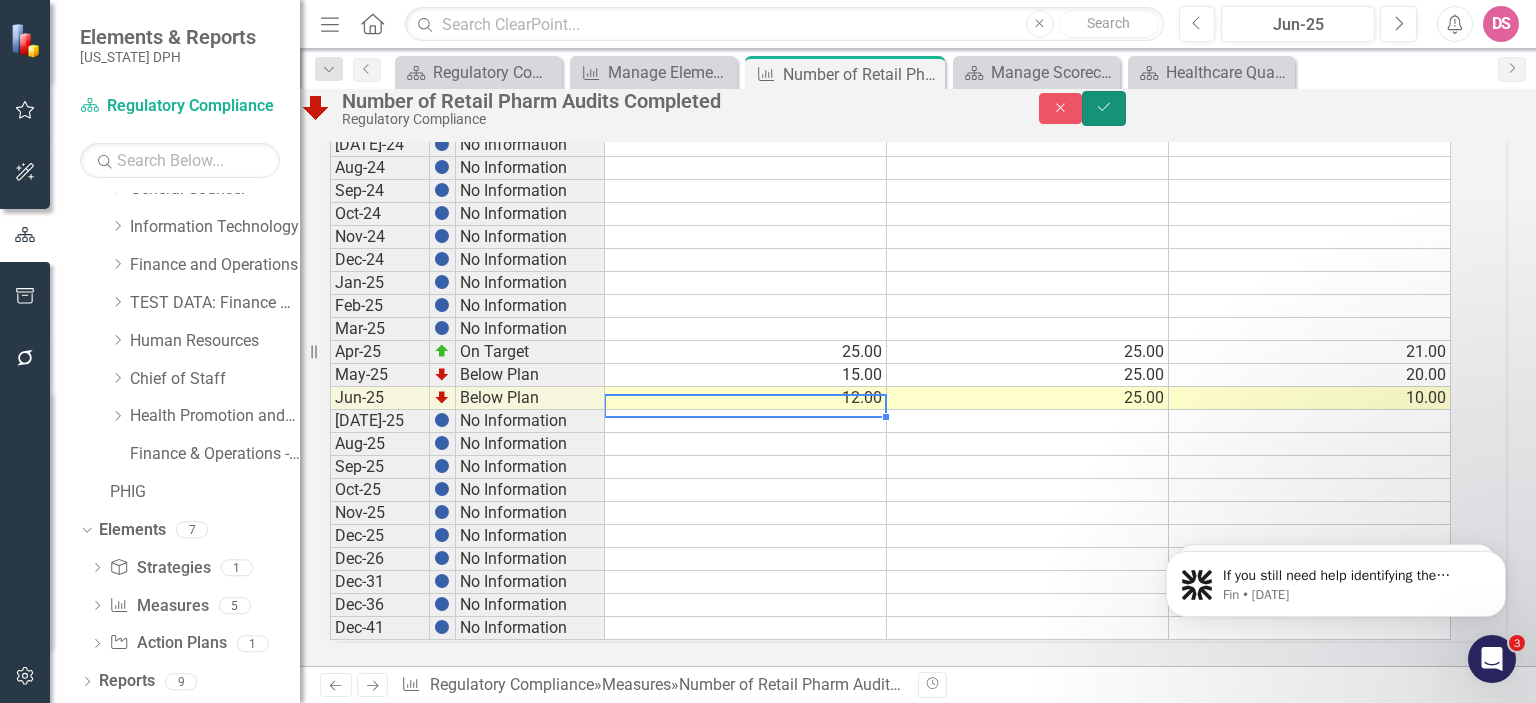 click on "Save" 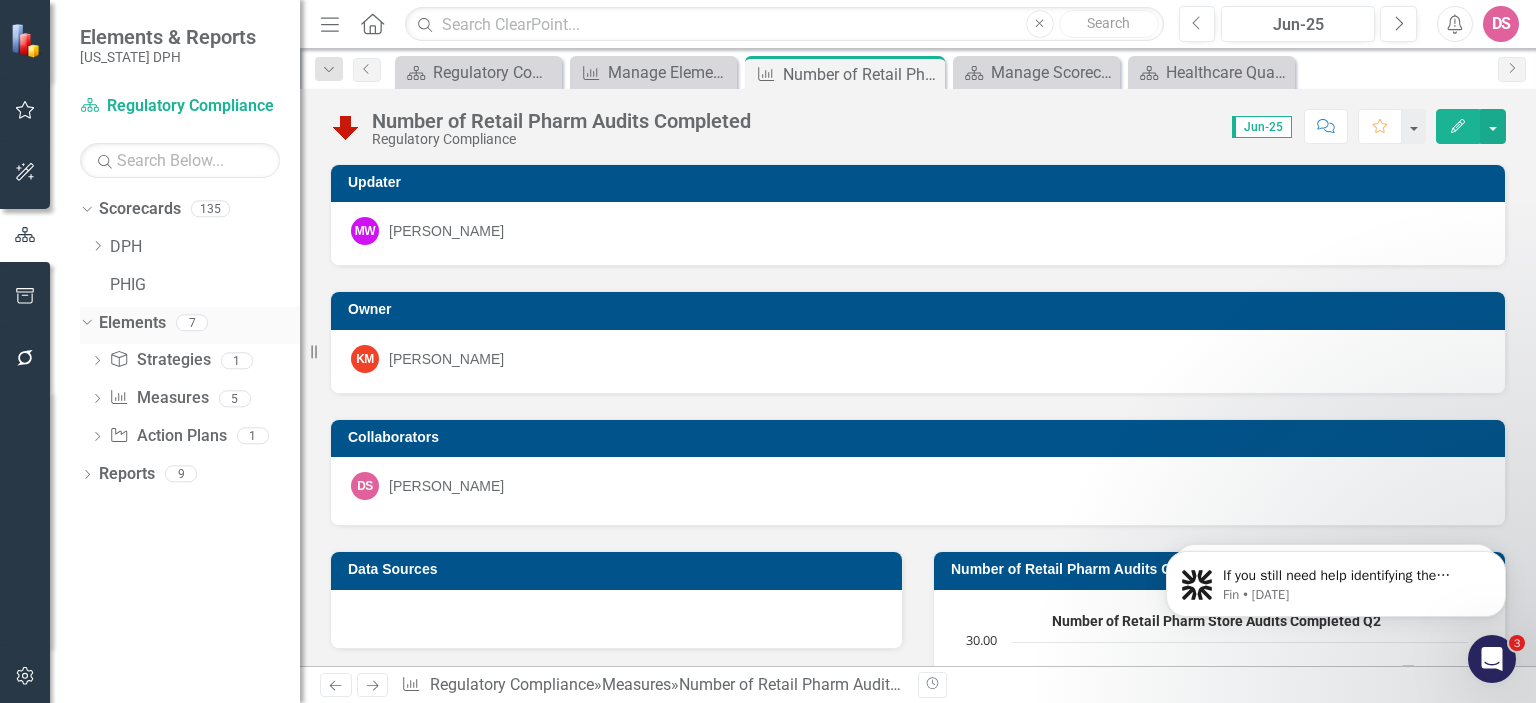 scroll, scrollTop: 0, scrollLeft: 0, axis: both 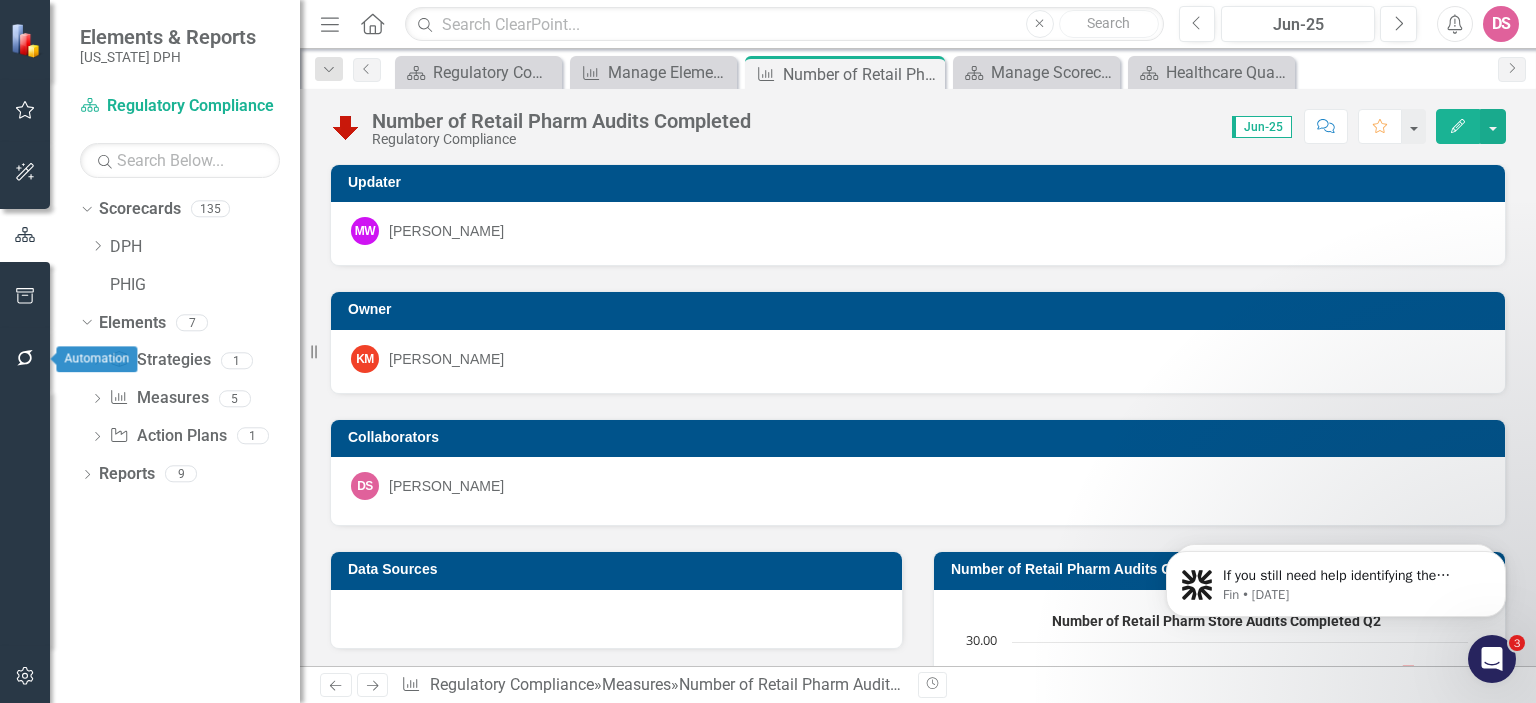 click 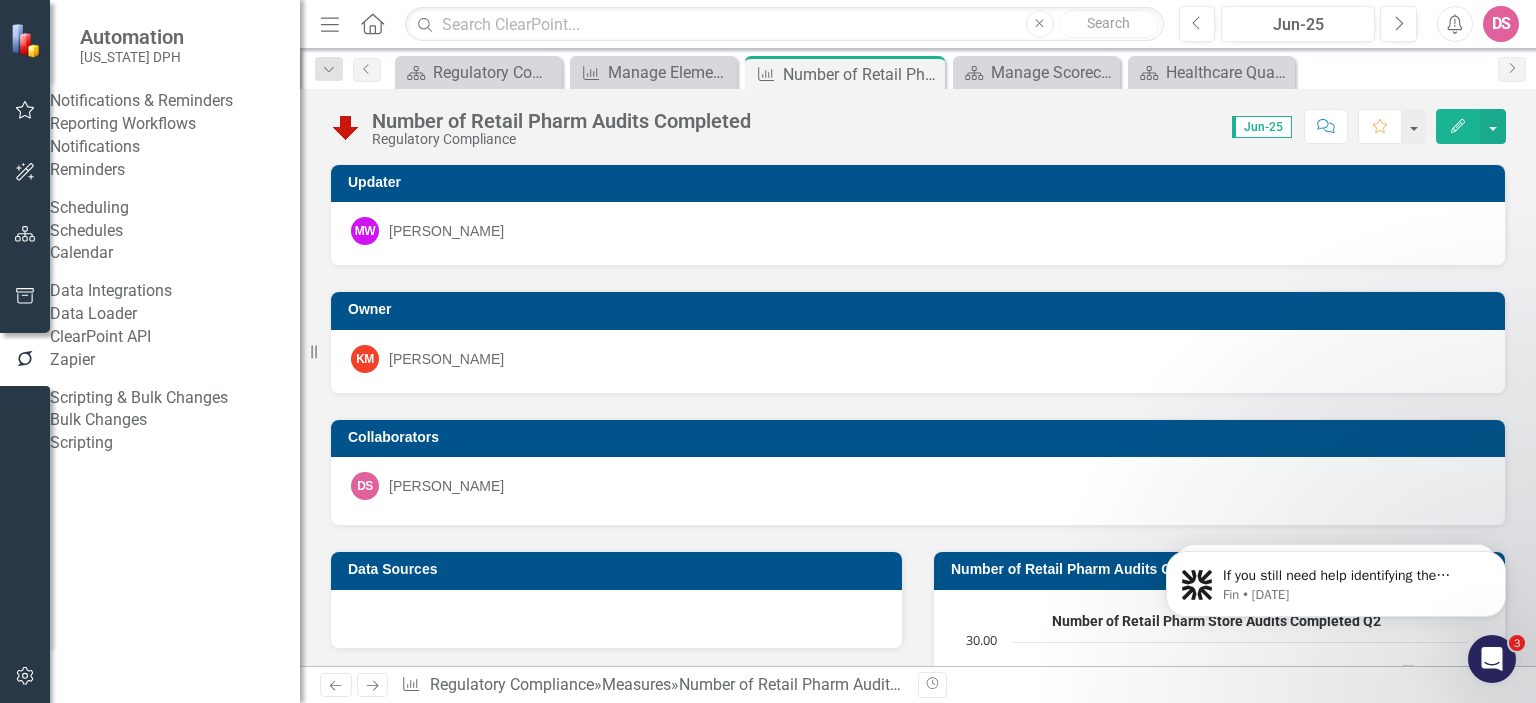 click on "Notifications" at bounding box center [175, 147] 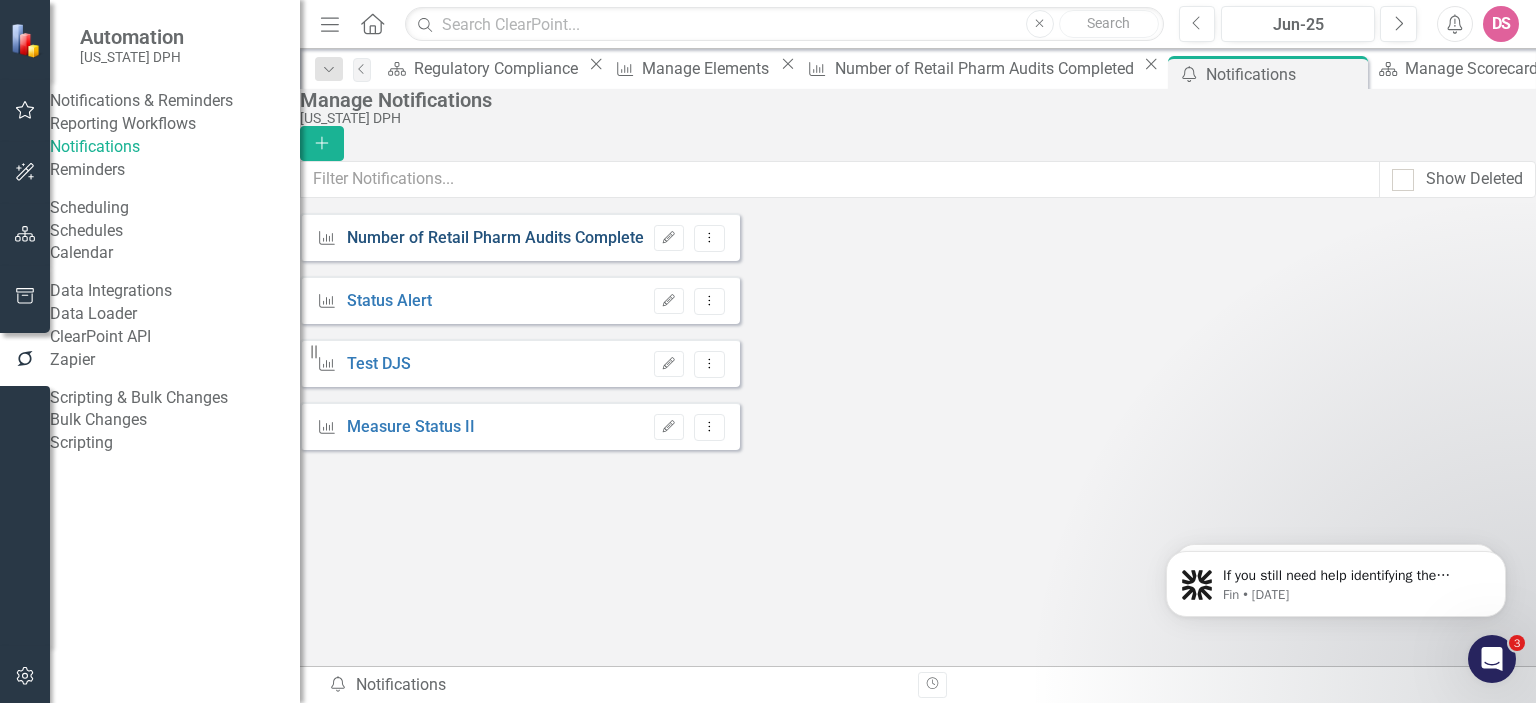 click on "Number of Retail Pharm Audits Complete" at bounding box center (495, 238) 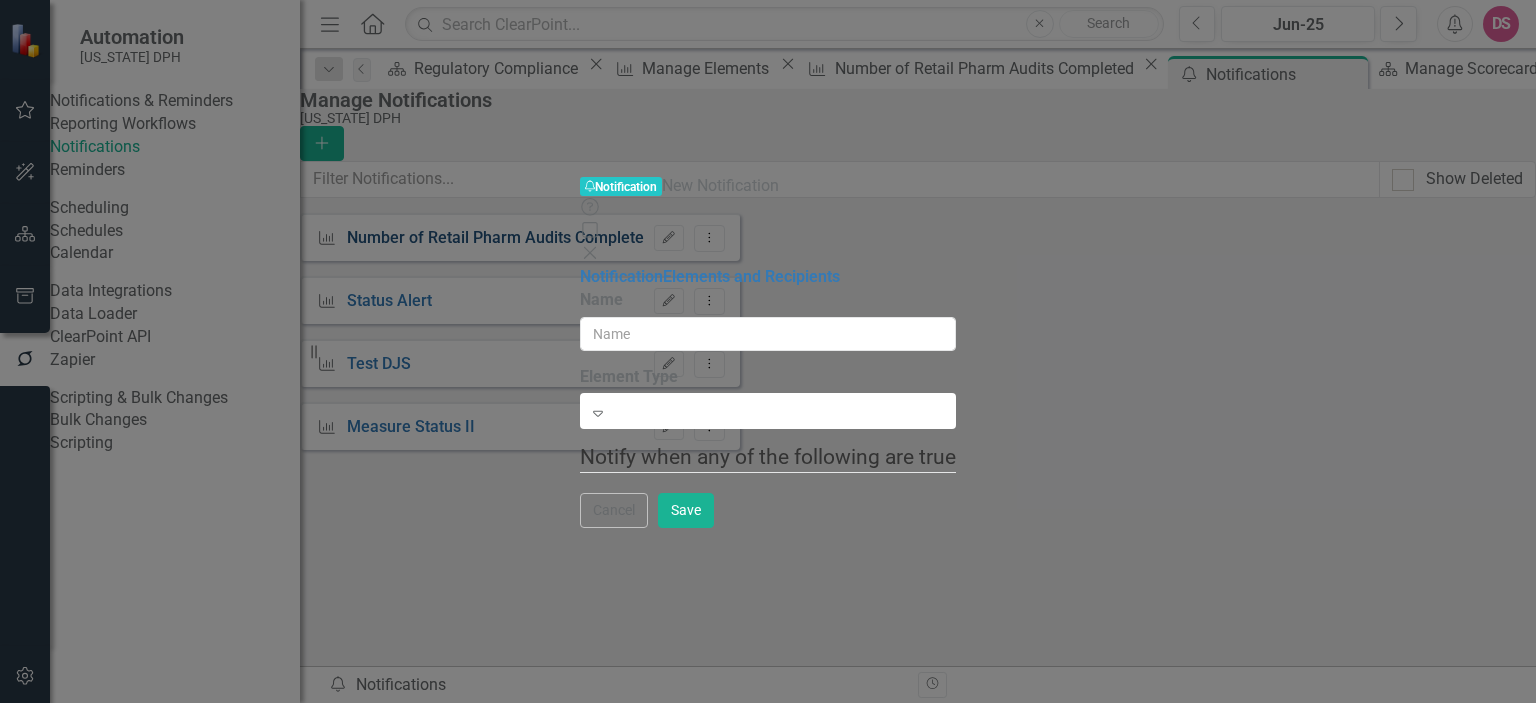 type on "Number of Retail Pharm Audits Complete" 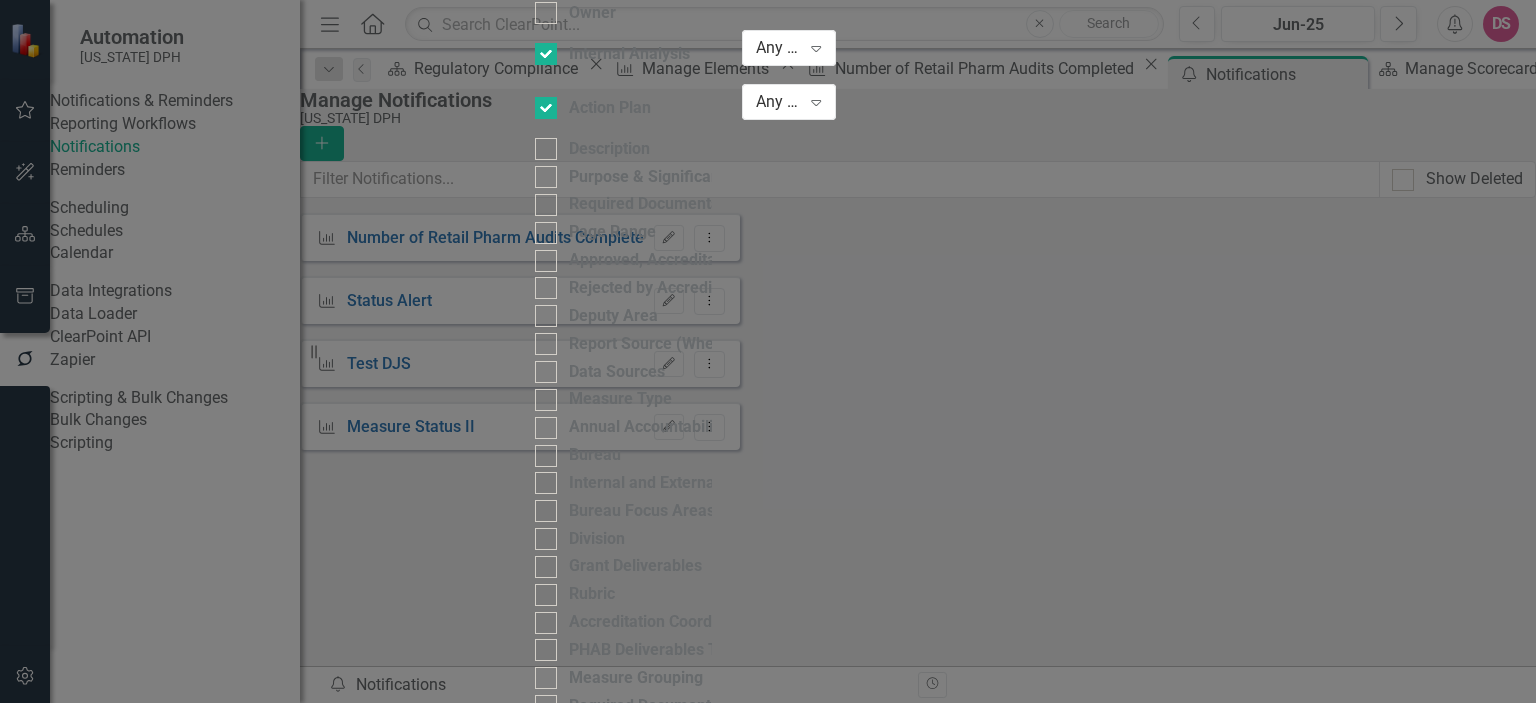 click on "Expand" 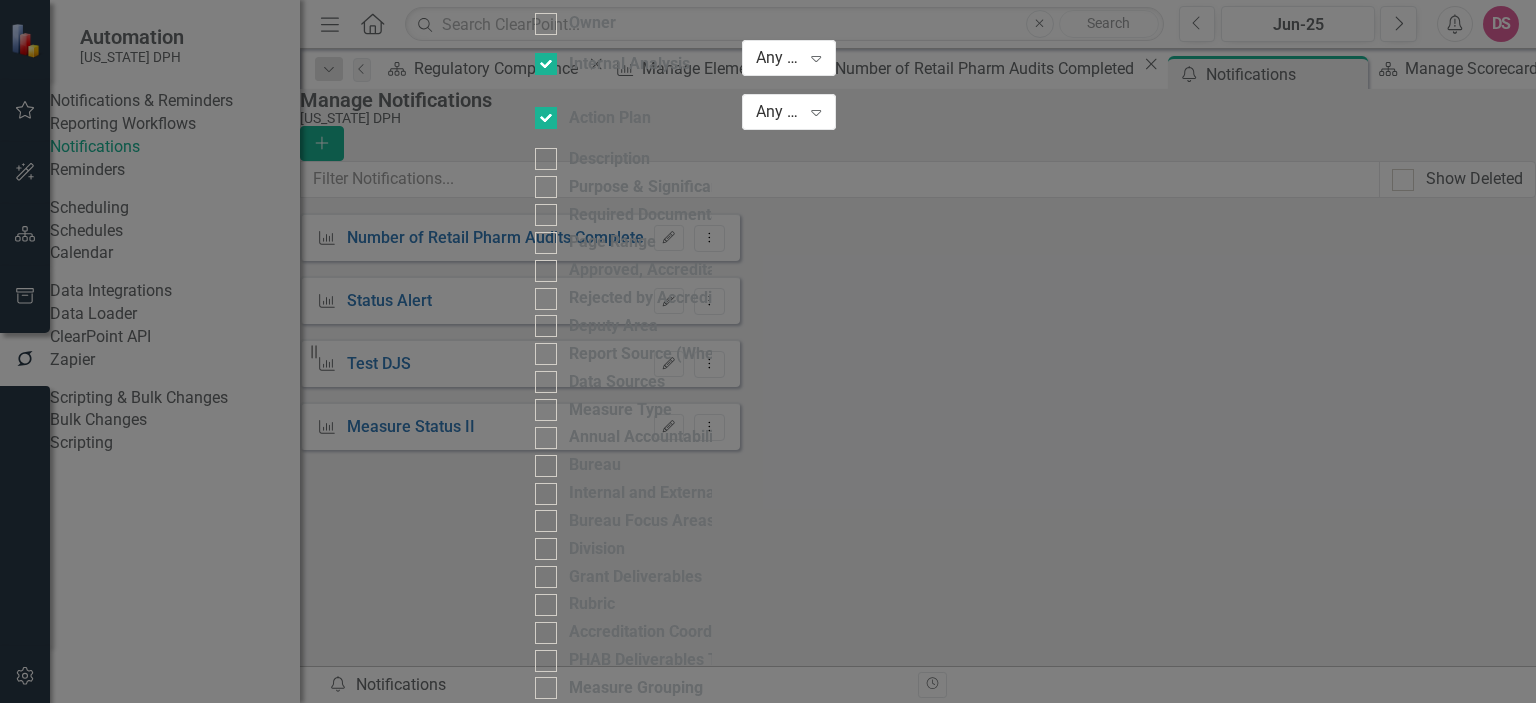 click on "Equals" at bounding box center (768, 737) 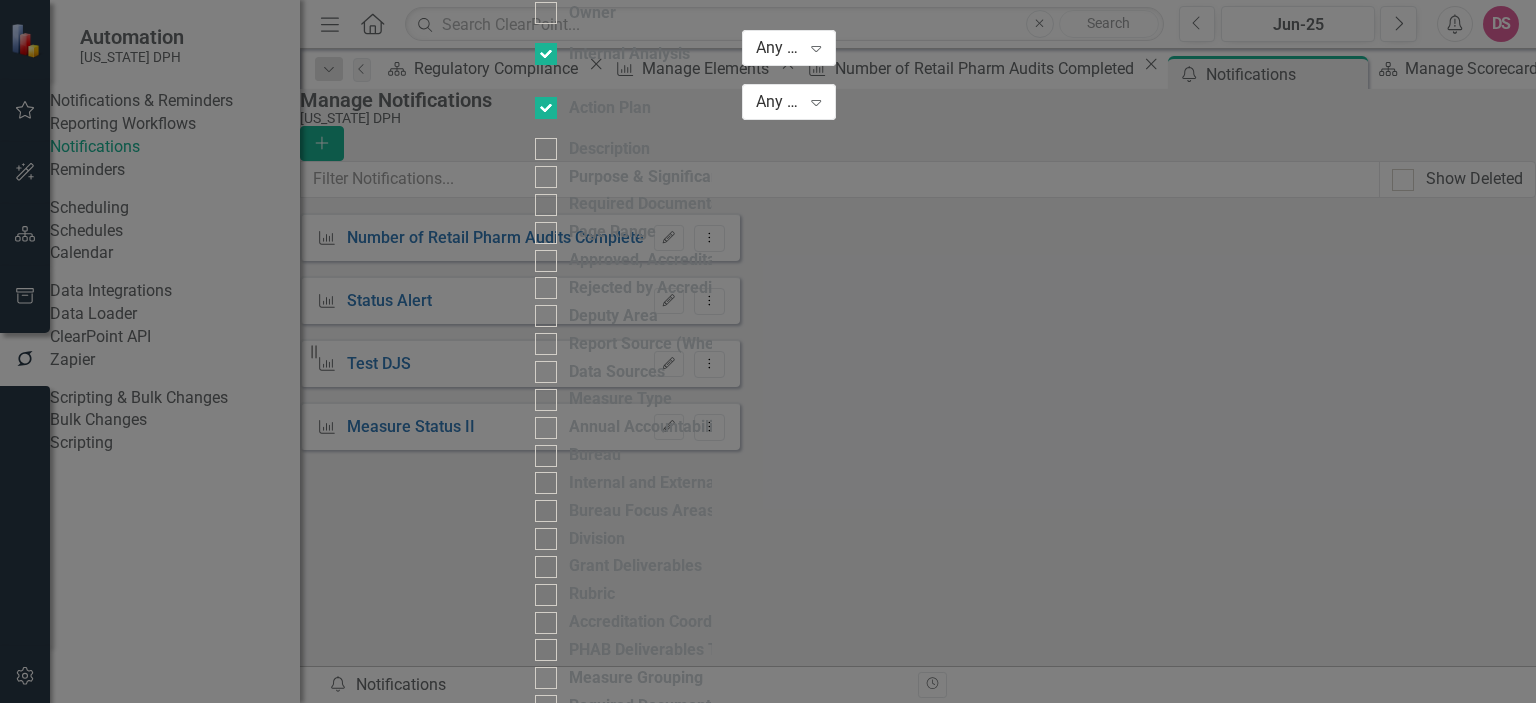 click on "Save" at bounding box center (641, 1074) 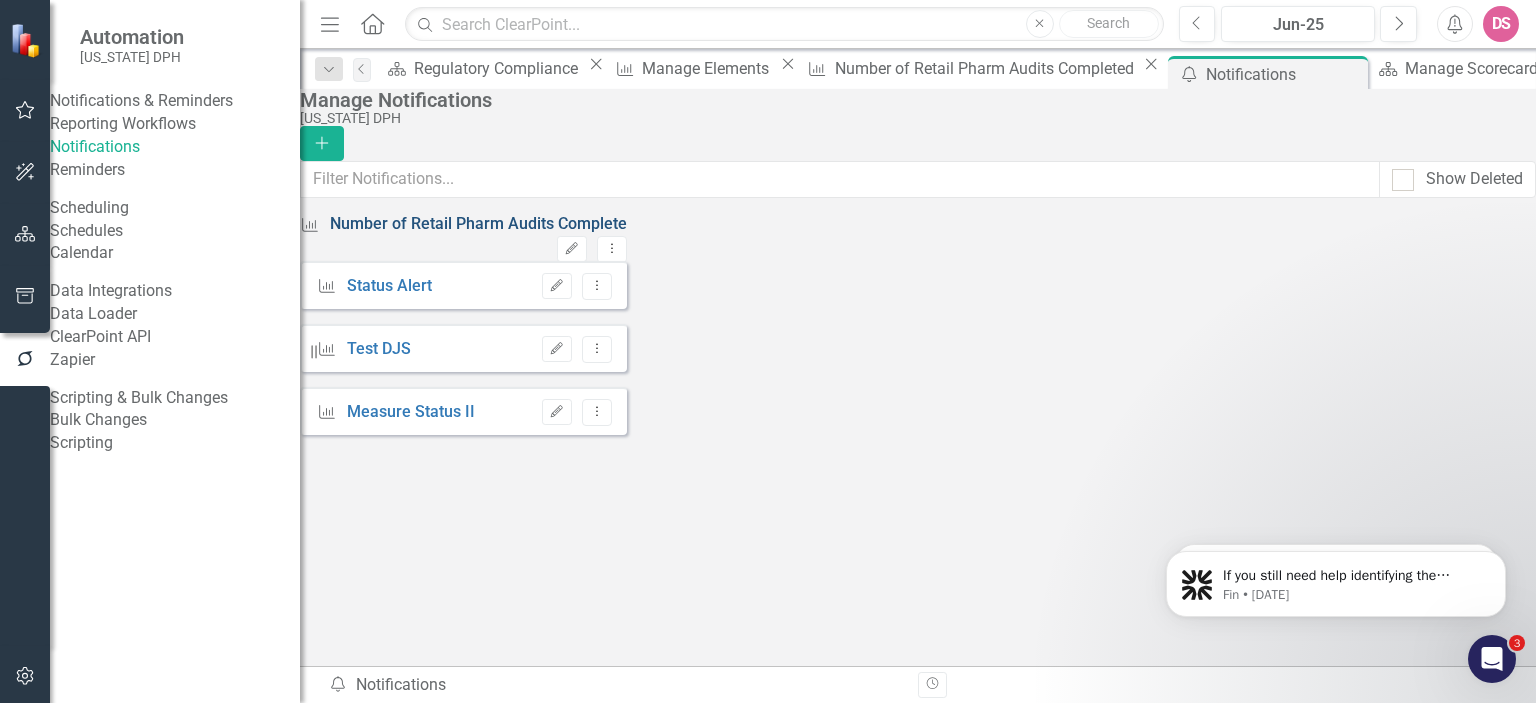 click on "Number of Retail Pharm Audits Complete" at bounding box center (478, 224) 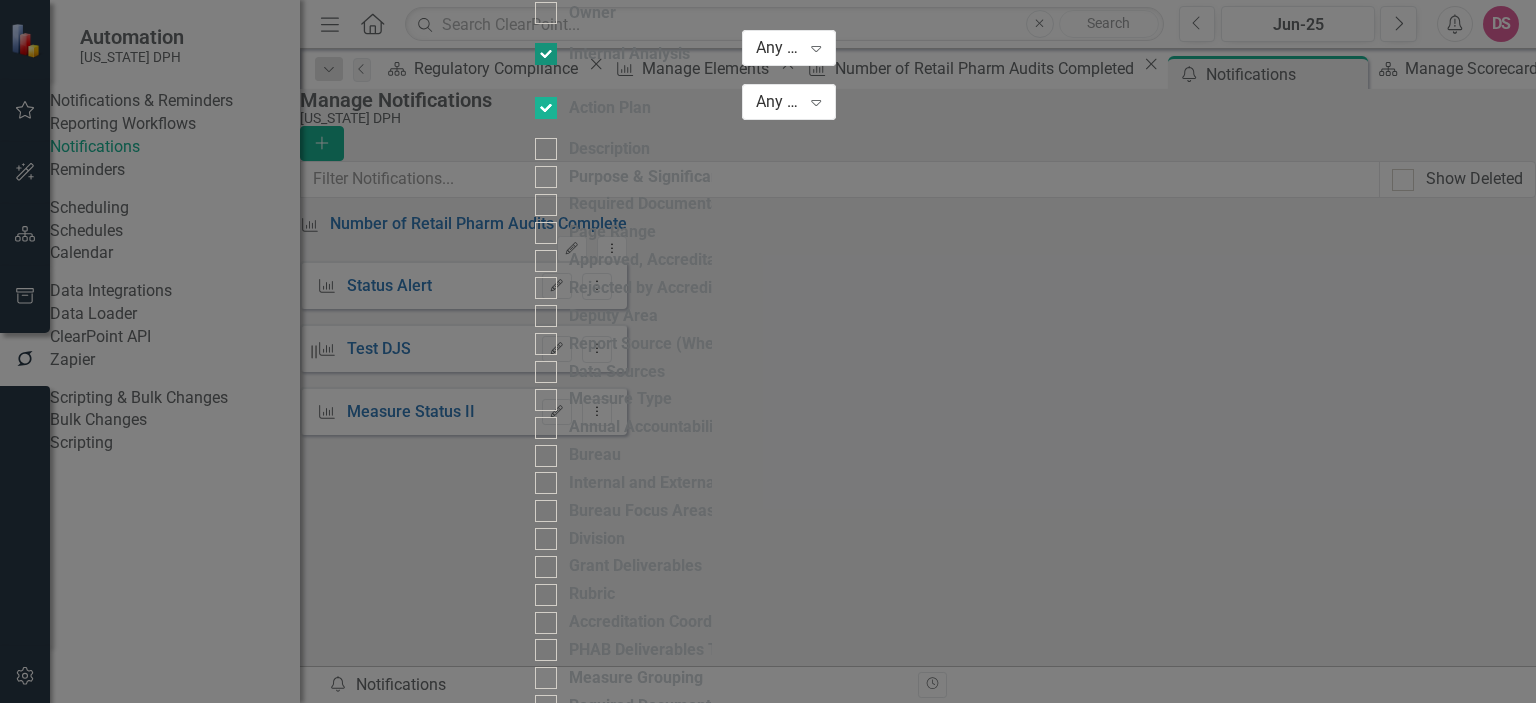 click on "Internal Analysis" at bounding box center [541, 49] 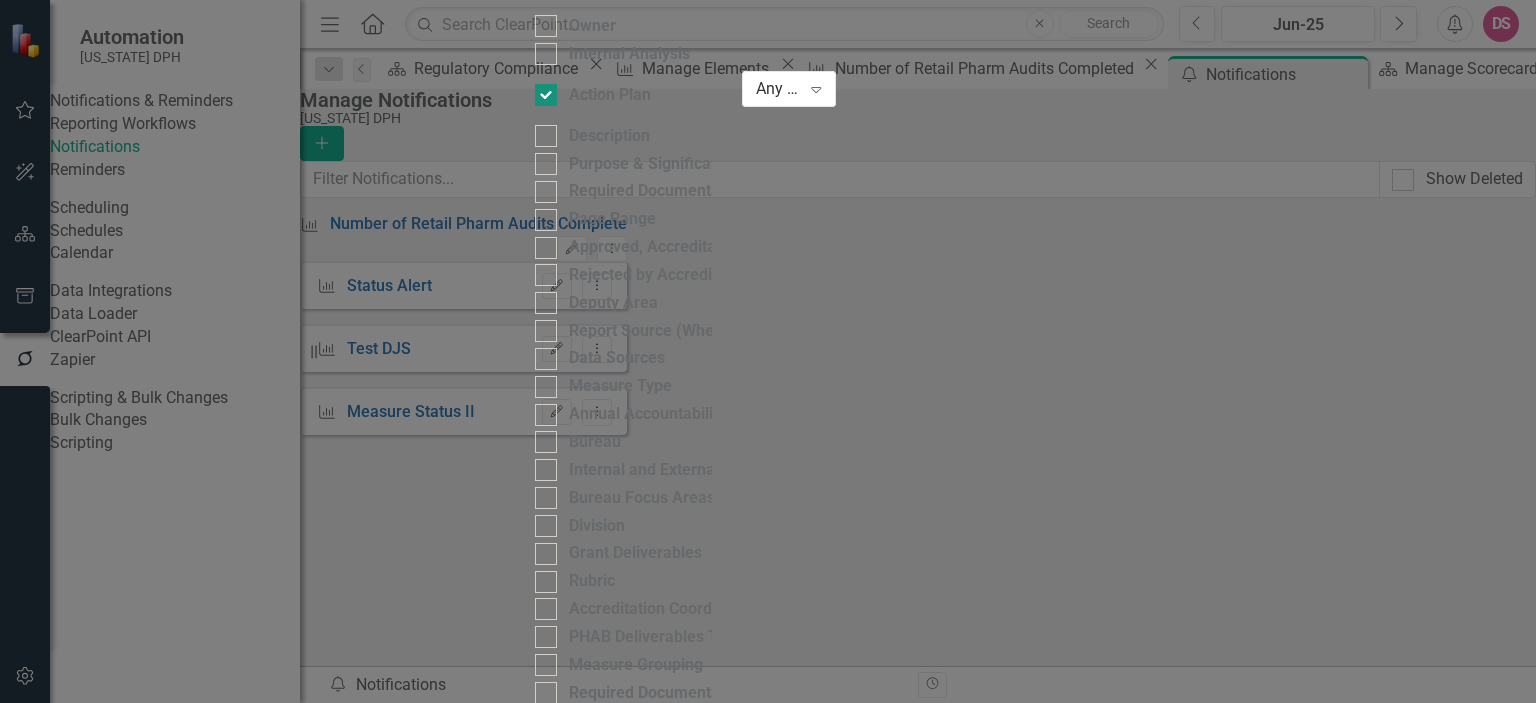 click at bounding box center (546, 95) 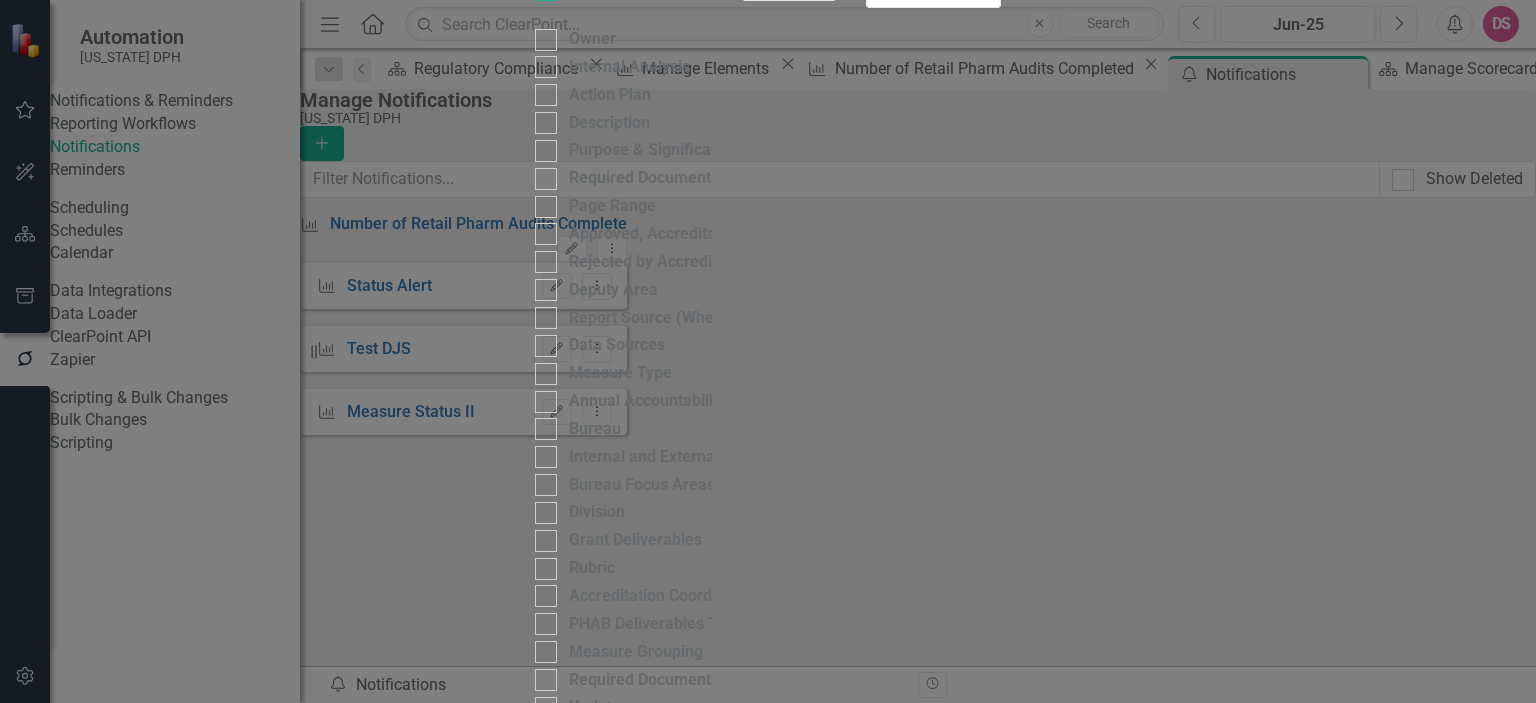 scroll, scrollTop: 0, scrollLeft: 0, axis: both 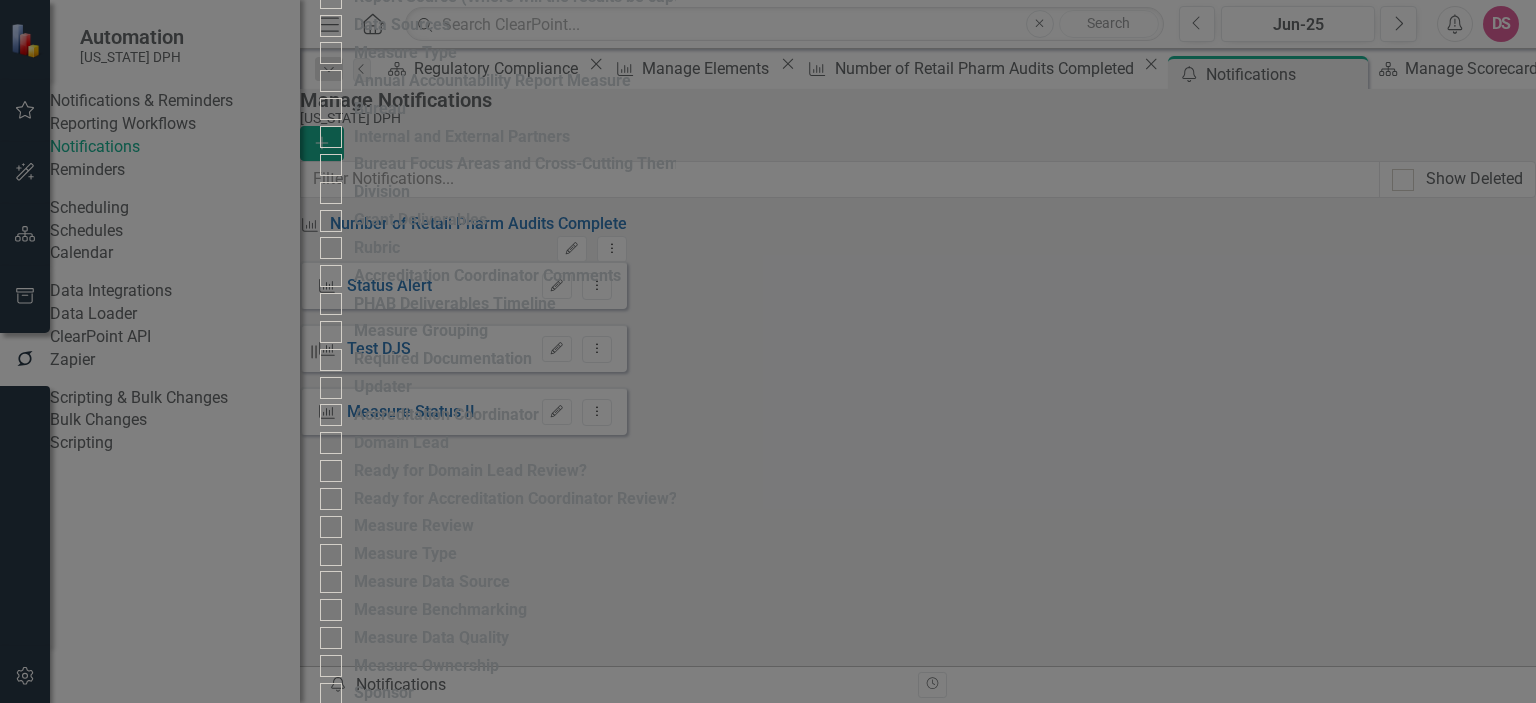 click at bounding box center [331, 825] 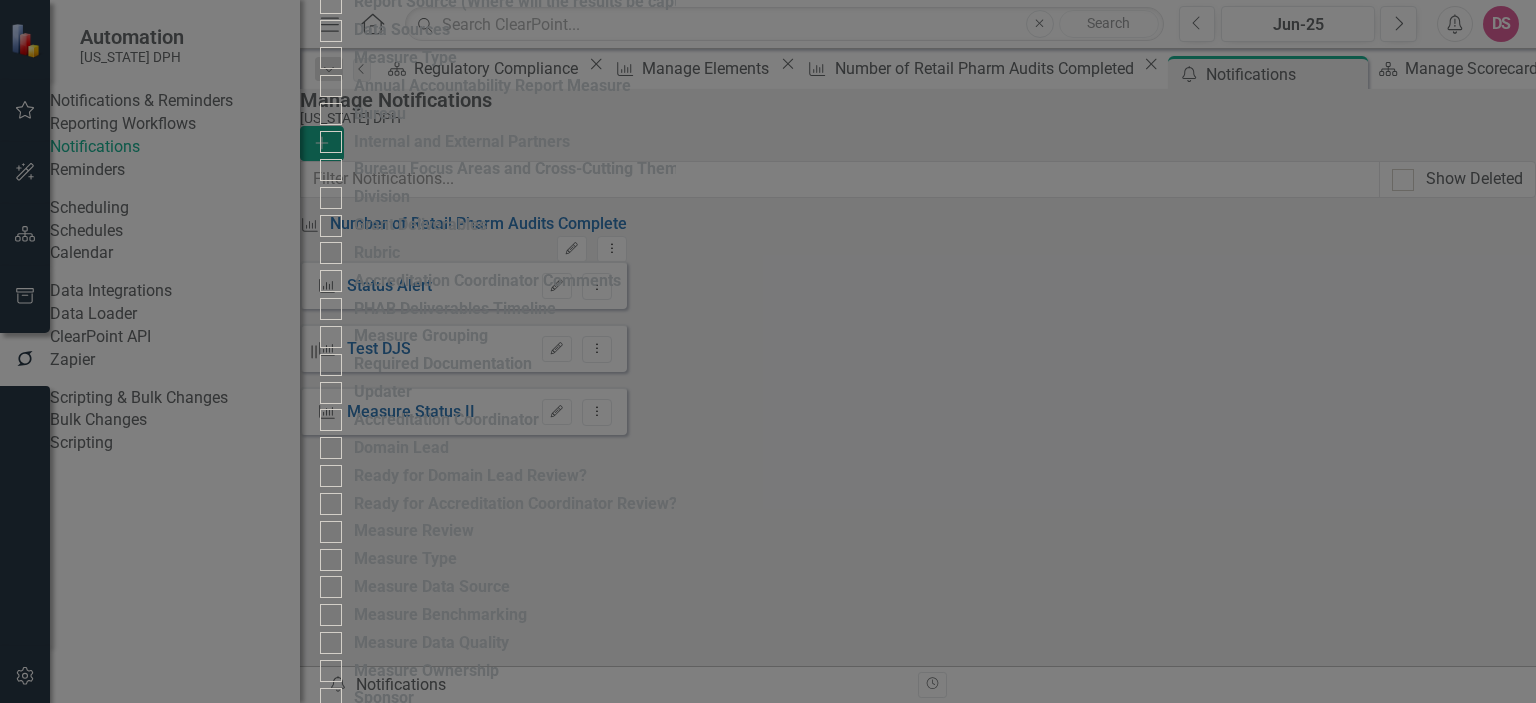click on "Expand" 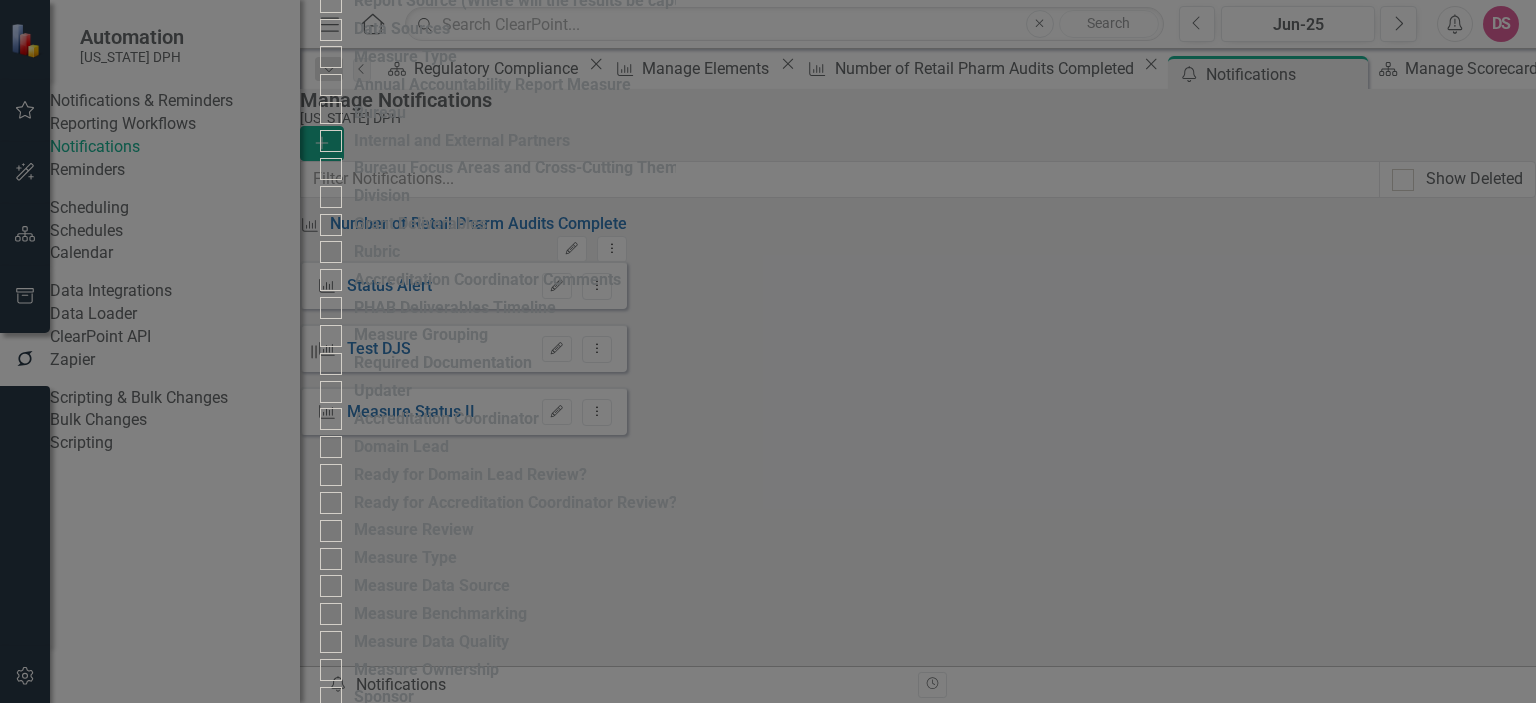 type on "[PERSON_NAME]" 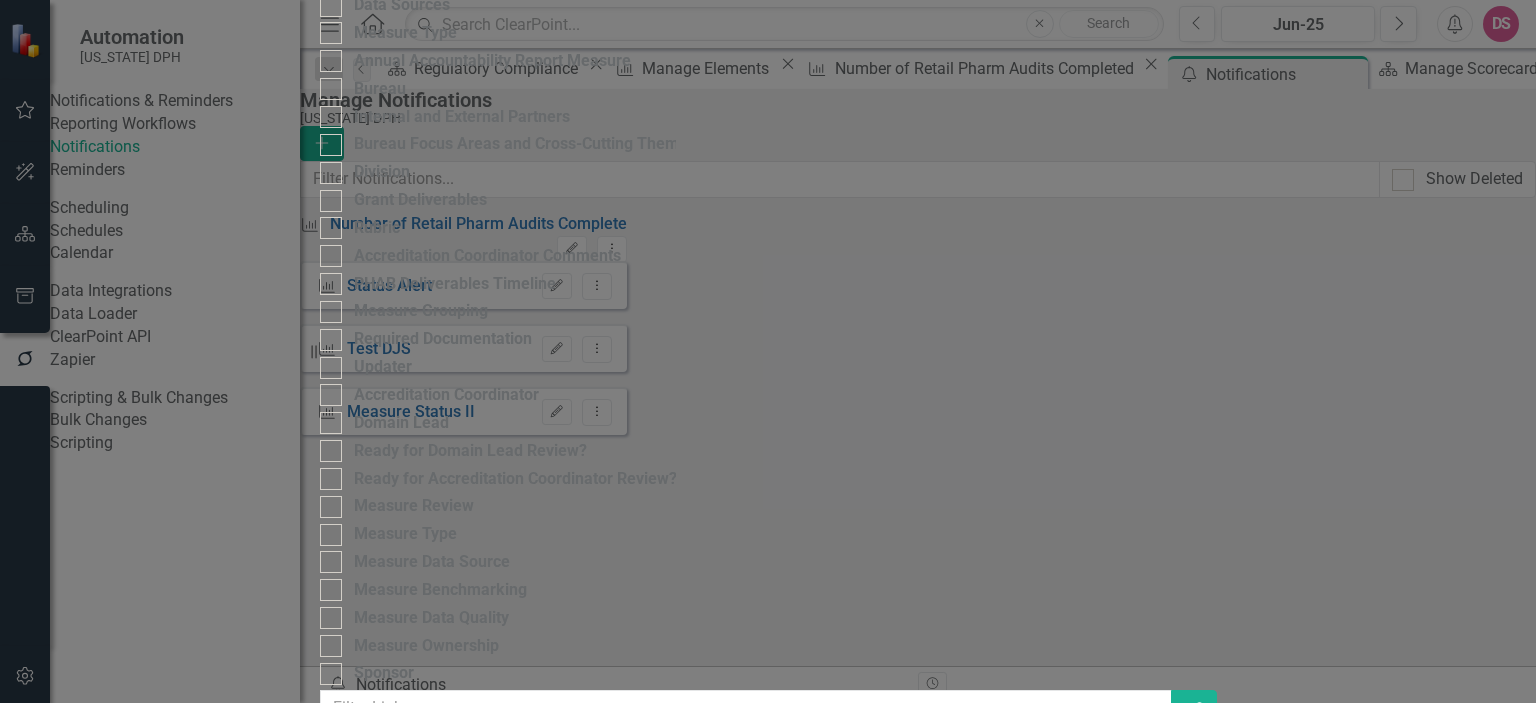 click on "Save" at bounding box center [426, 1388] 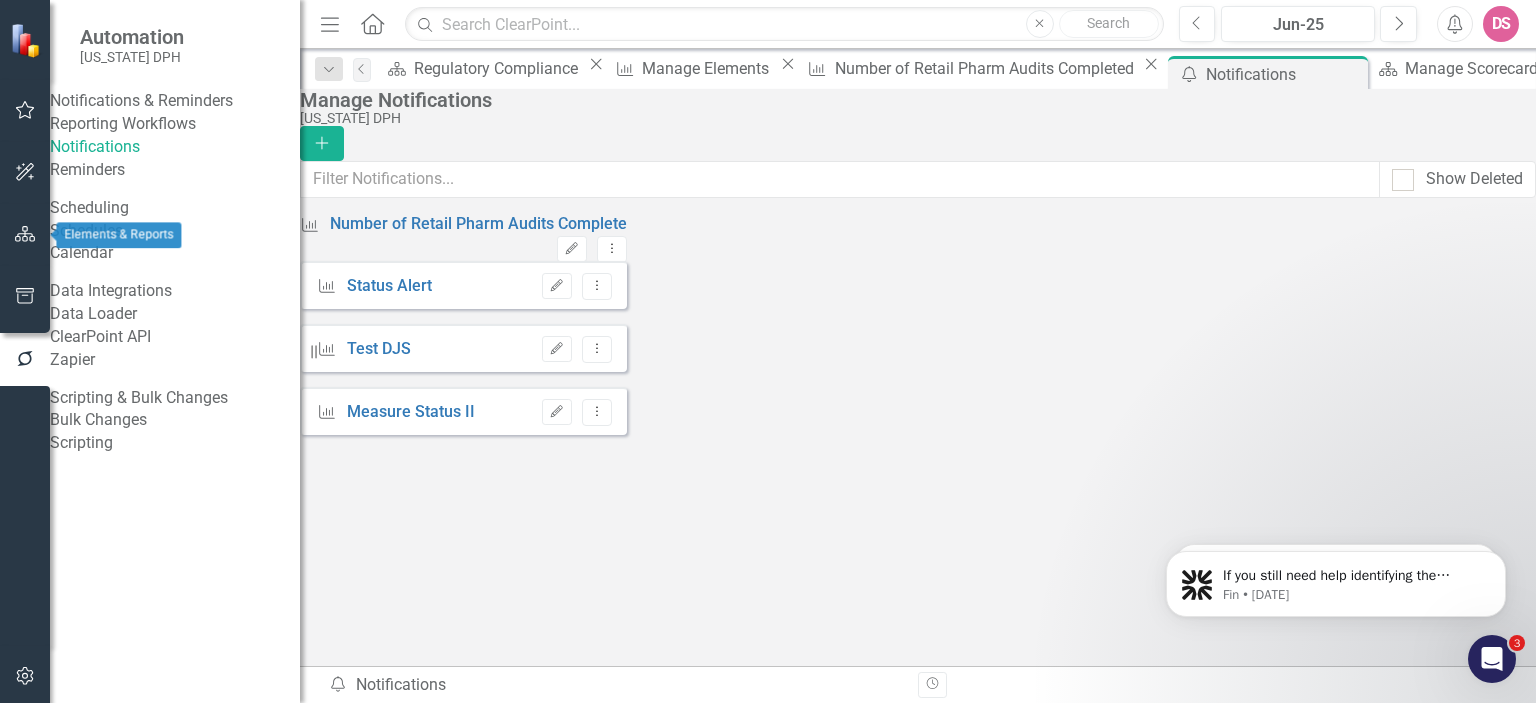 click 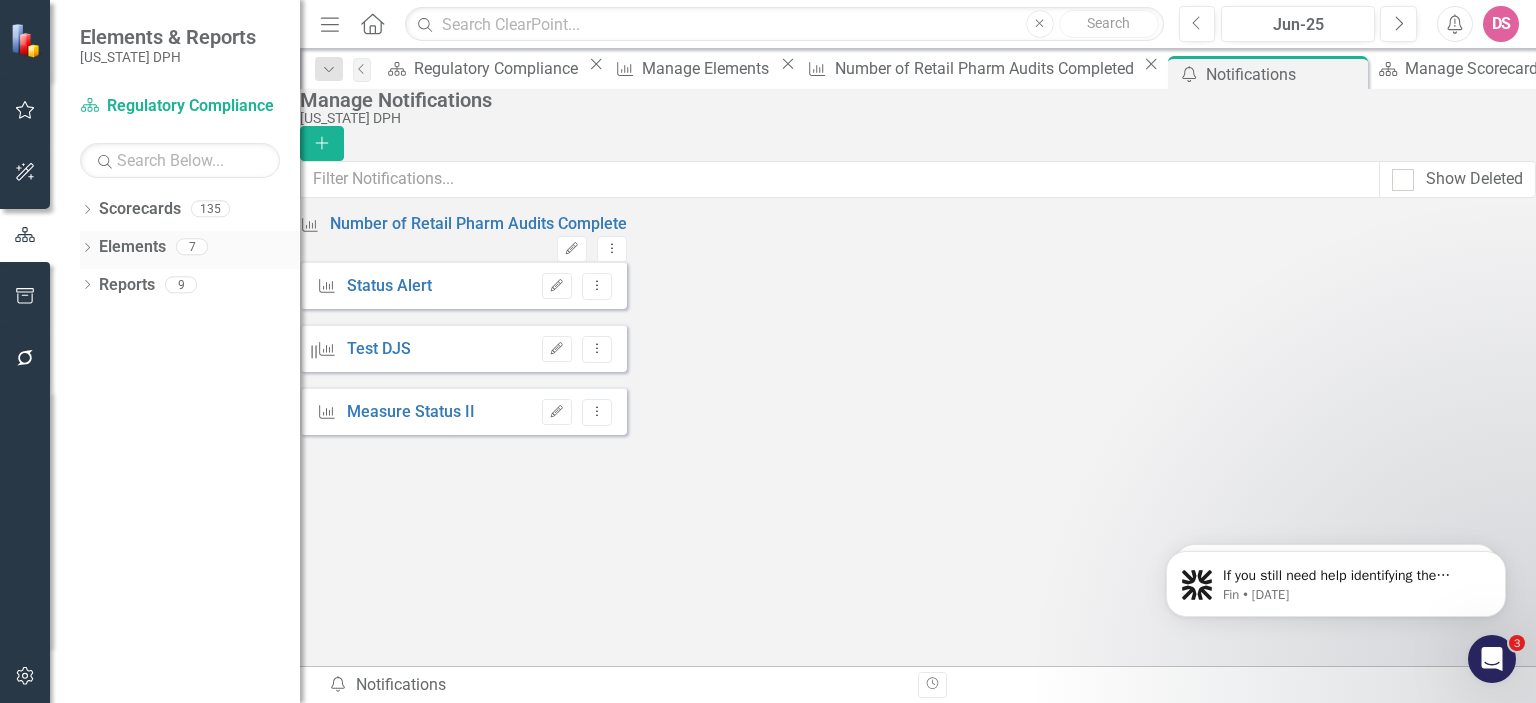 click on "Elements" at bounding box center (132, 247) 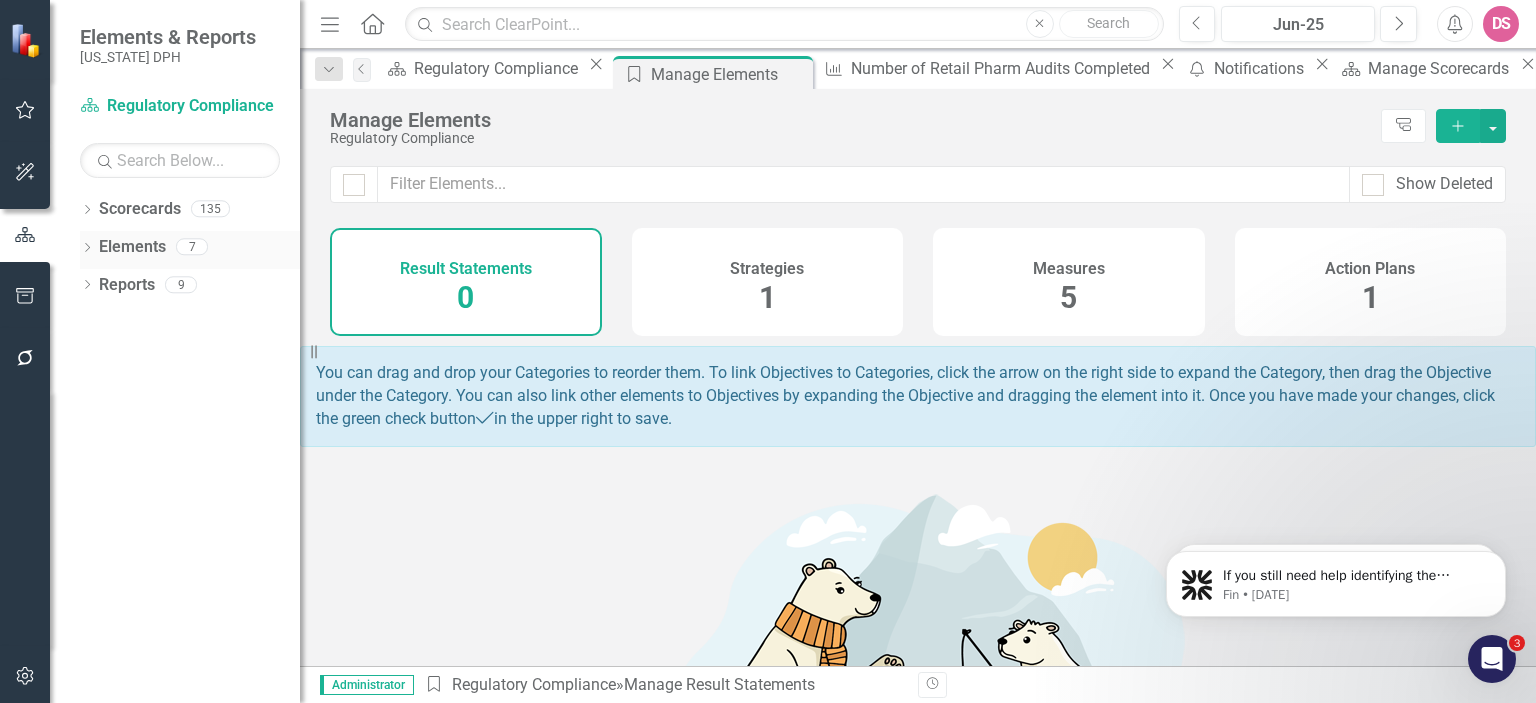 click on "Dropdown" 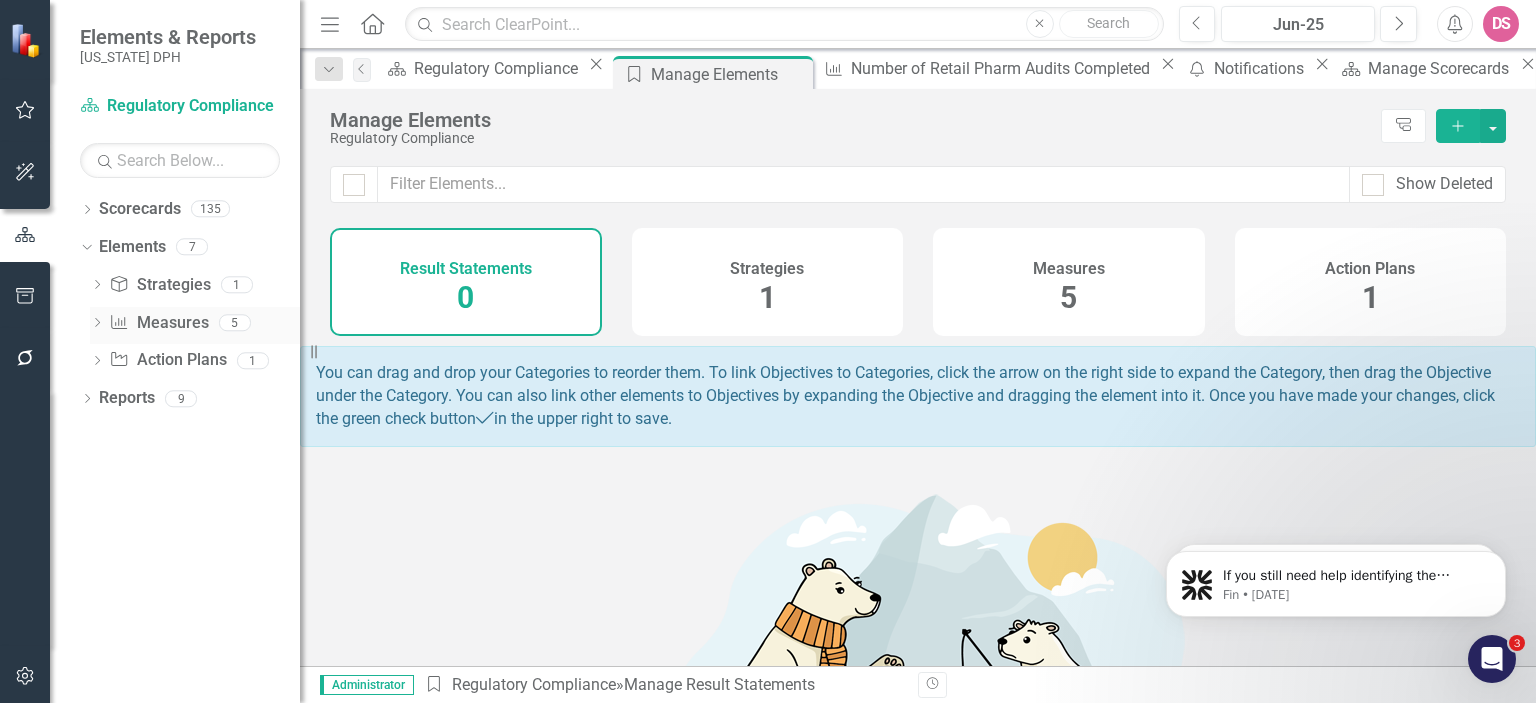 click on "Measure Measures" at bounding box center [158, 323] 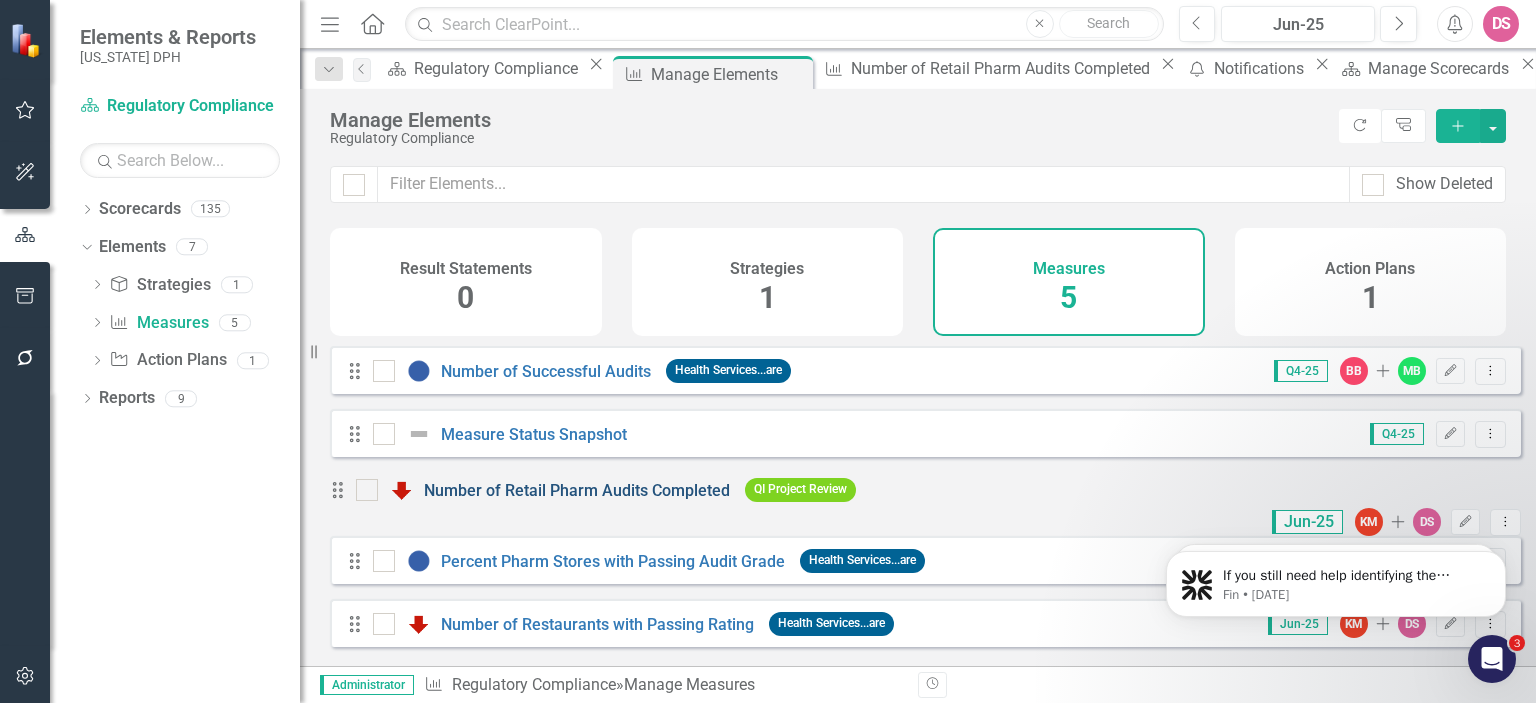 click on "Number of Retail Pharm Audits Completed" at bounding box center [577, 490] 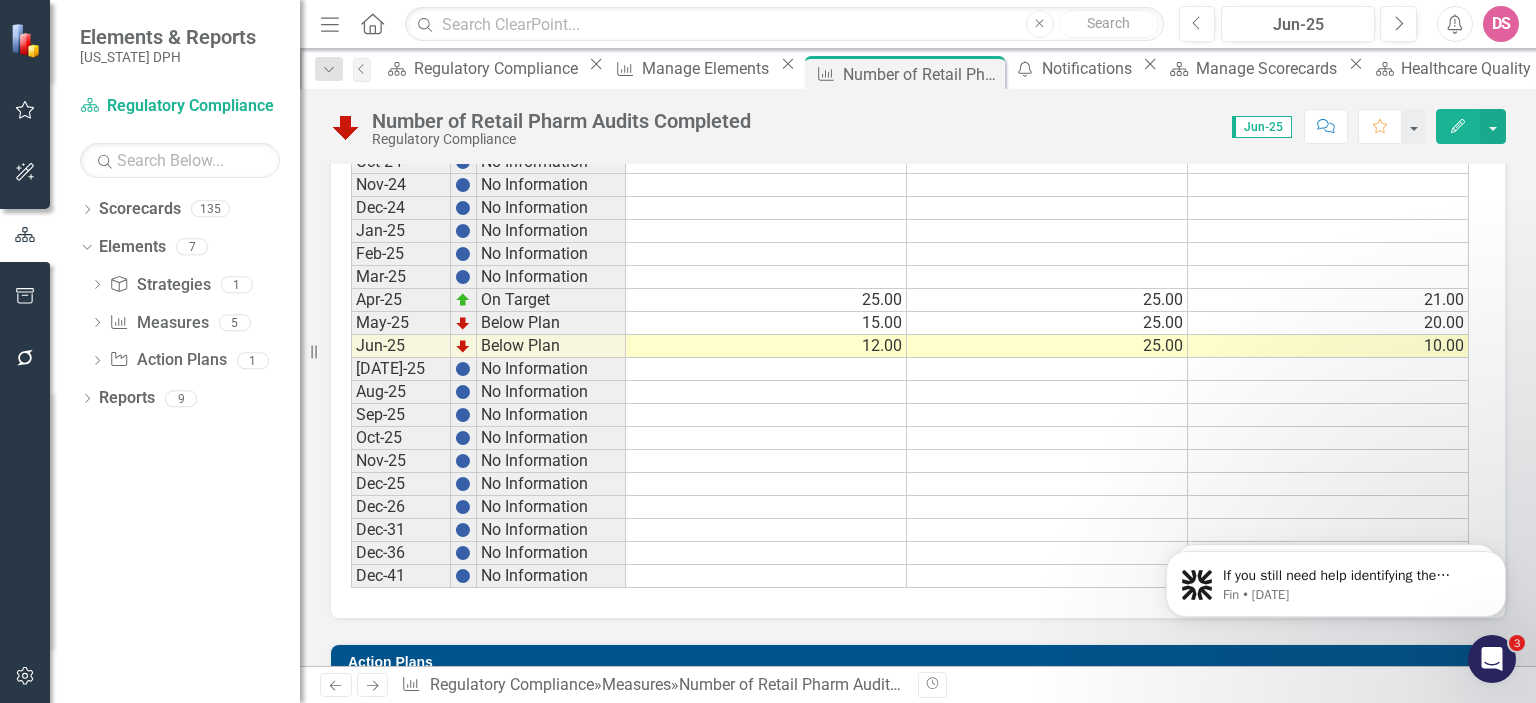 scroll, scrollTop: 2555, scrollLeft: 0, axis: vertical 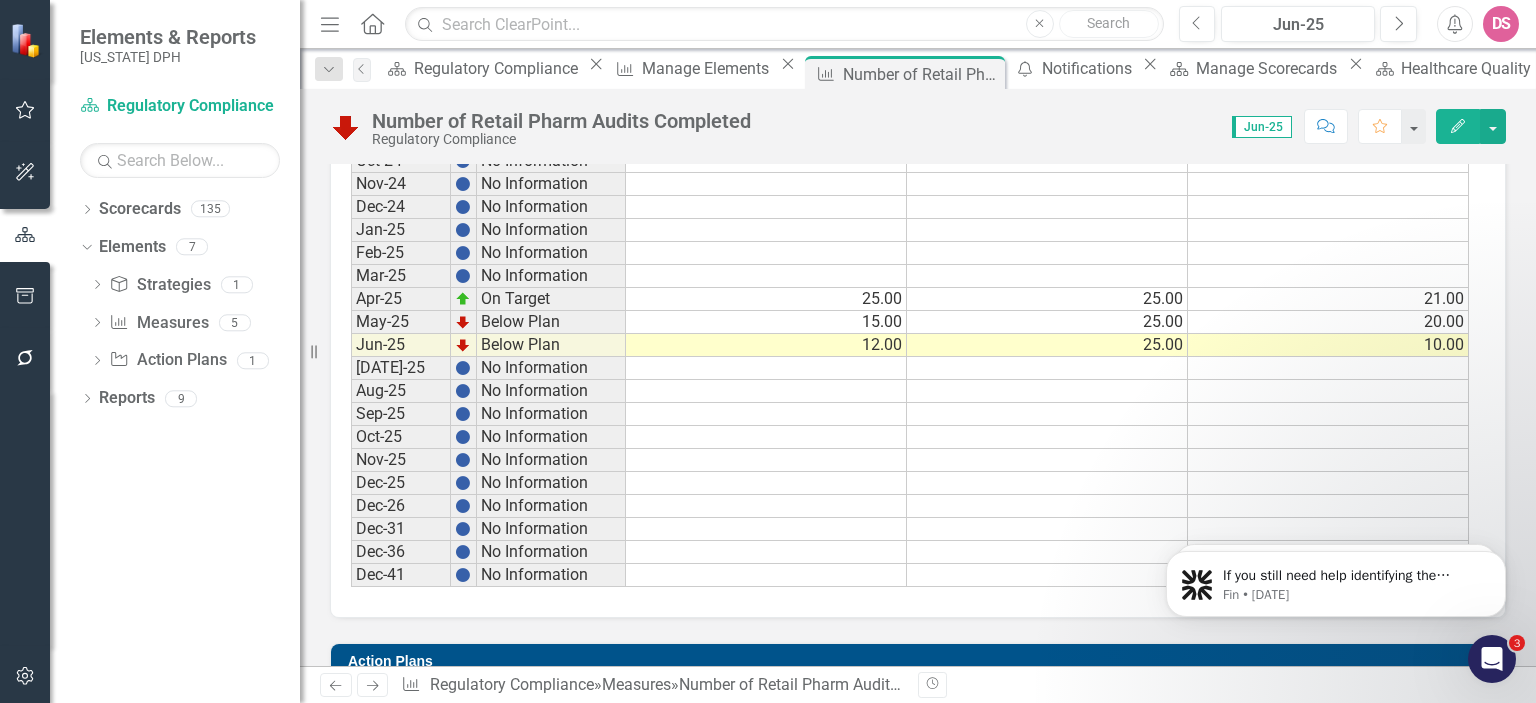 click on "12.00" at bounding box center [766, 345] 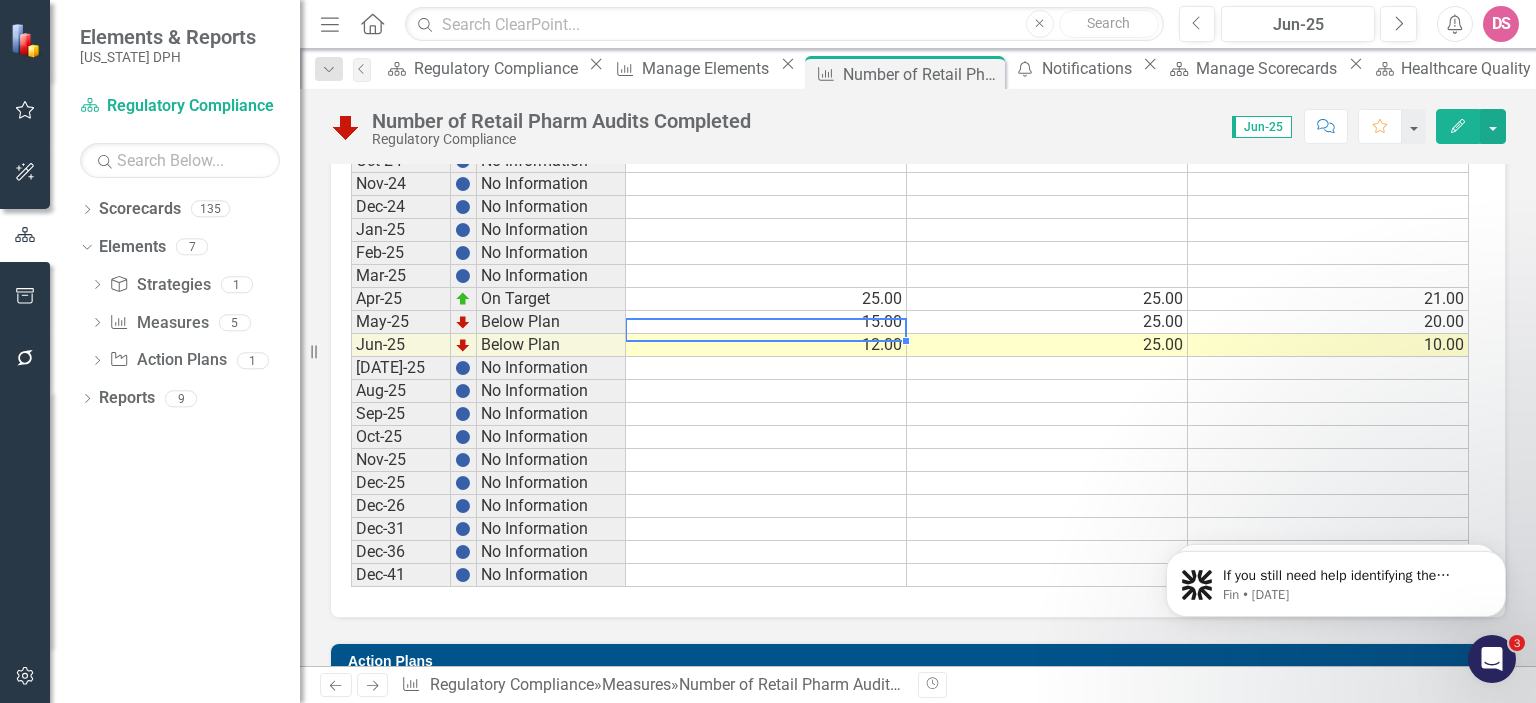 click on "12.00" at bounding box center [766, 345] 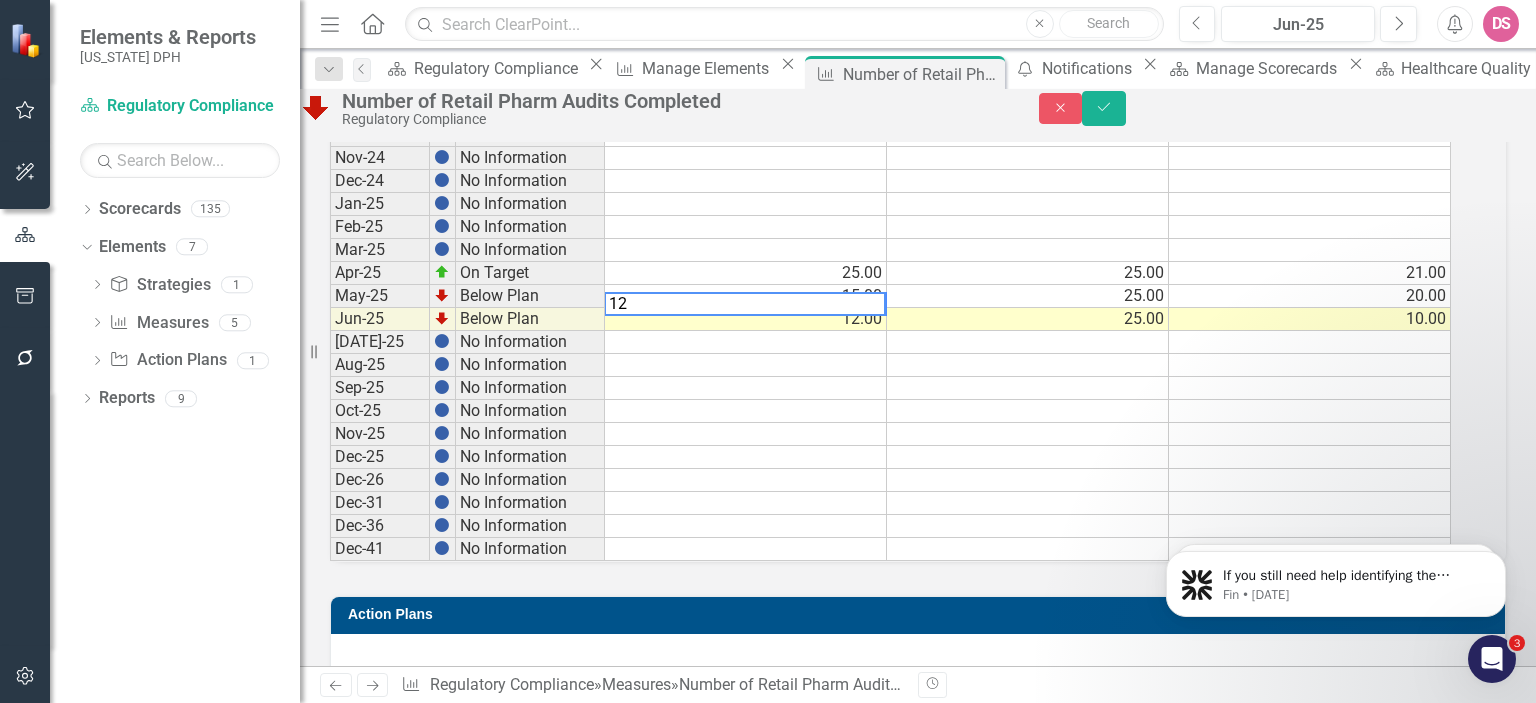 scroll, scrollTop: 2565, scrollLeft: 0, axis: vertical 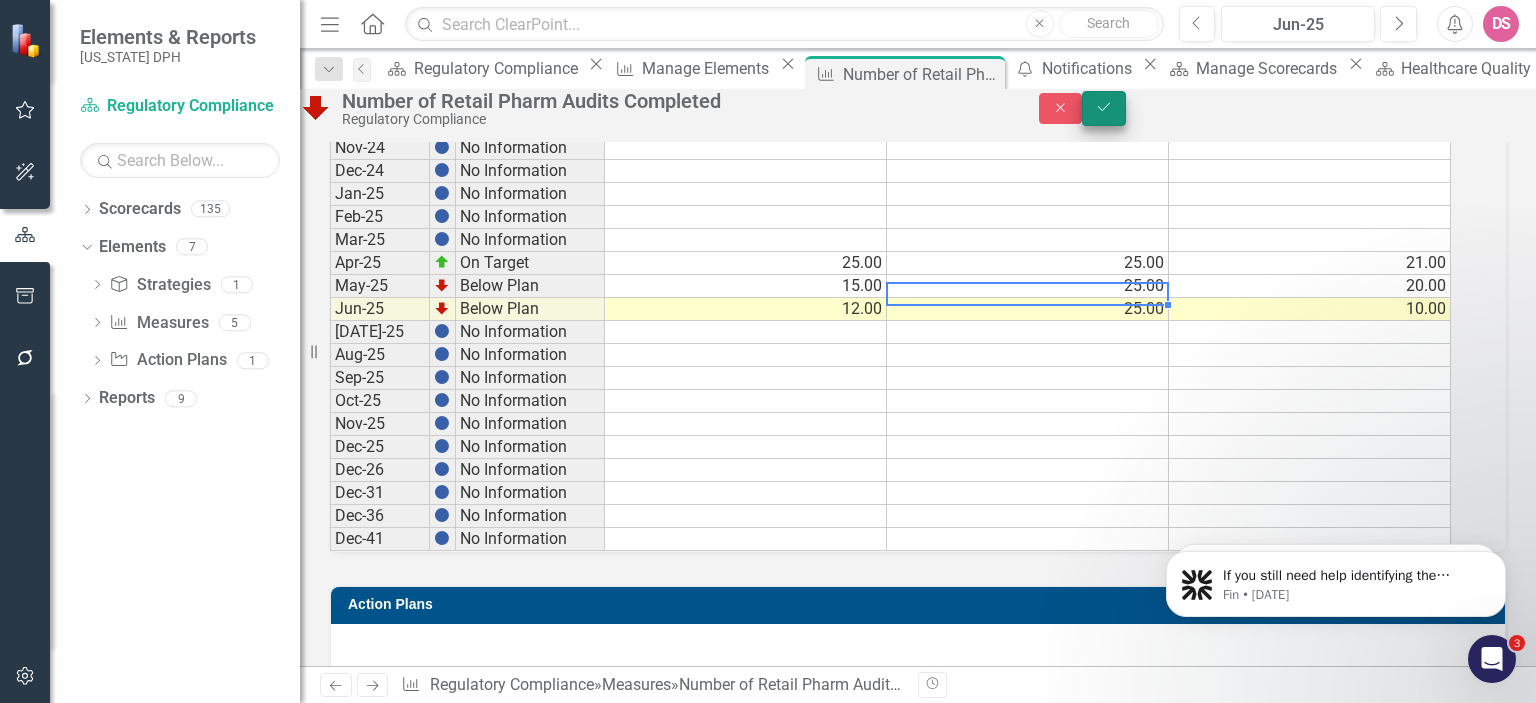 type on "25" 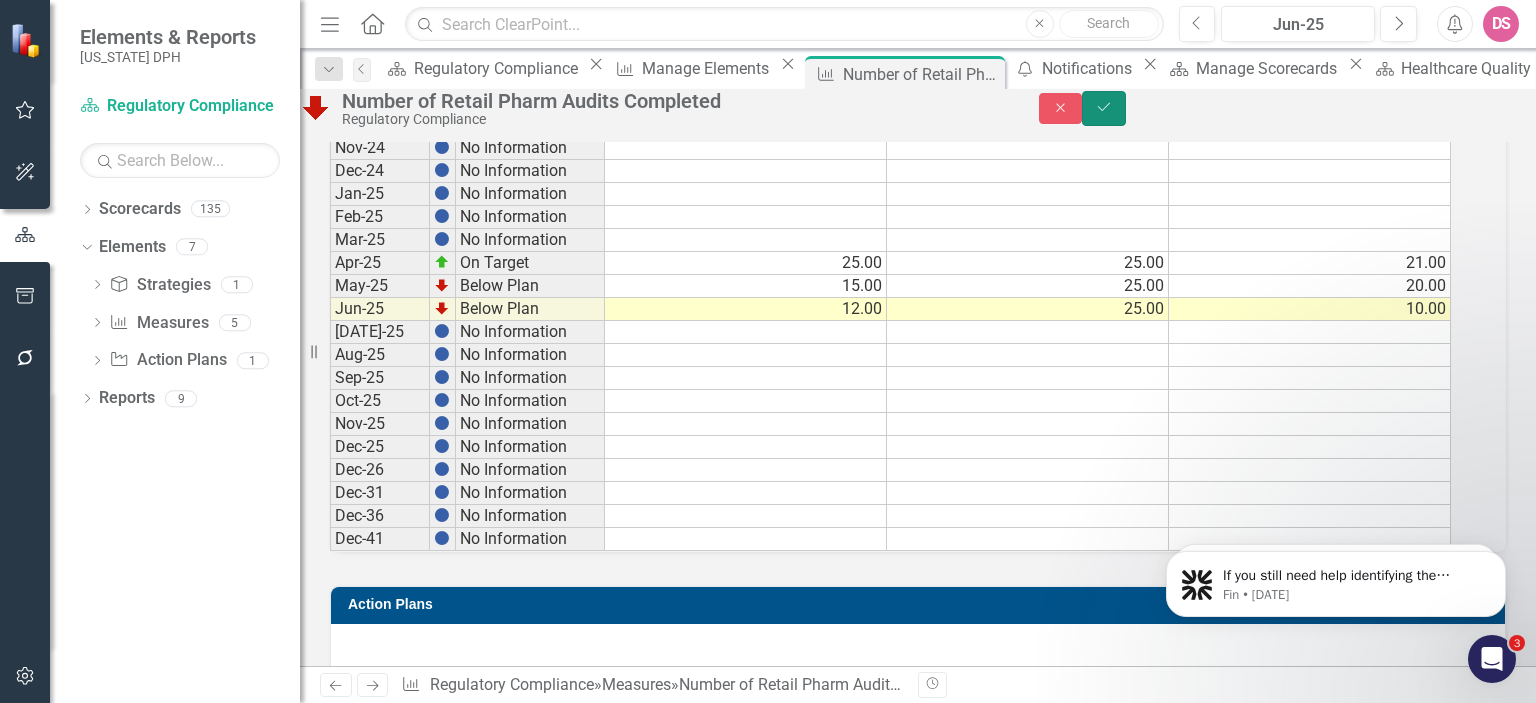 click on "Save" 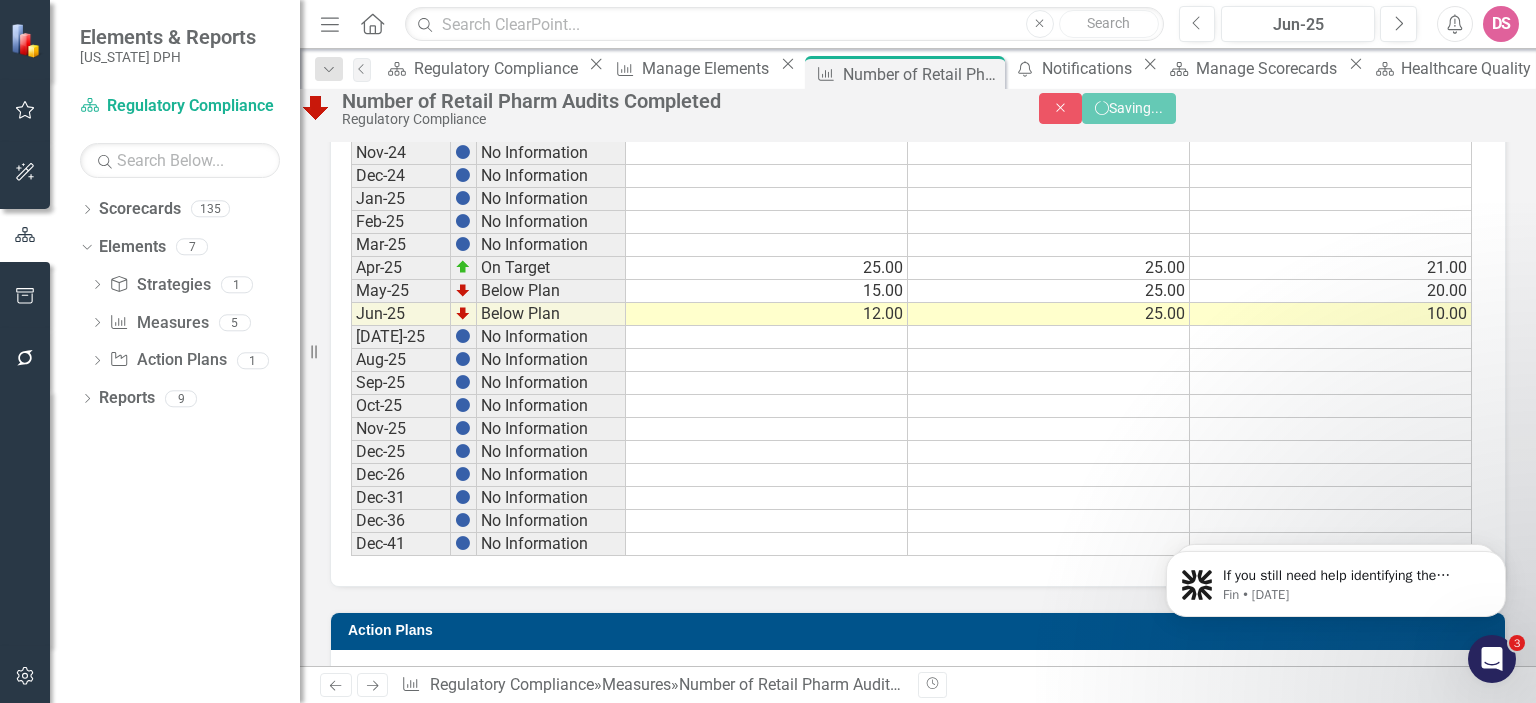 scroll, scrollTop: 0, scrollLeft: 0, axis: both 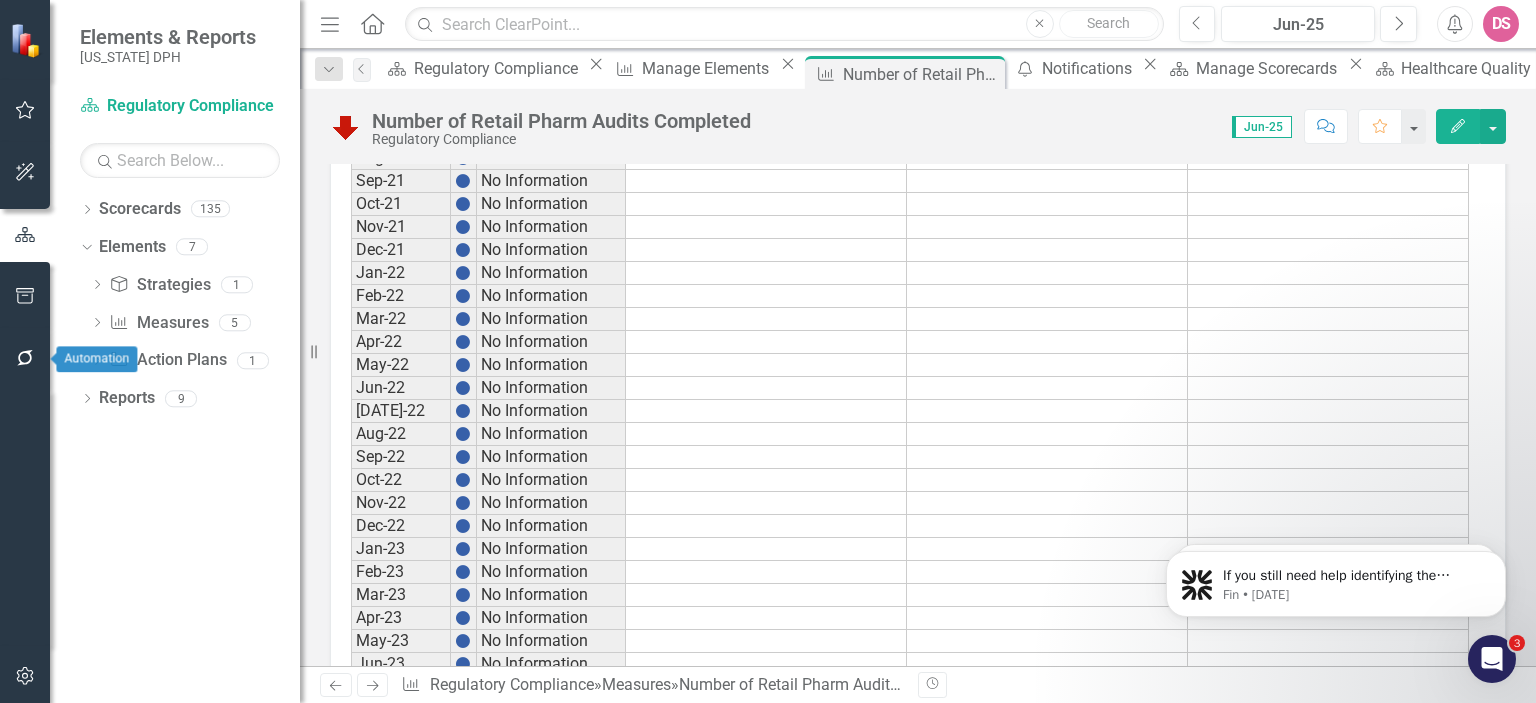 click 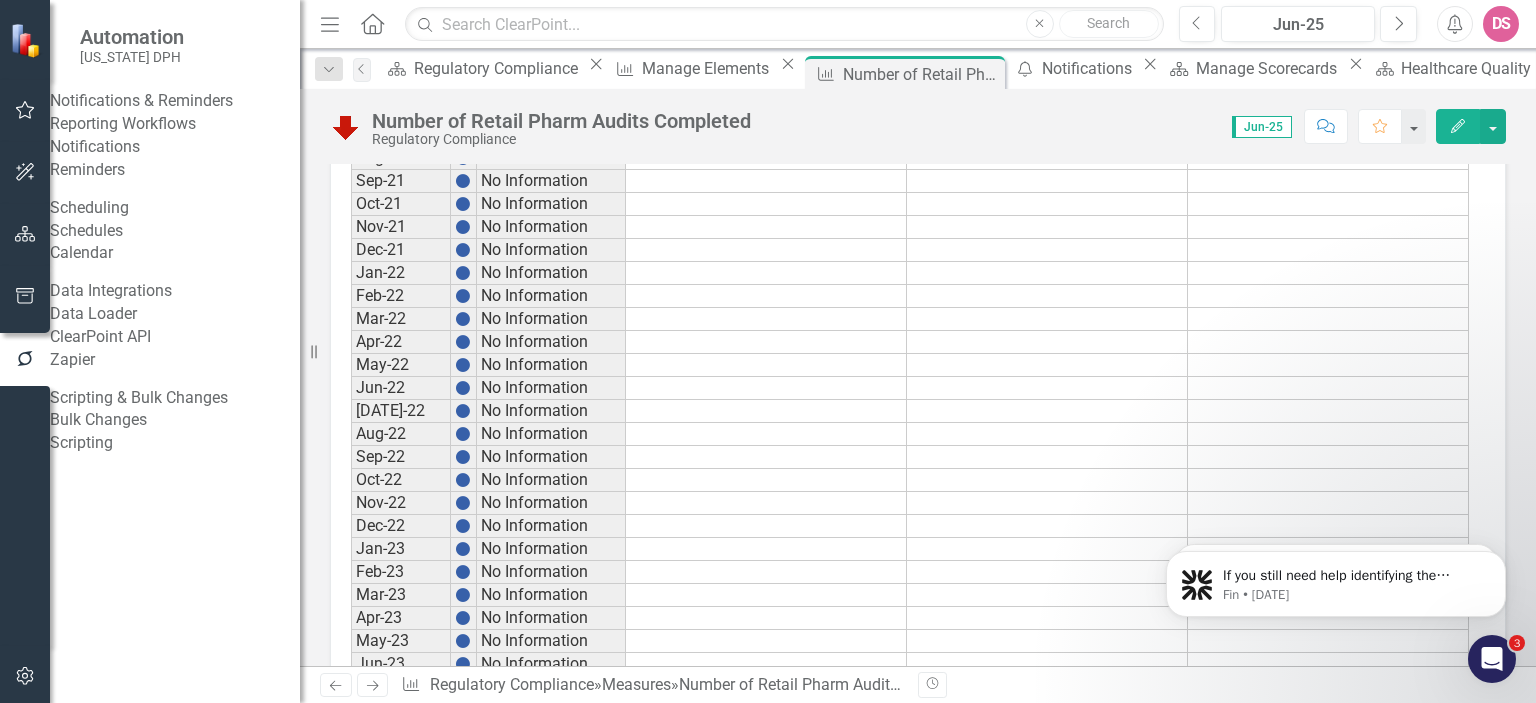 click on "Notifications" at bounding box center [175, 147] 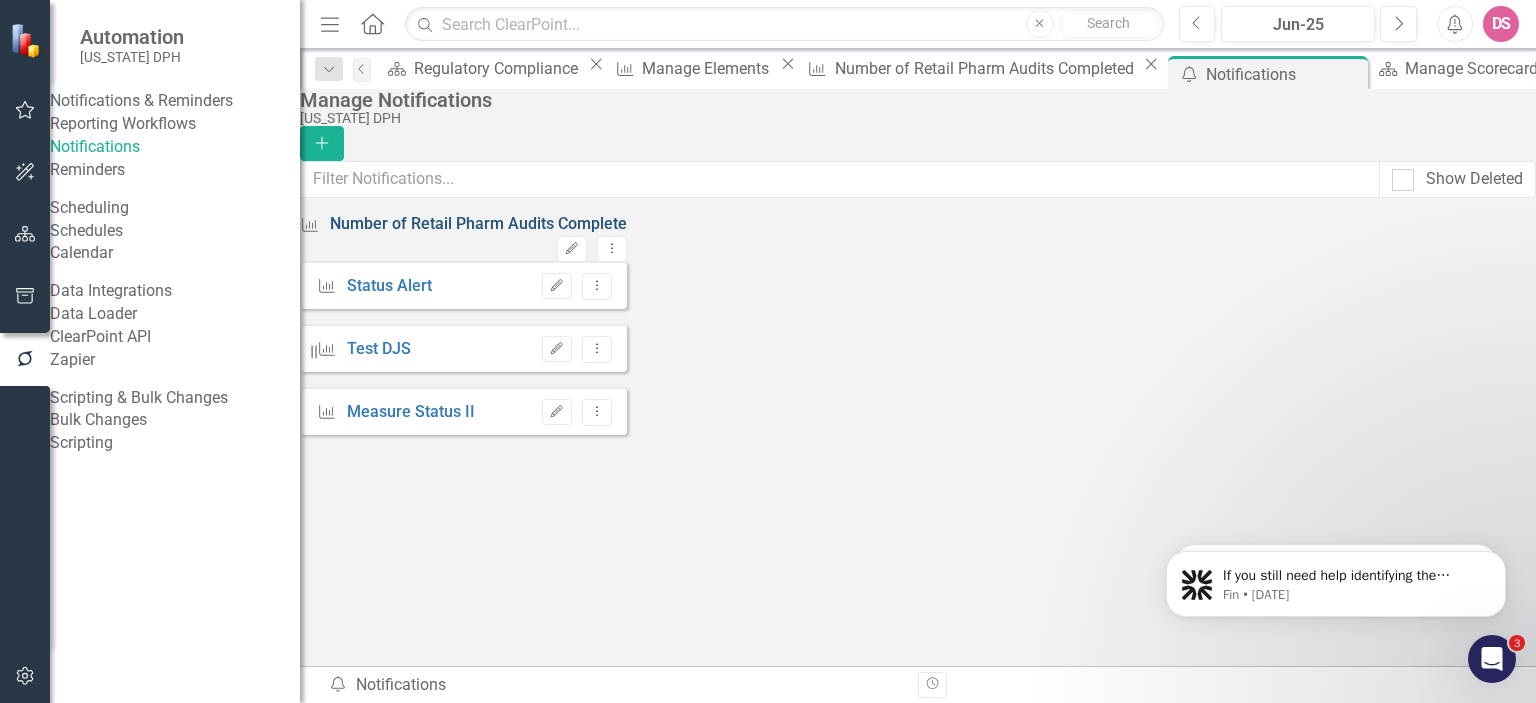 click on "Number of Retail Pharm Audits Complete" at bounding box center [478, 224] 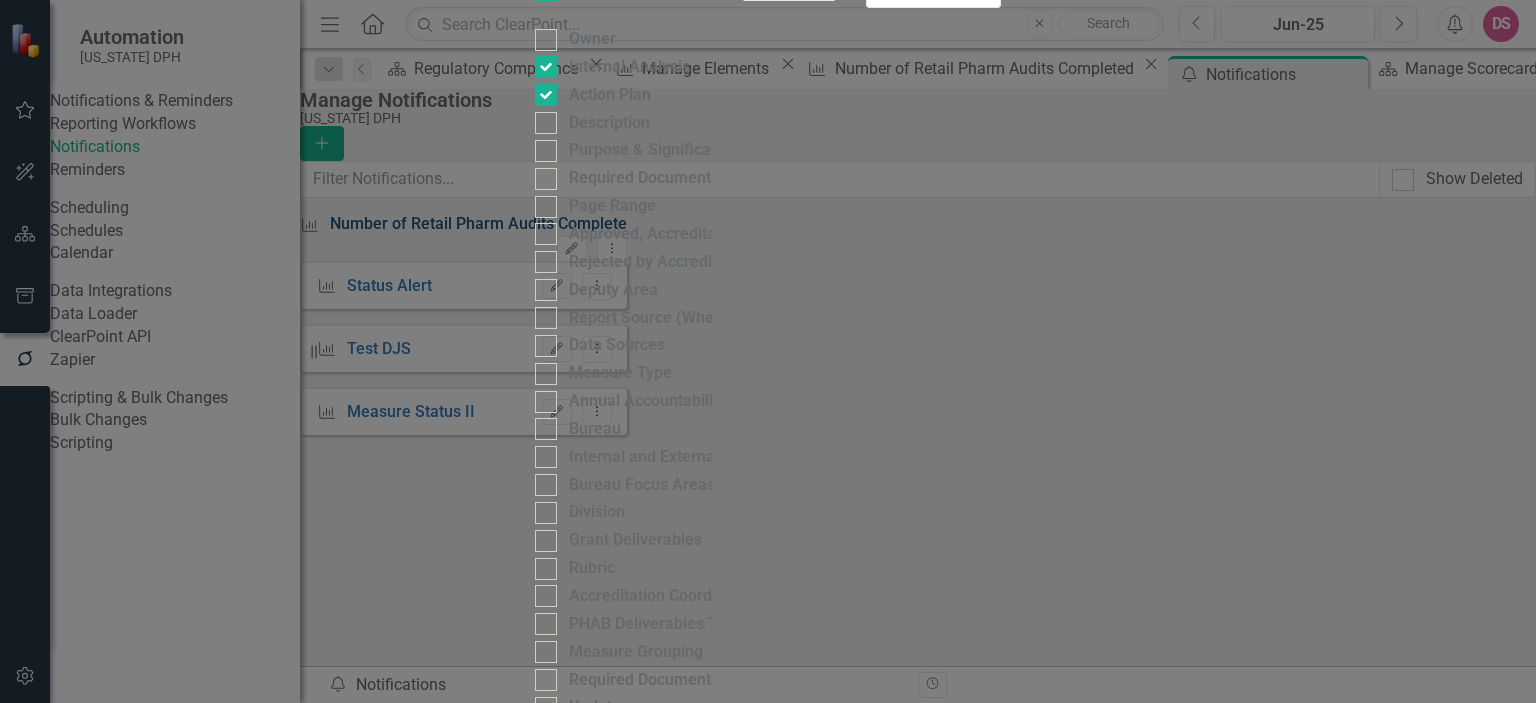 checkbox on "false" 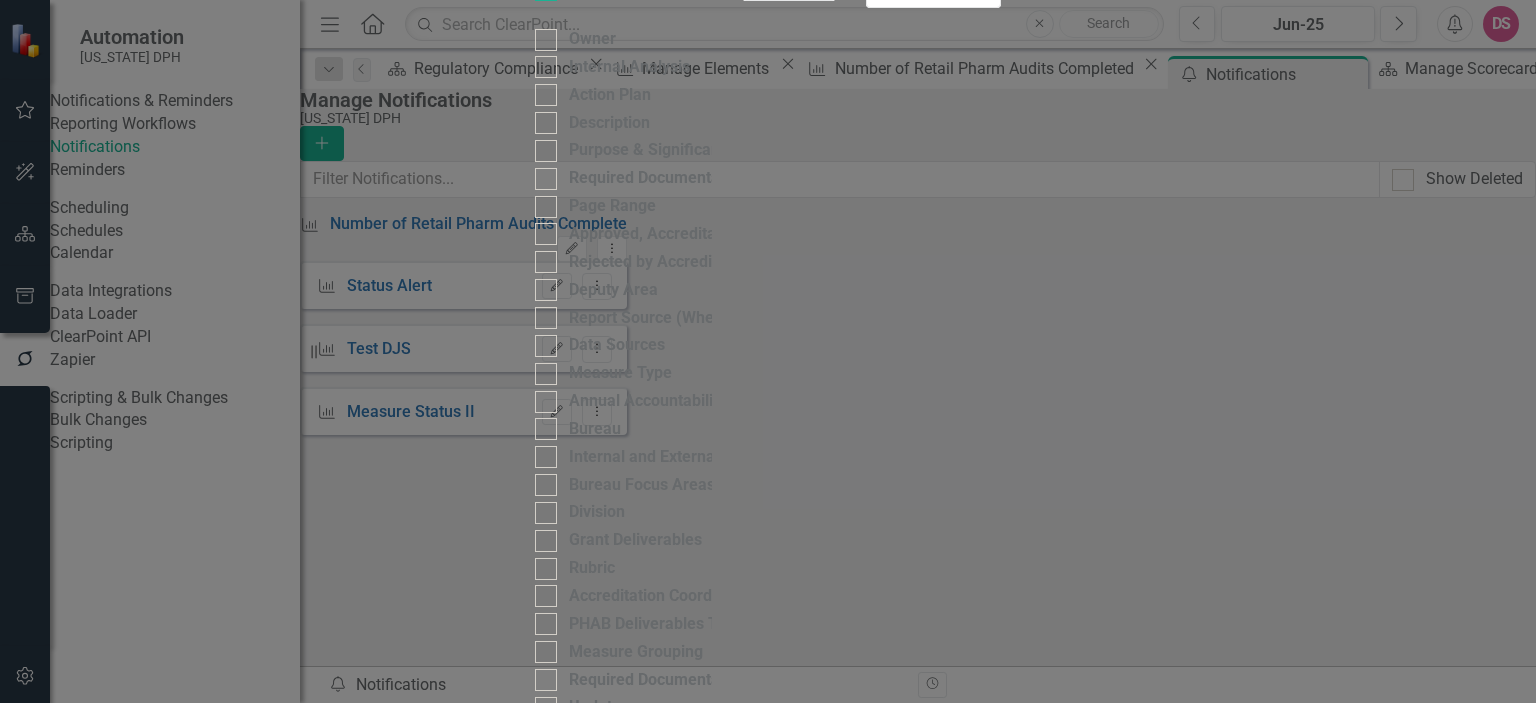 scroll, scrollTop: 0, scrollLeft: 0, axis: both 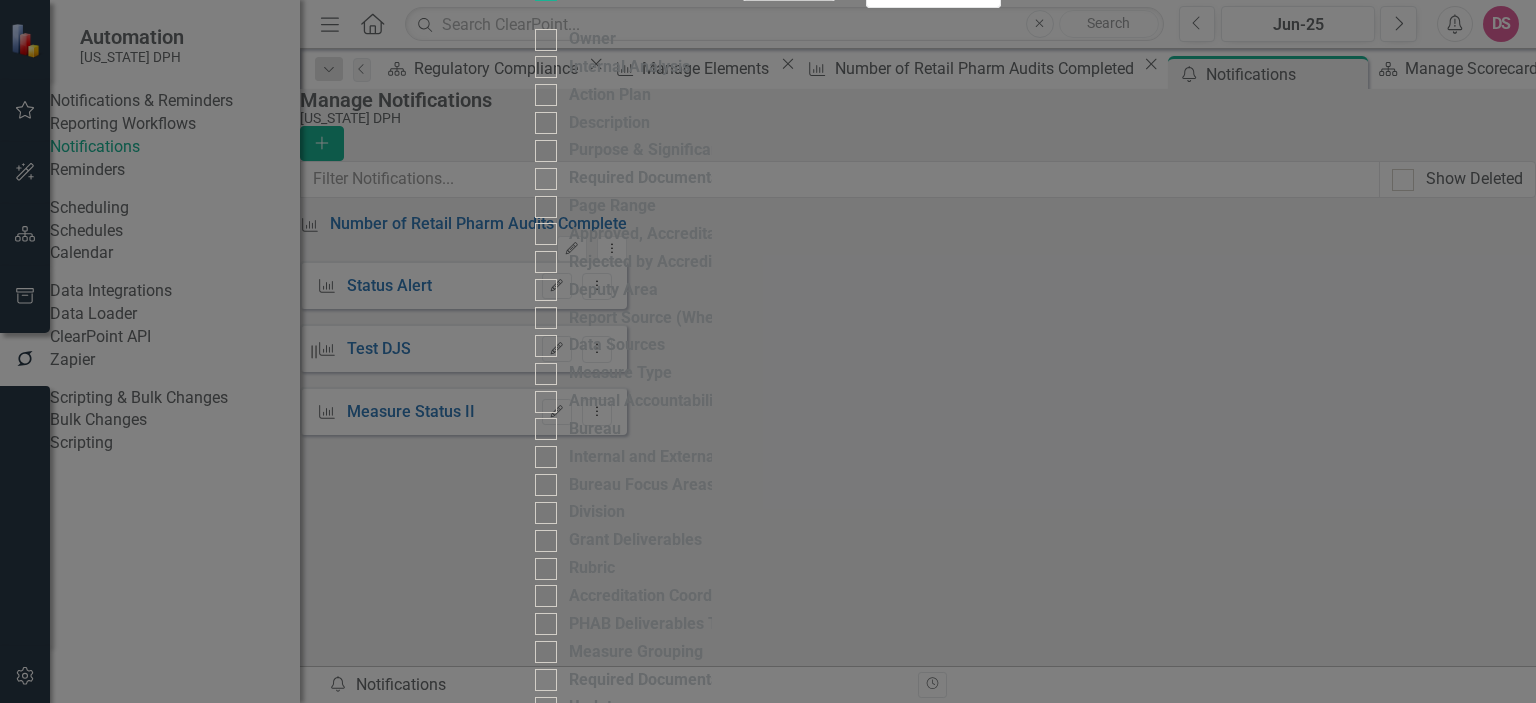 click on "Expand" 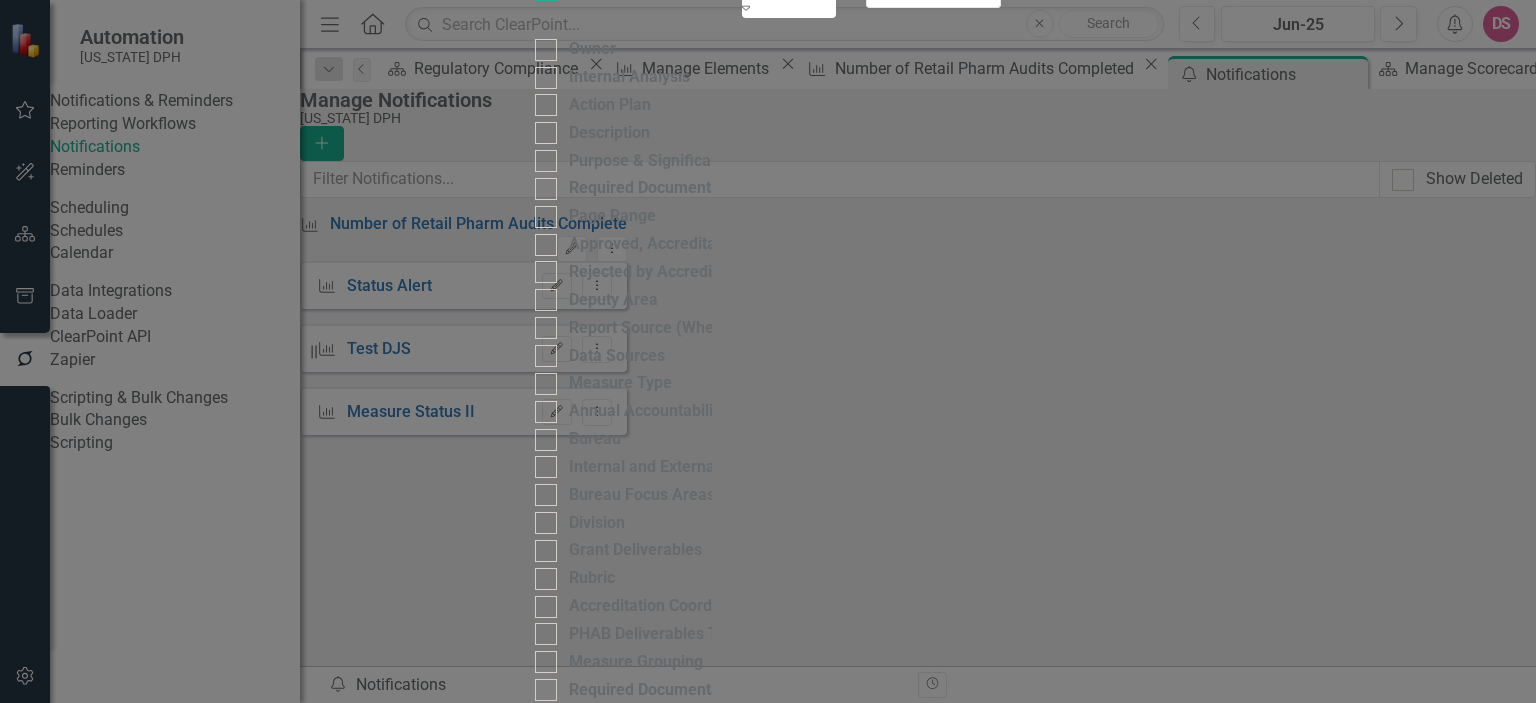 click on "Any Change" at bounding box center (768, 714) 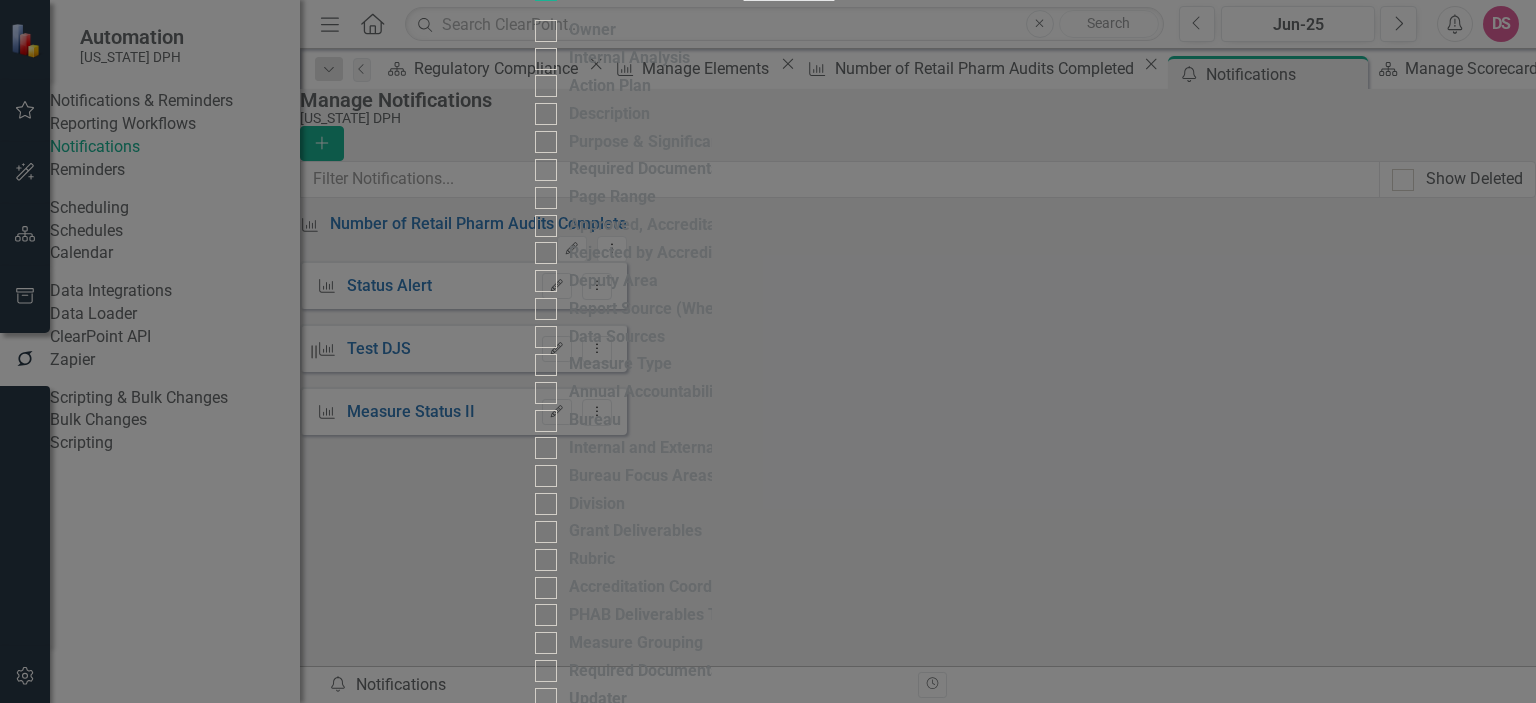 click on "Save" at bounding box center [641, 1039] 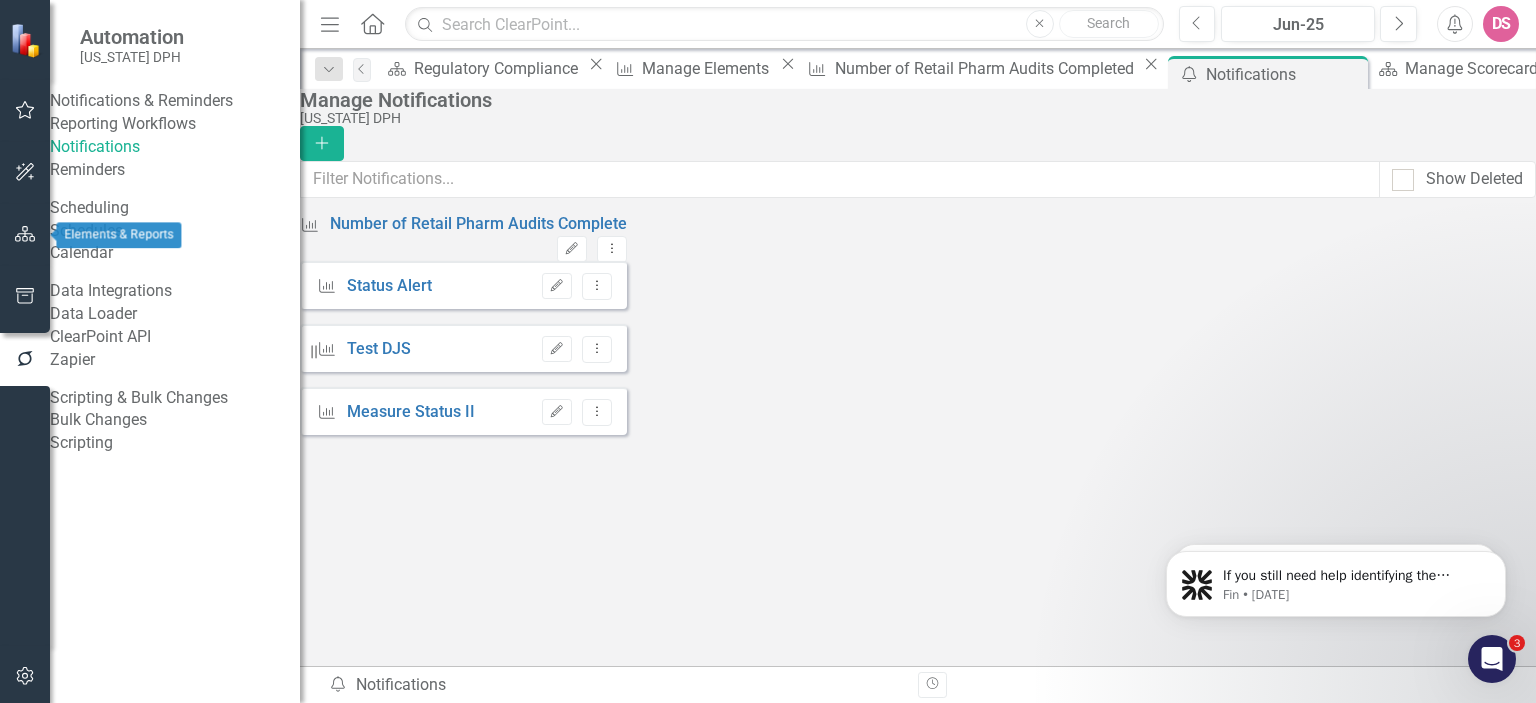 click 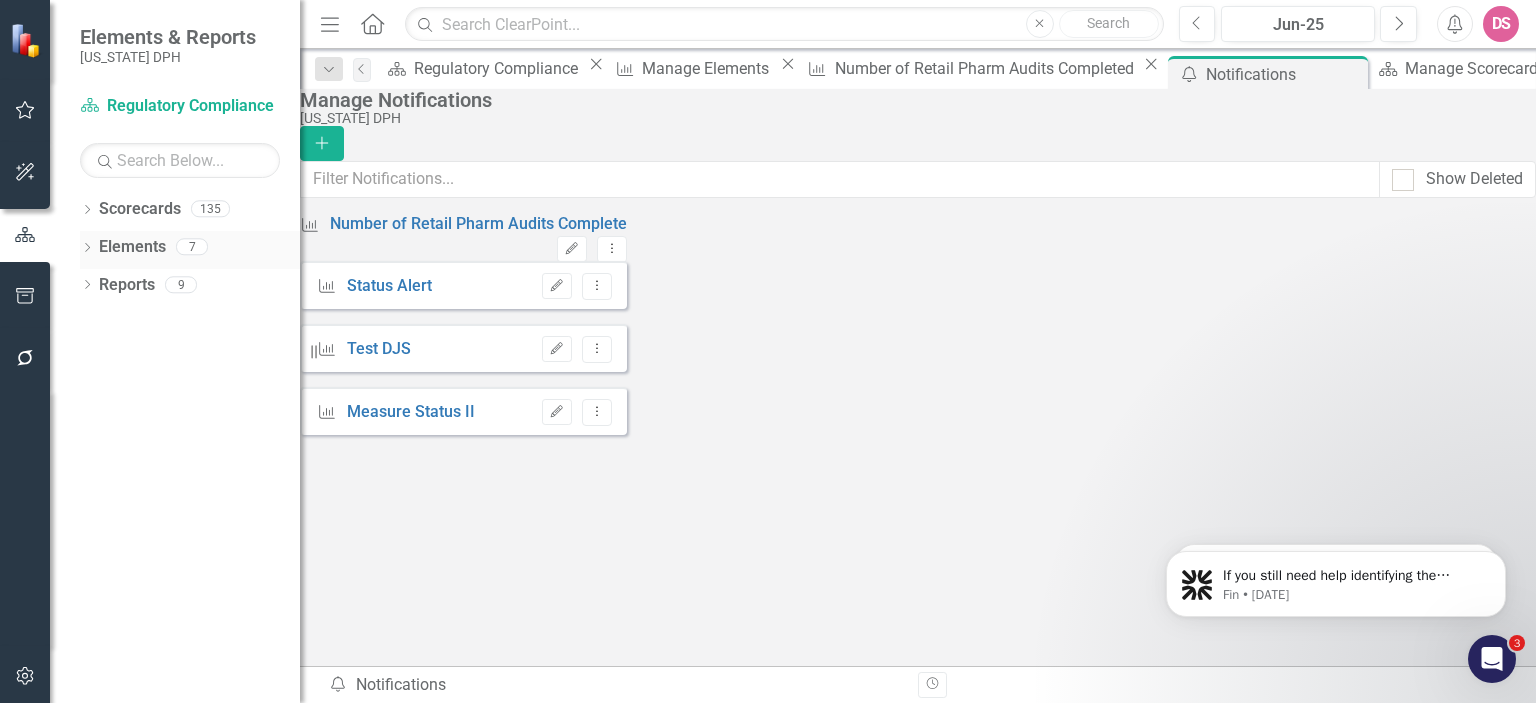 click on "Dropdown" 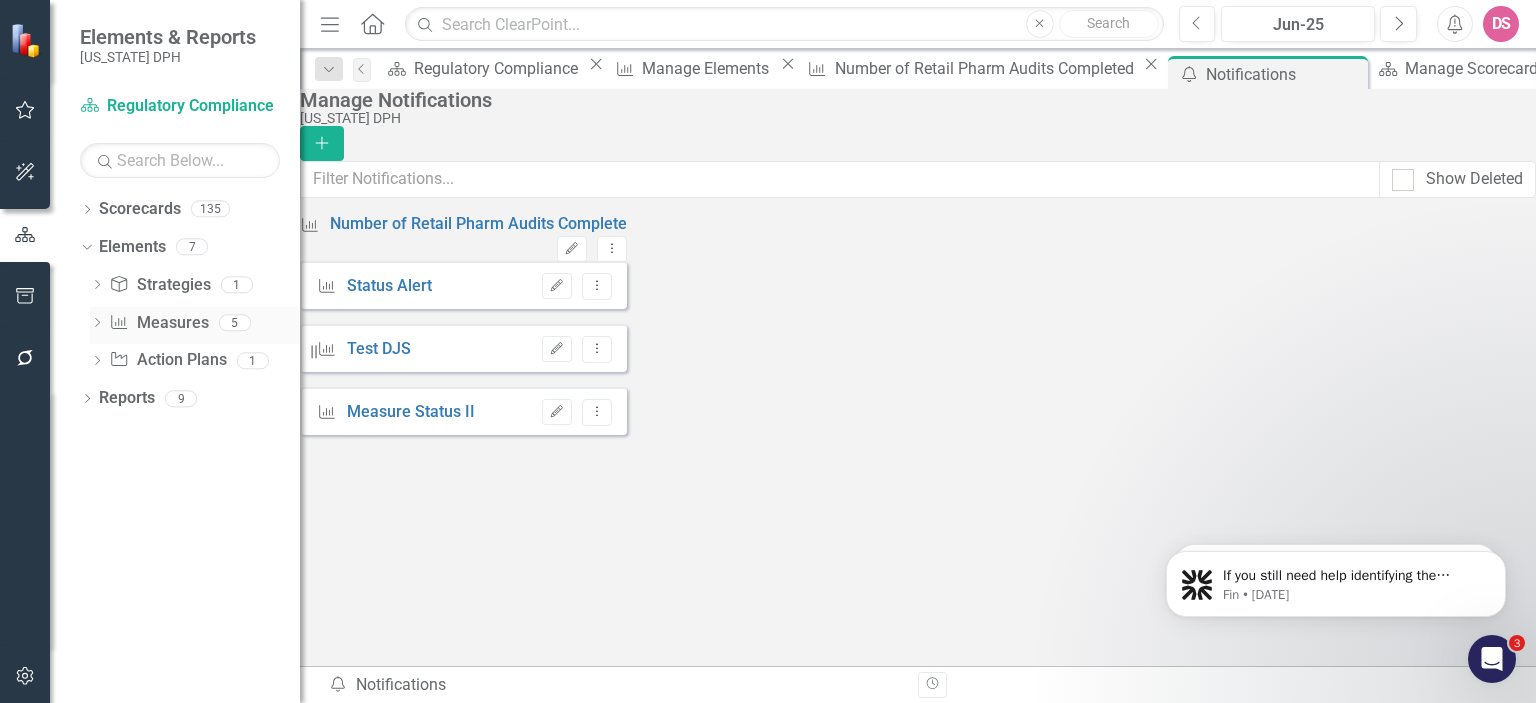 click on "Dropdown" 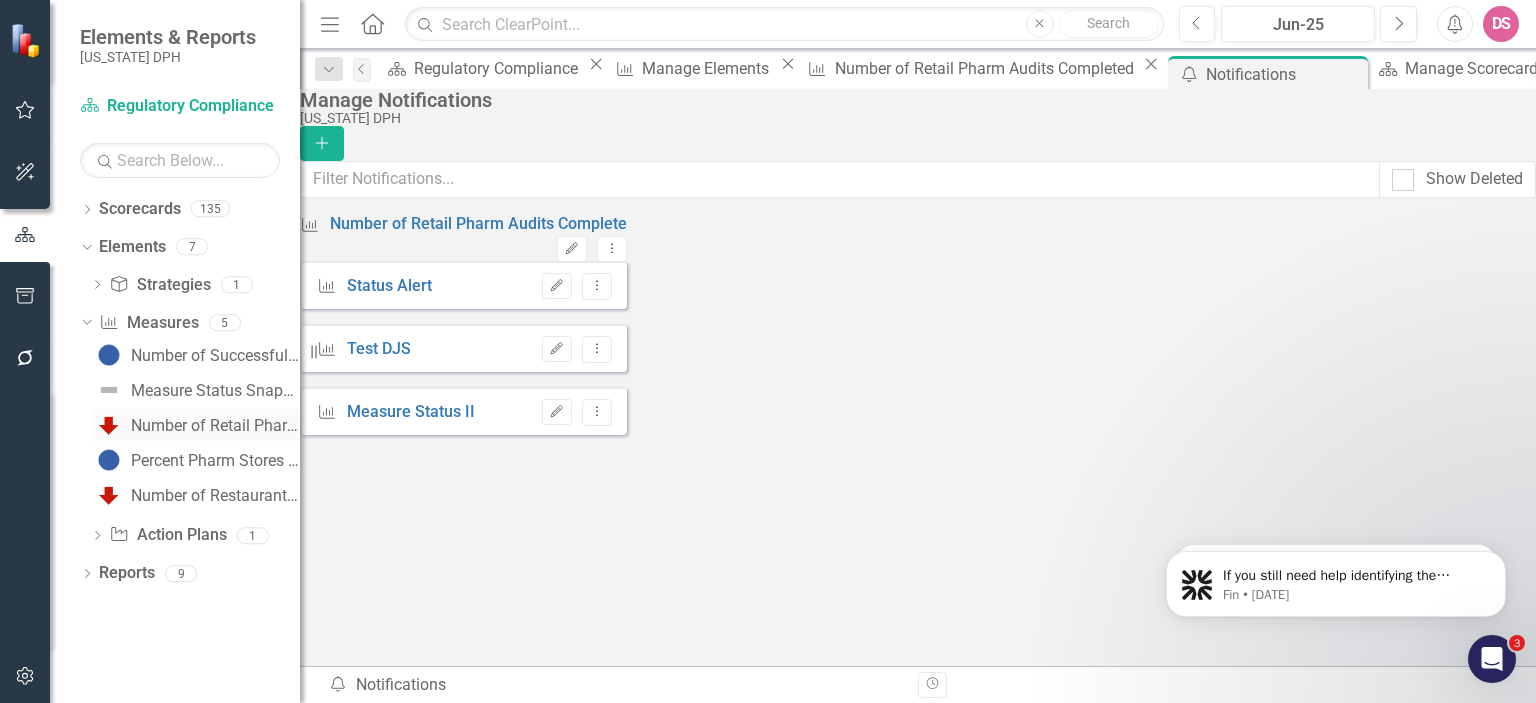 click on "Number of Retail Pharm Audits Completed" at bounding box center [215, 426] 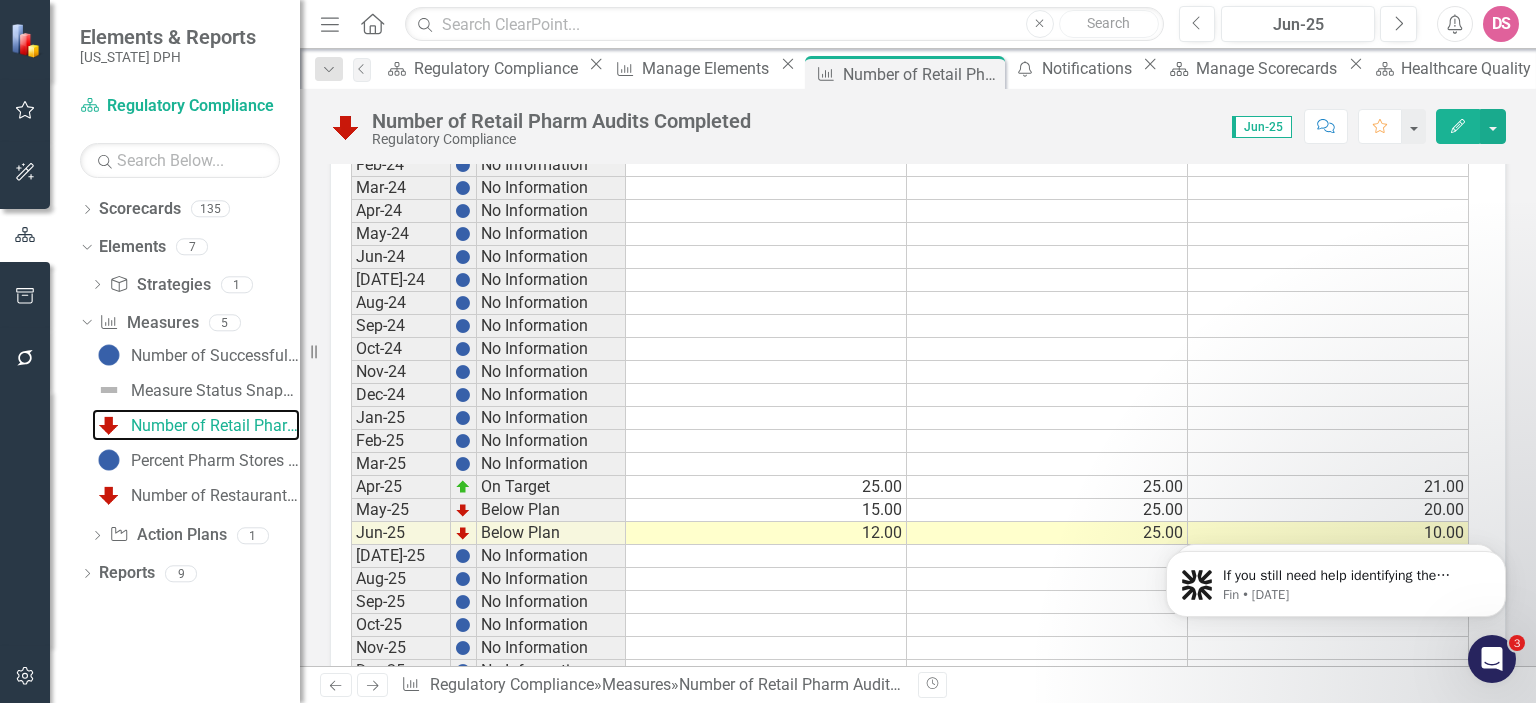 scroll, scrollTop: 2580, scrollLeft: 0, axis: vertical 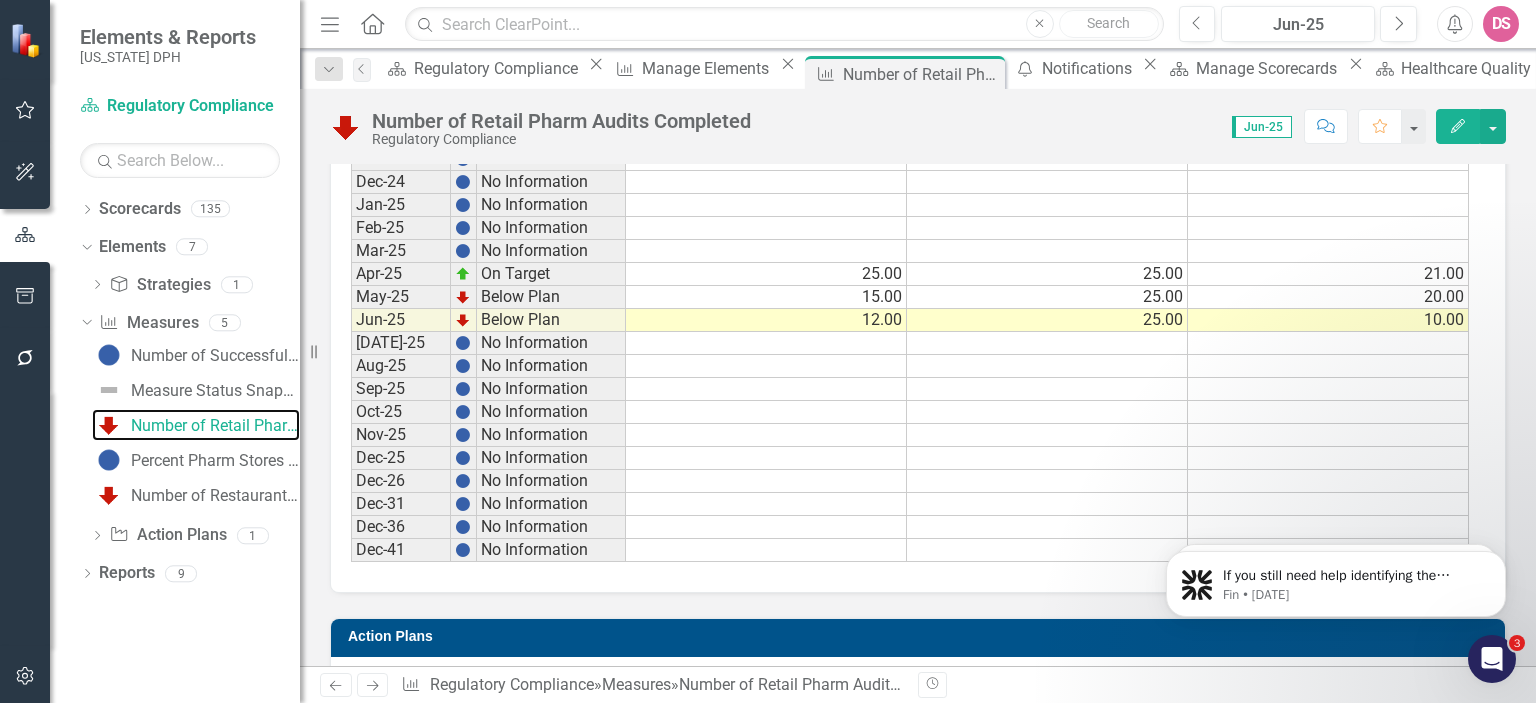 drag, startPoint x: 1528, startPoint y: 200, endPoint x: 382, endPoint y: 87, distance: 1151.5576 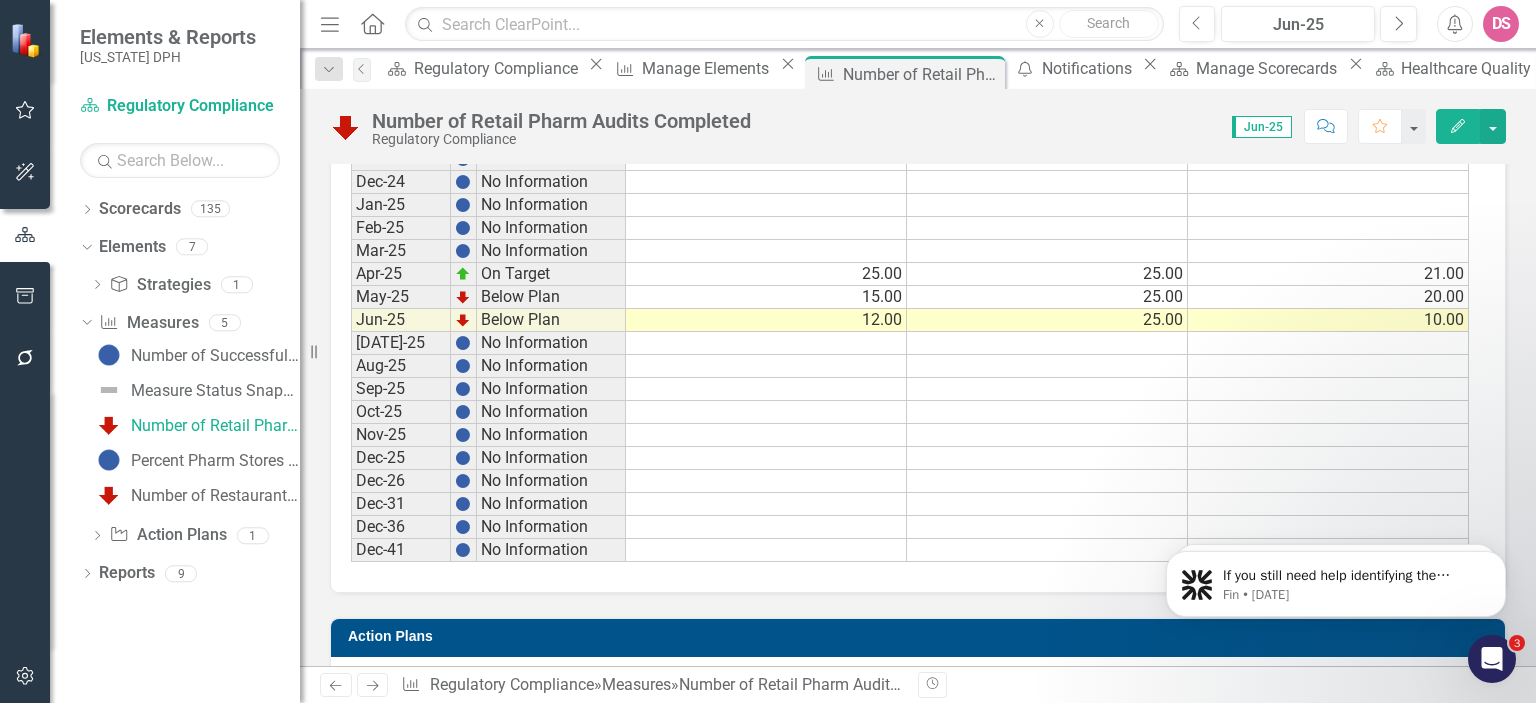 click on "12.00" at bounding box center [766, 320] 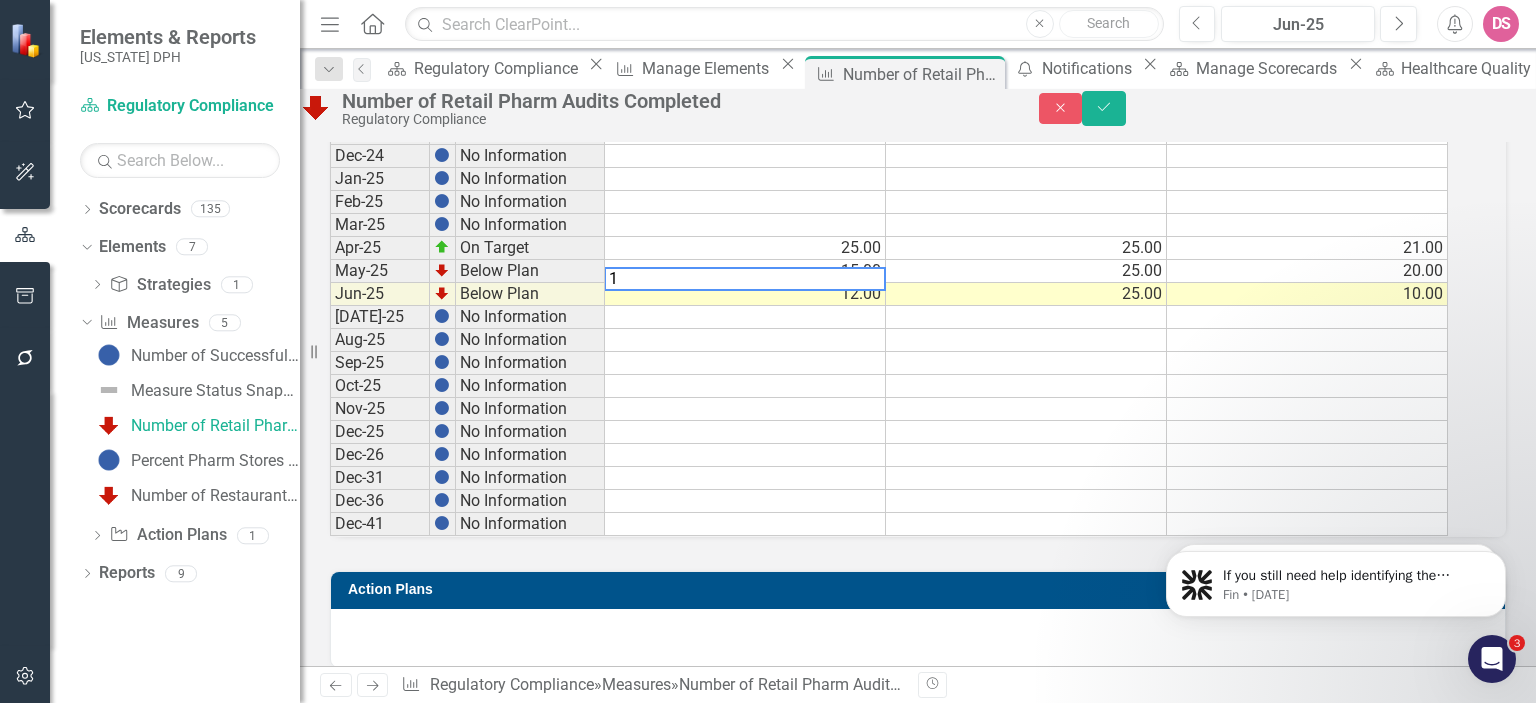 type on "19" 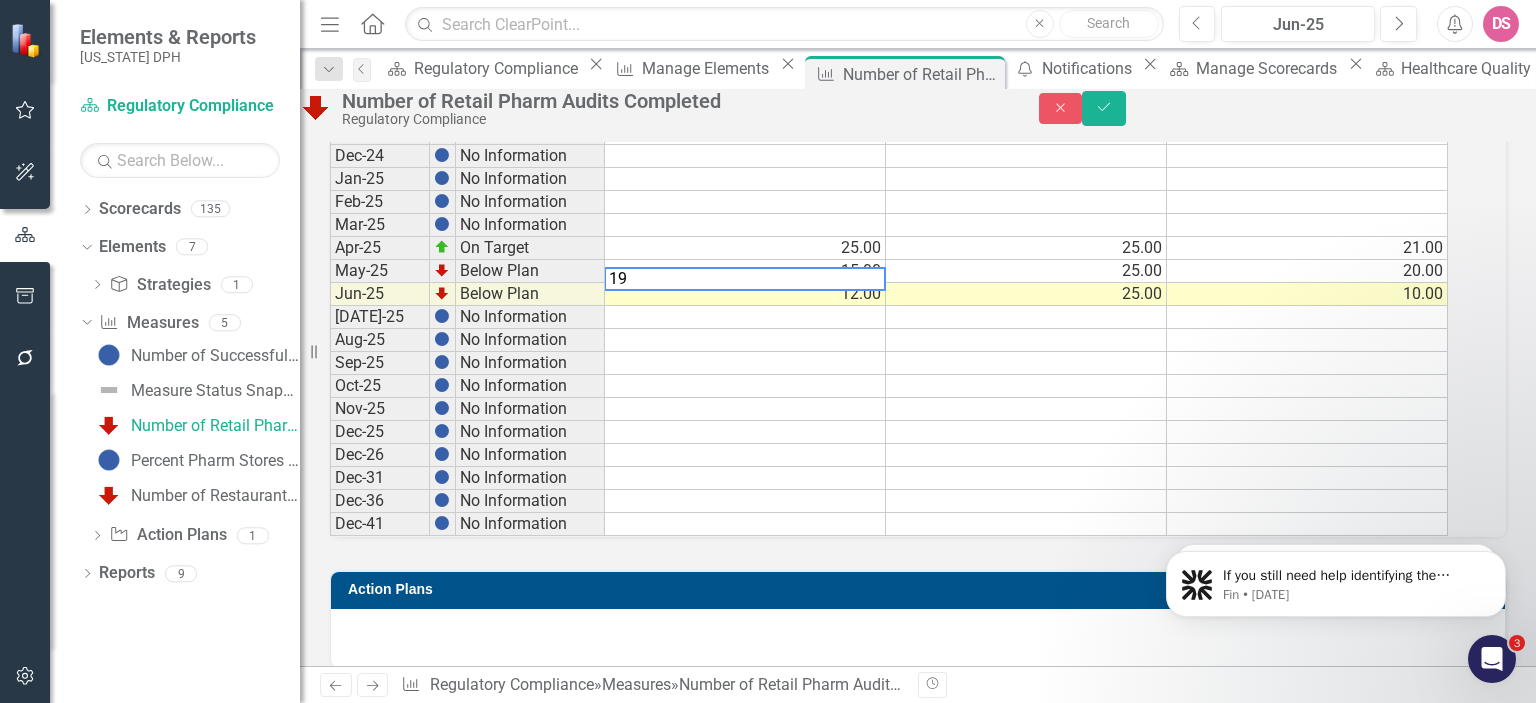 scroll, scrollTop: 2591, scrollLeft: 0, axis: vertical 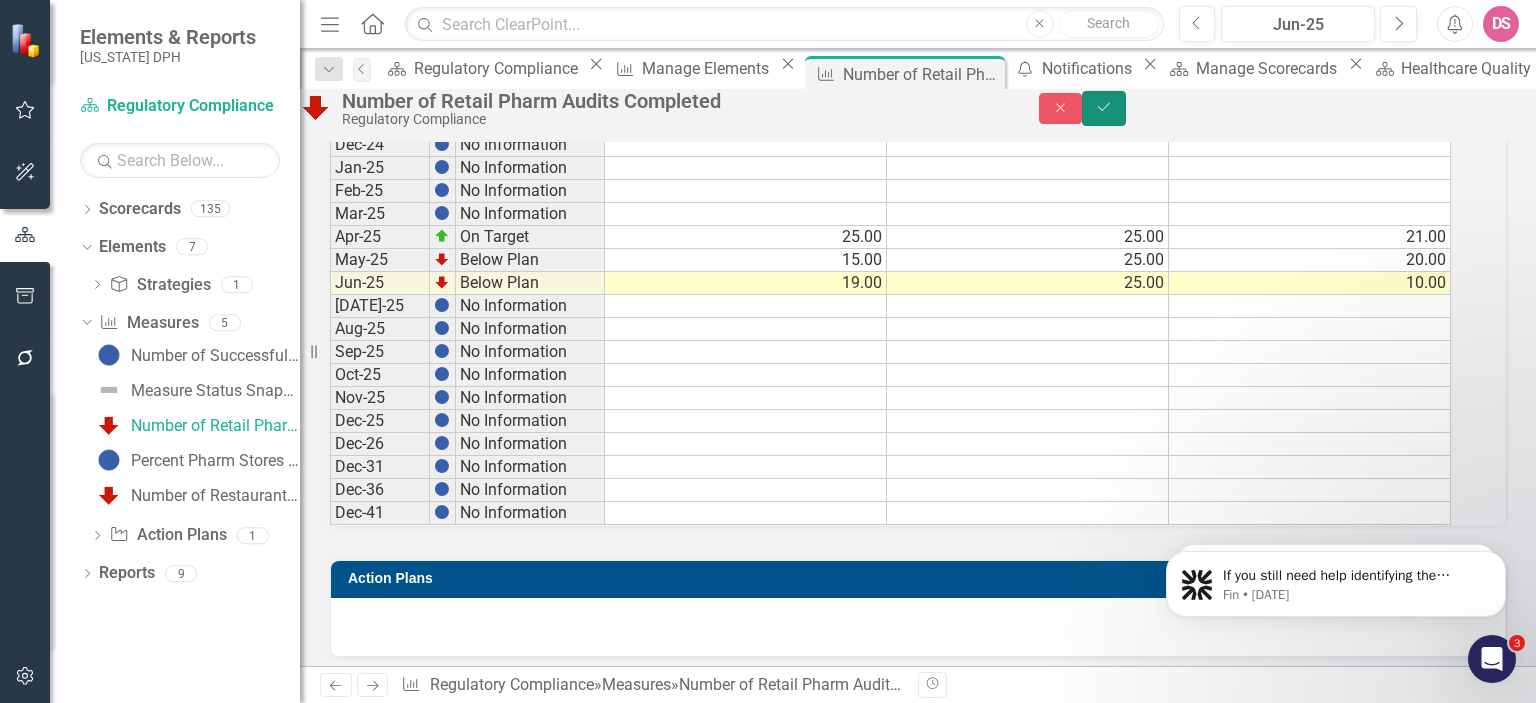 click on "Save" 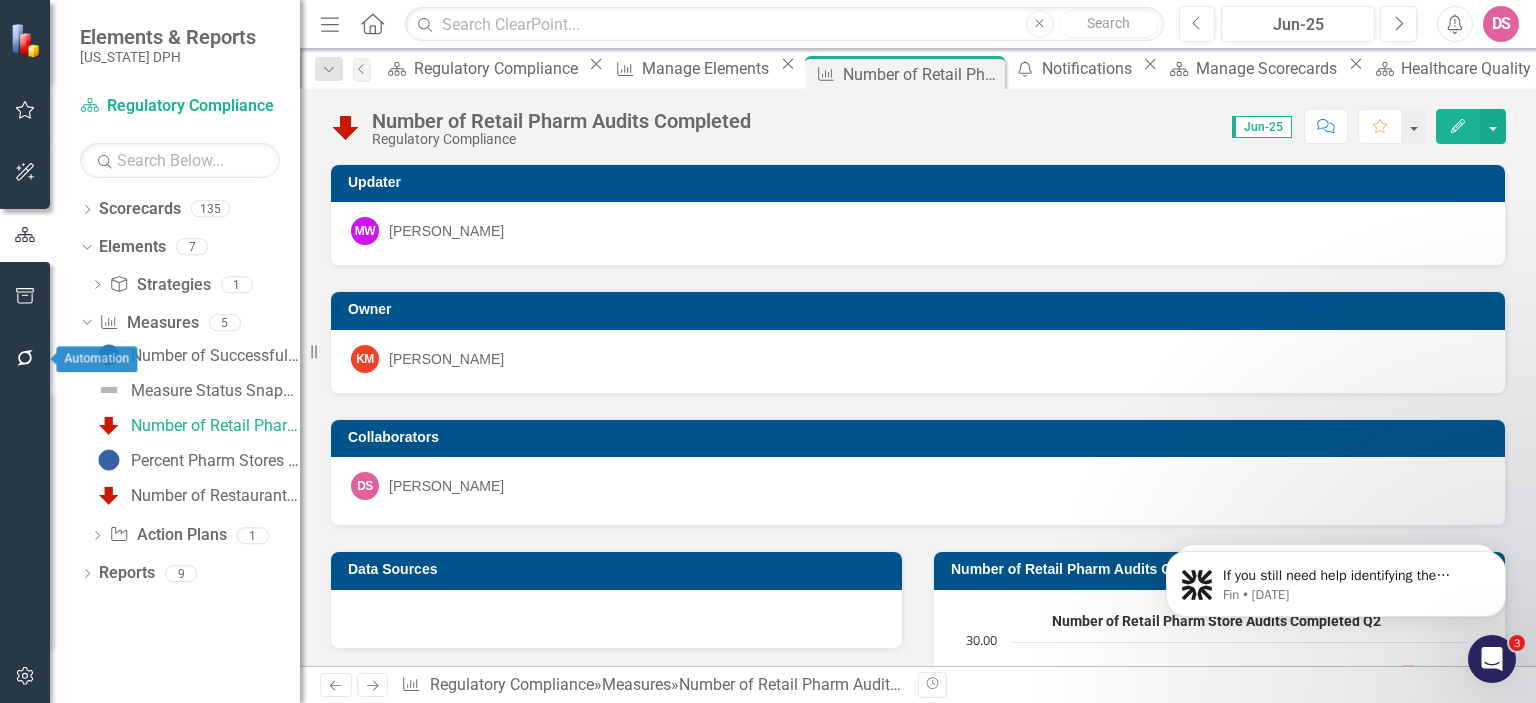 click 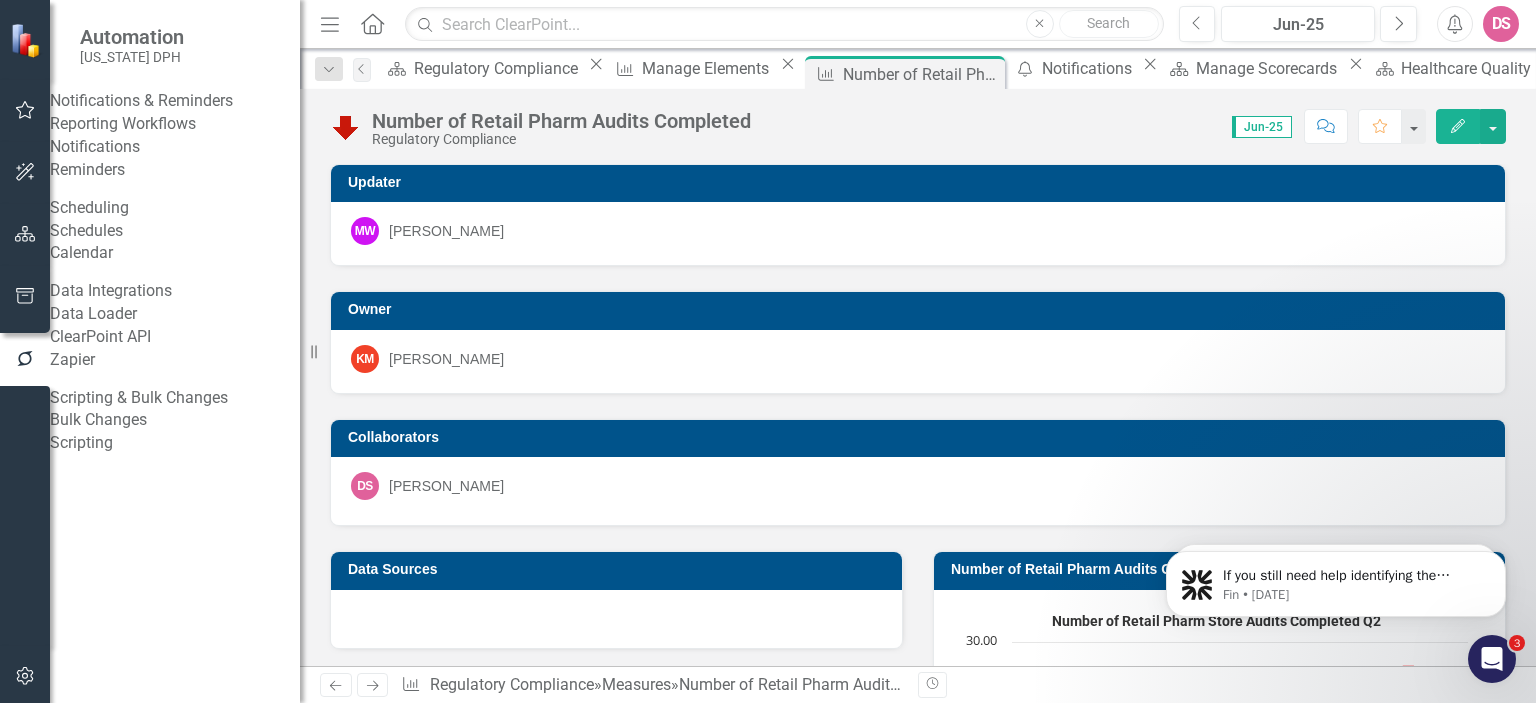 click on "Notifications" at bounding box center [175, 147] 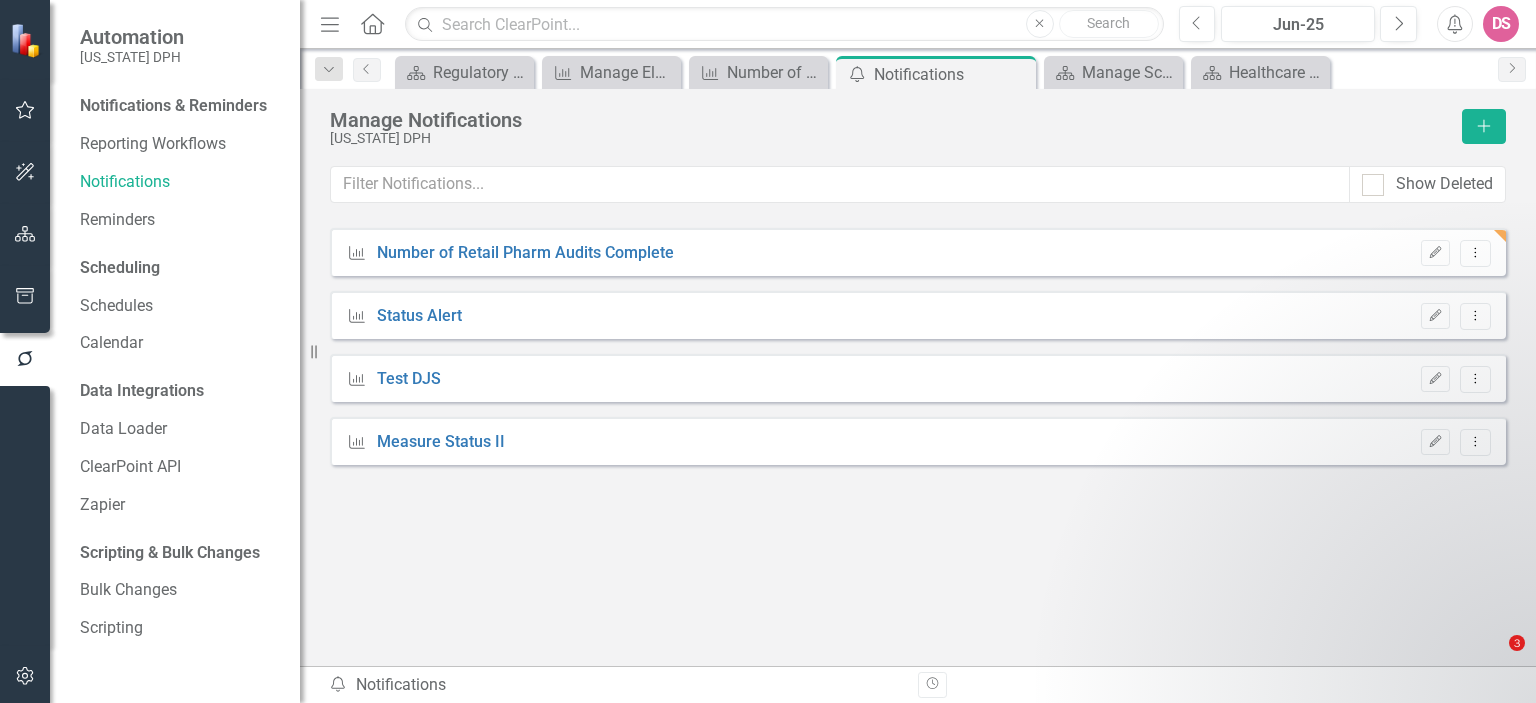 scroll, scrollTop: 0, scrollLeft: 0, axis: both 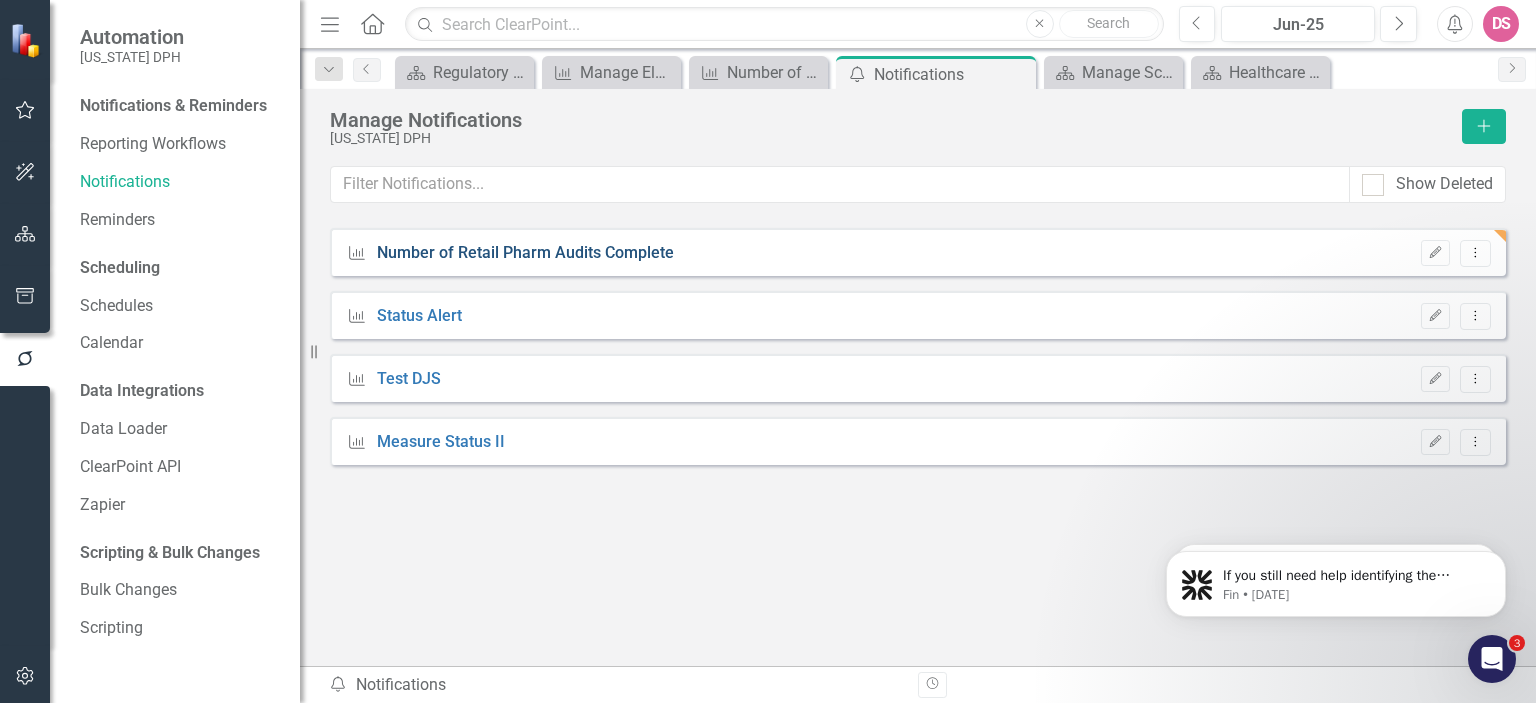 click on "Number of Retail Pharm Audits Complete" at bounding box center [525, 253] 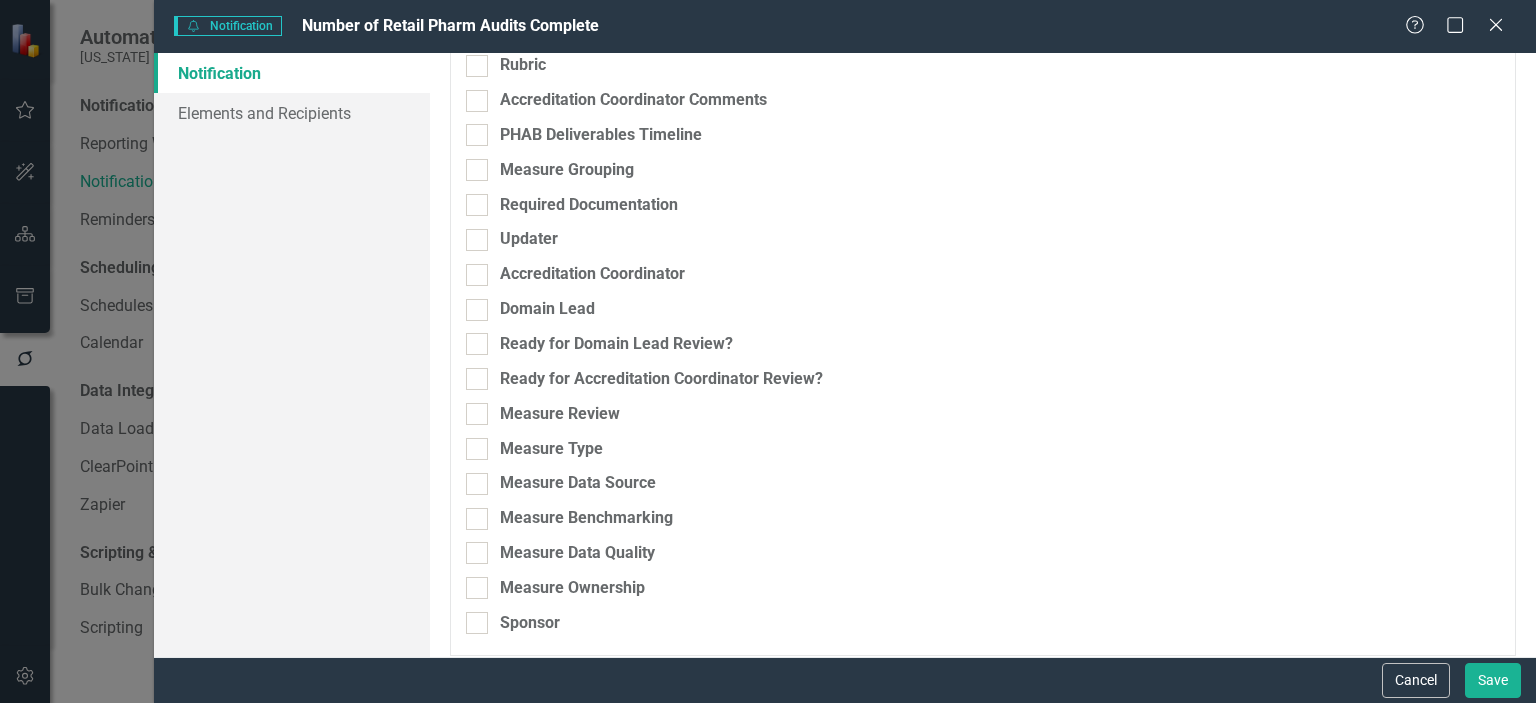 scroll, scrollTop: 126, scrollLeft: 0, axis: vertical 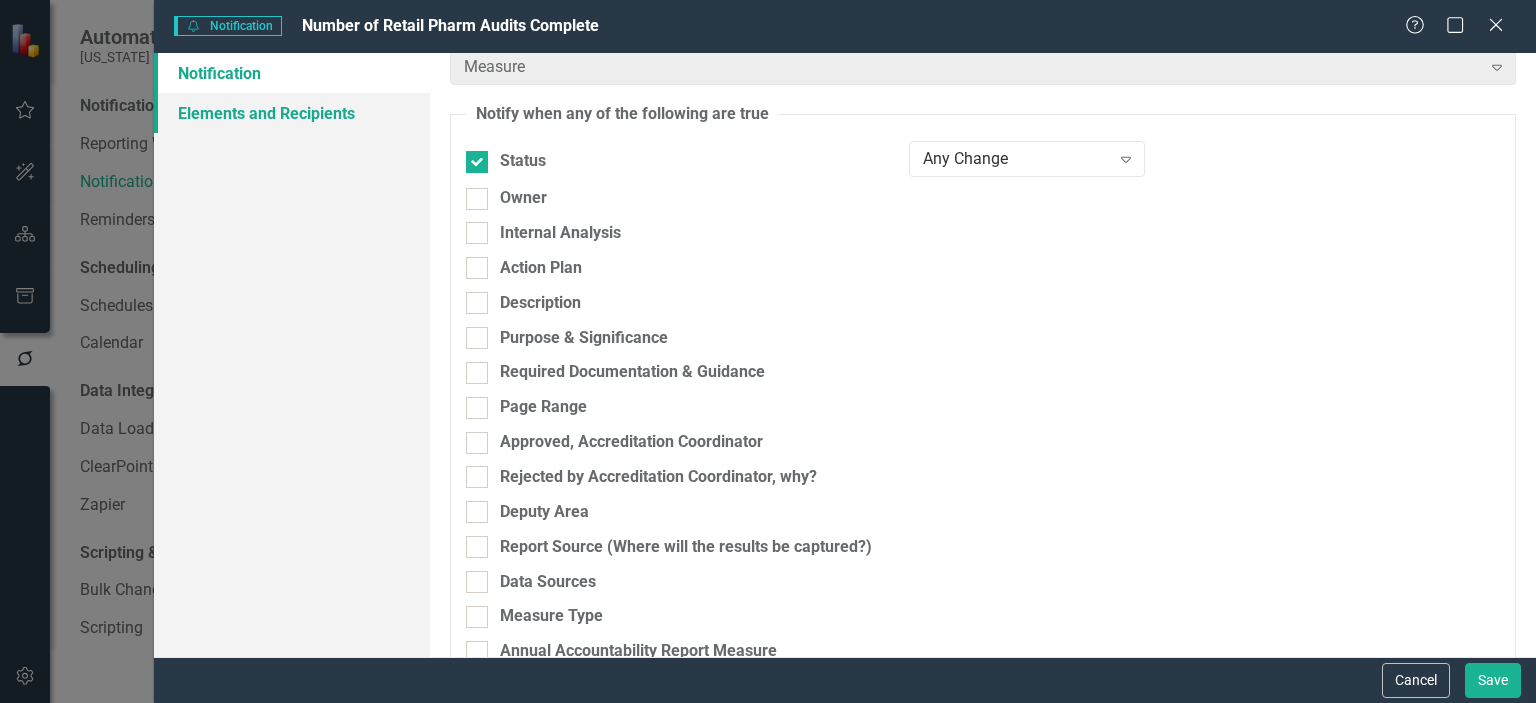 click on "Elements and Recipients" at bounding box center (292, 113) 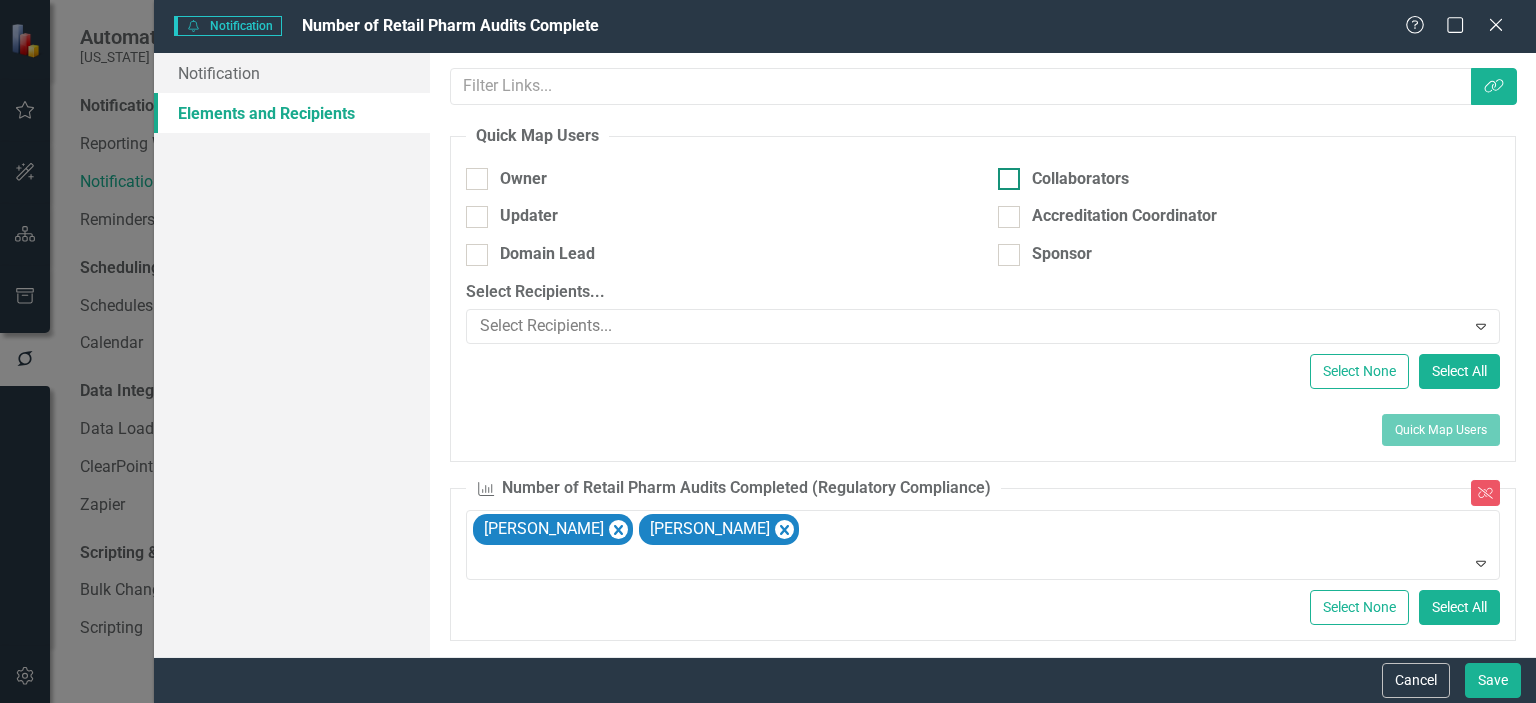 click at bounding box center [1009, 179] 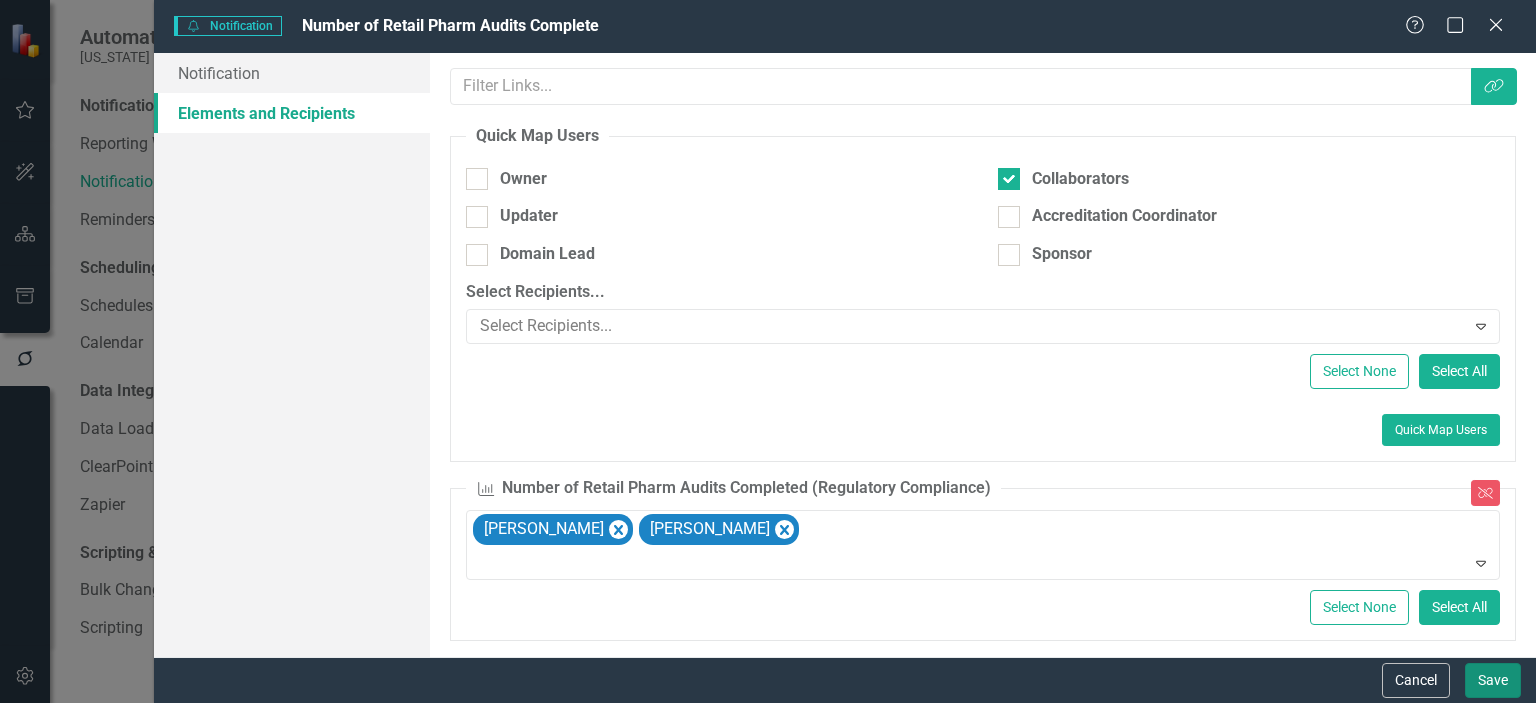 click on "Save" at bounding box center [1493, 680] 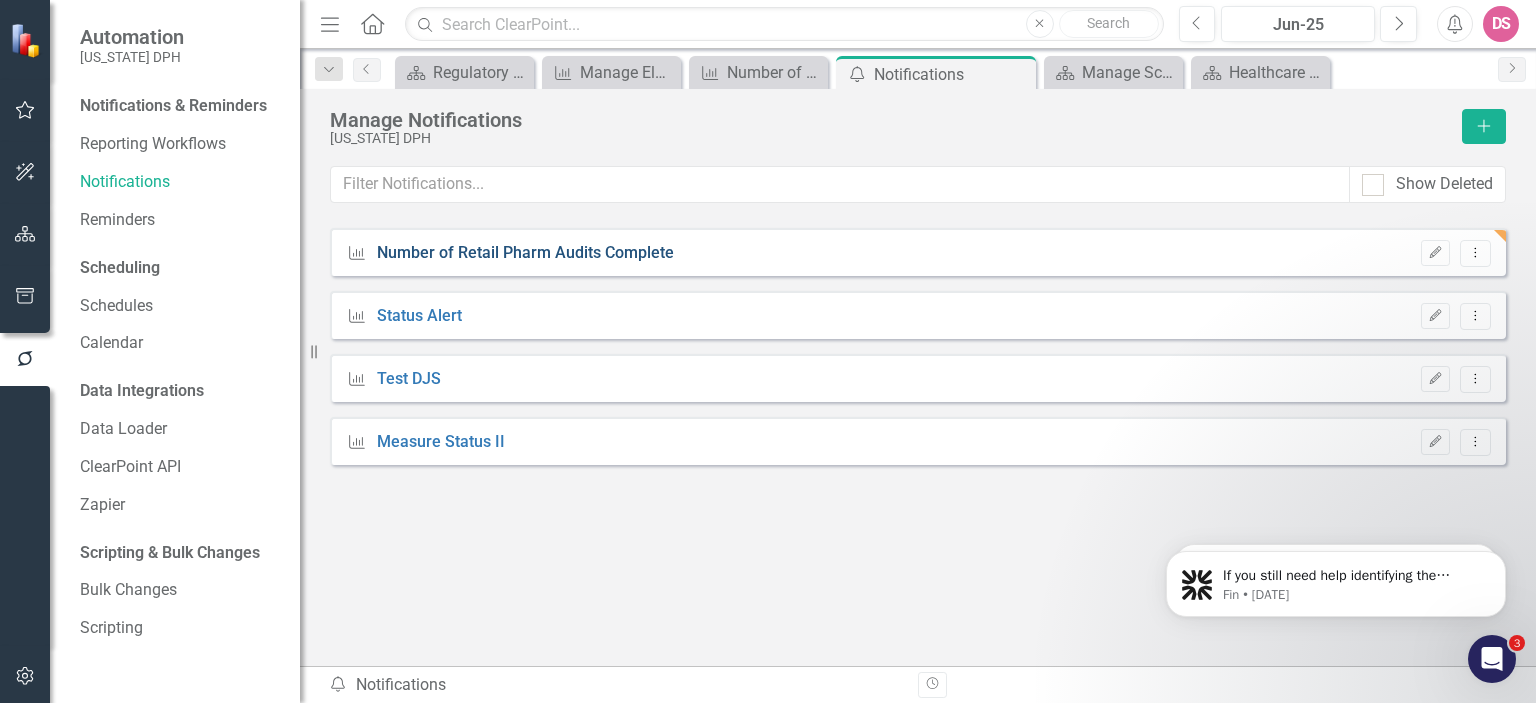 click on "Number of Retail Pharm Audits Complete" at bounding box center [525, 253] 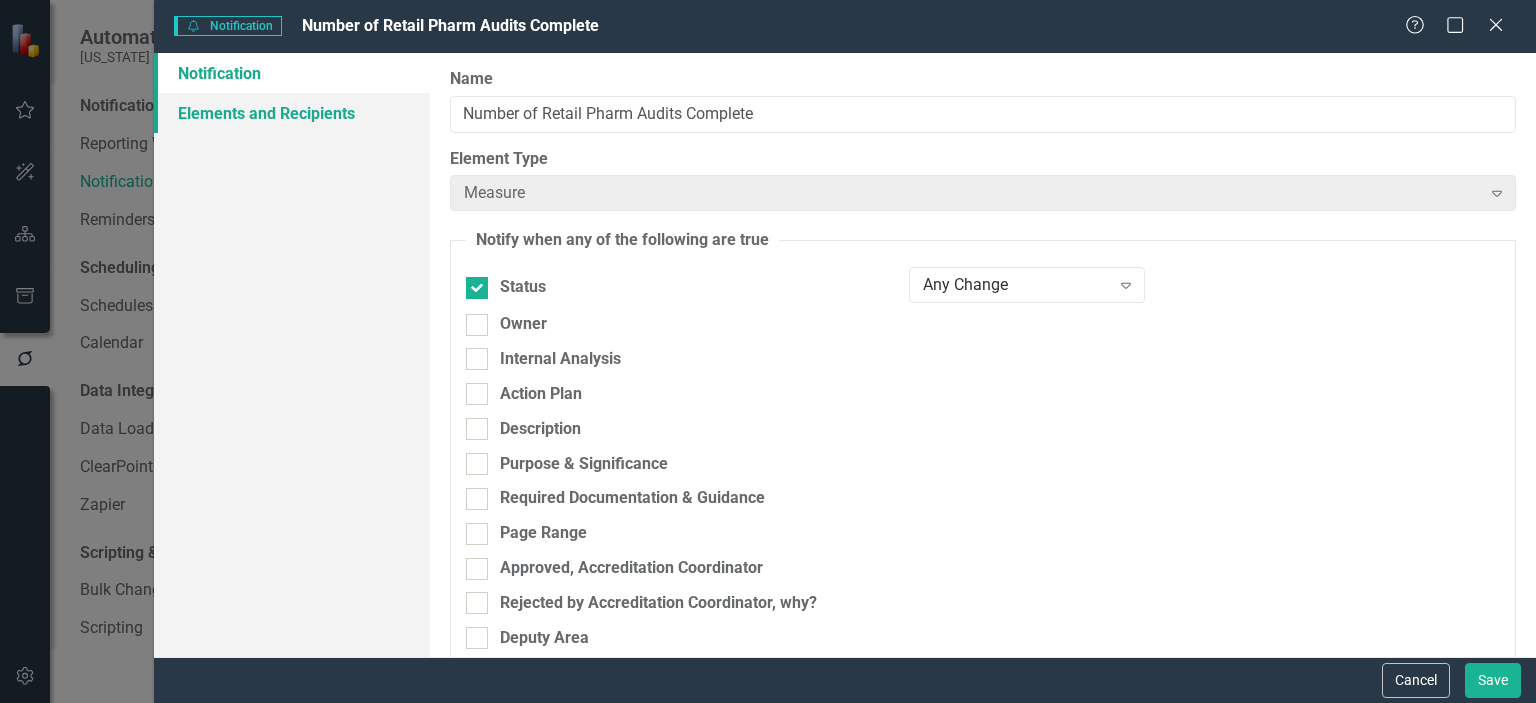 click on "Elements and Recipients" at bounding box center [292, 113] 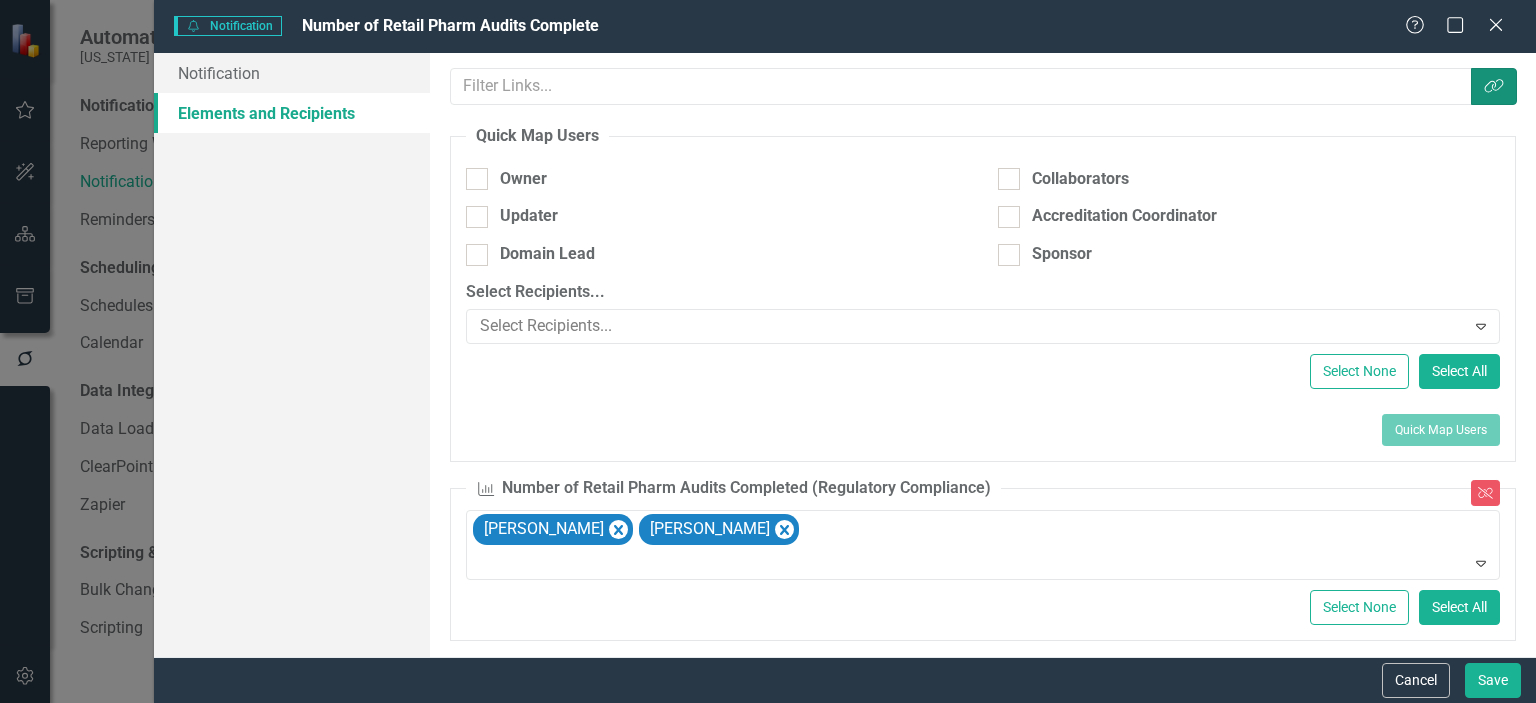 click on "Link Tag" 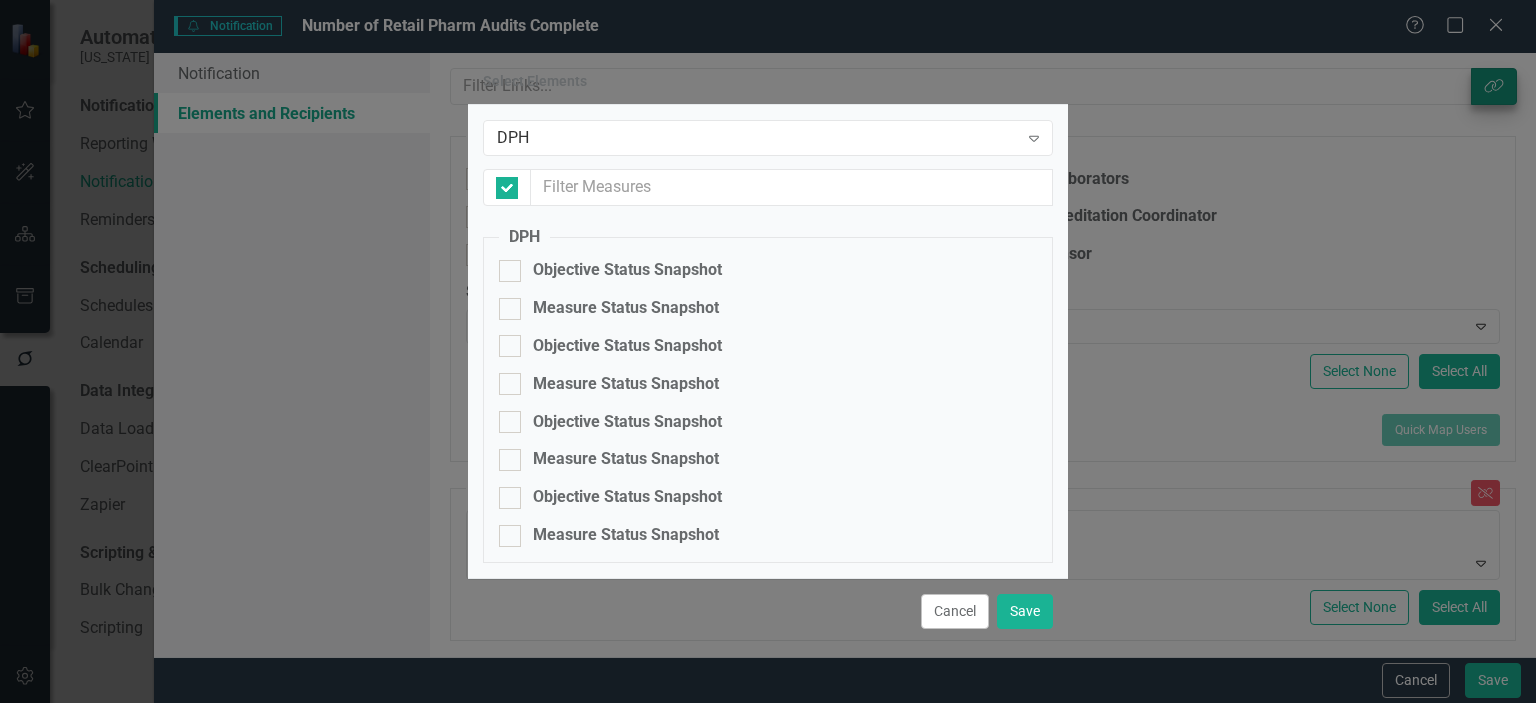 checkbox on "false" 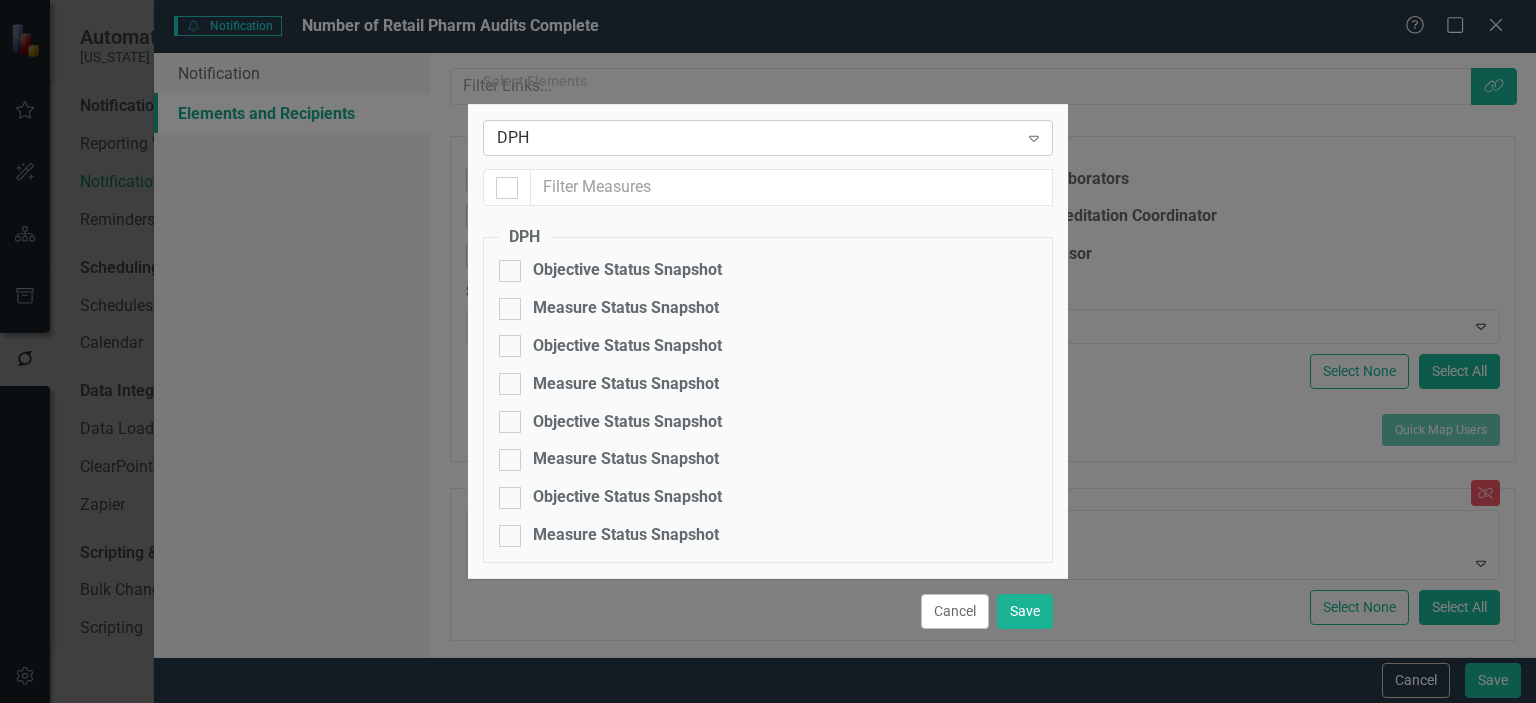 click on "Expand" 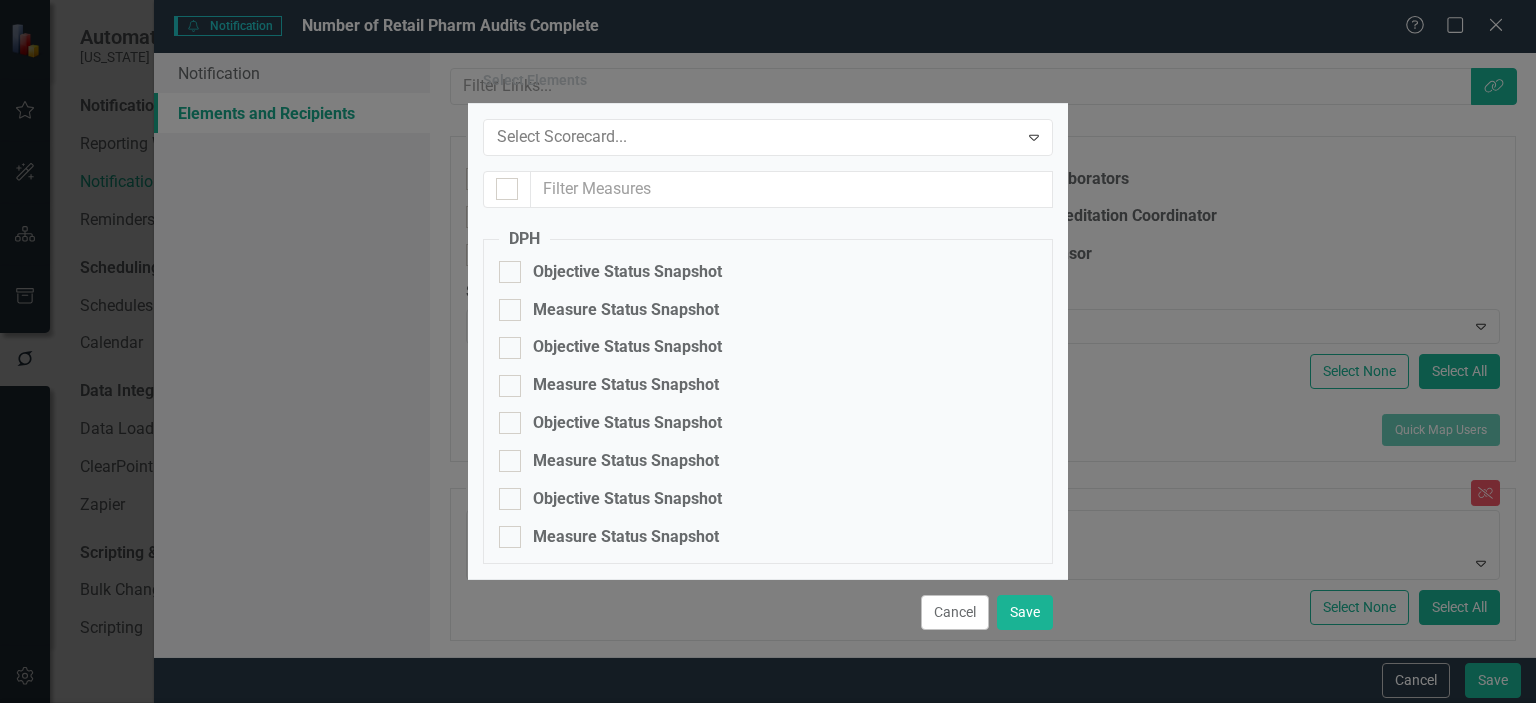 click on "Regulatory Compliance" at bounding box center (772, 818) 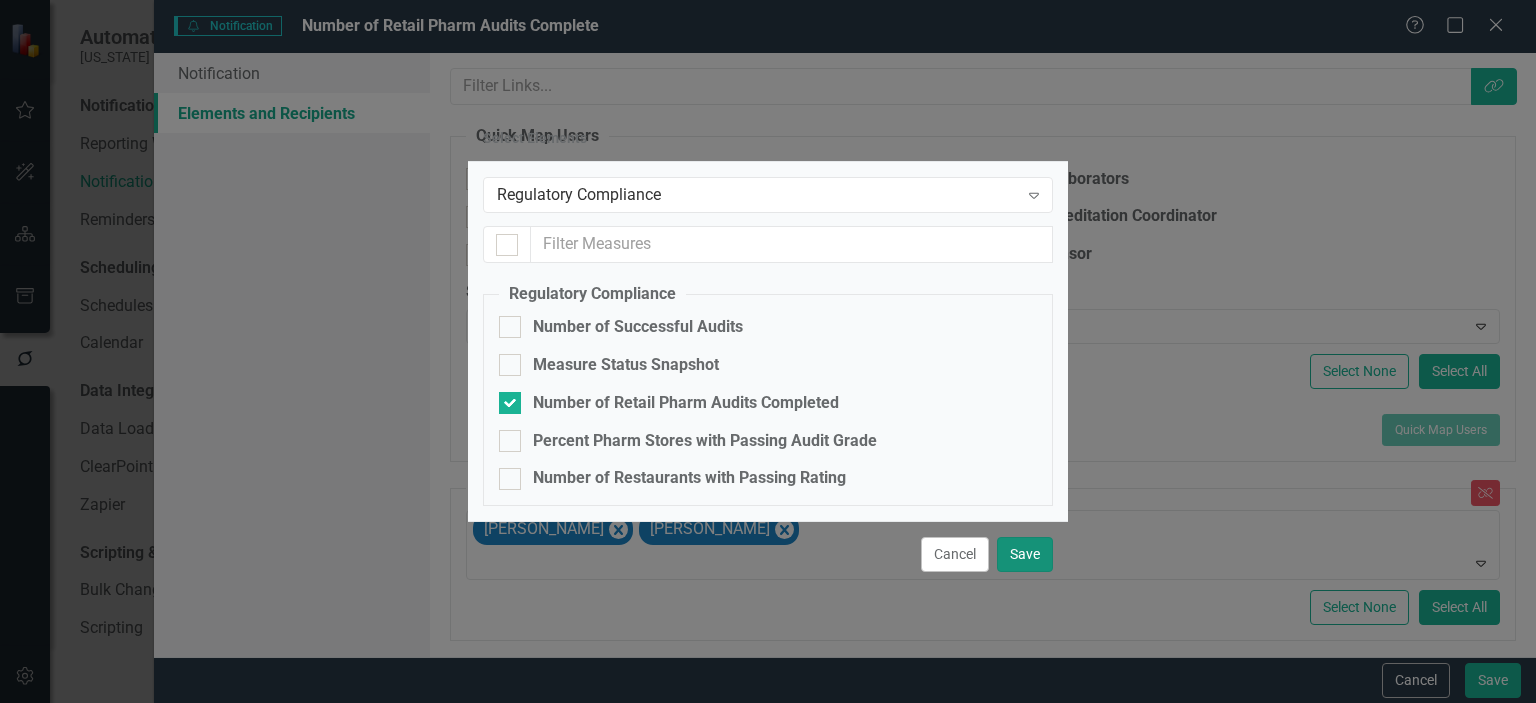 click on "Save" at bounding box center [1025, 554] 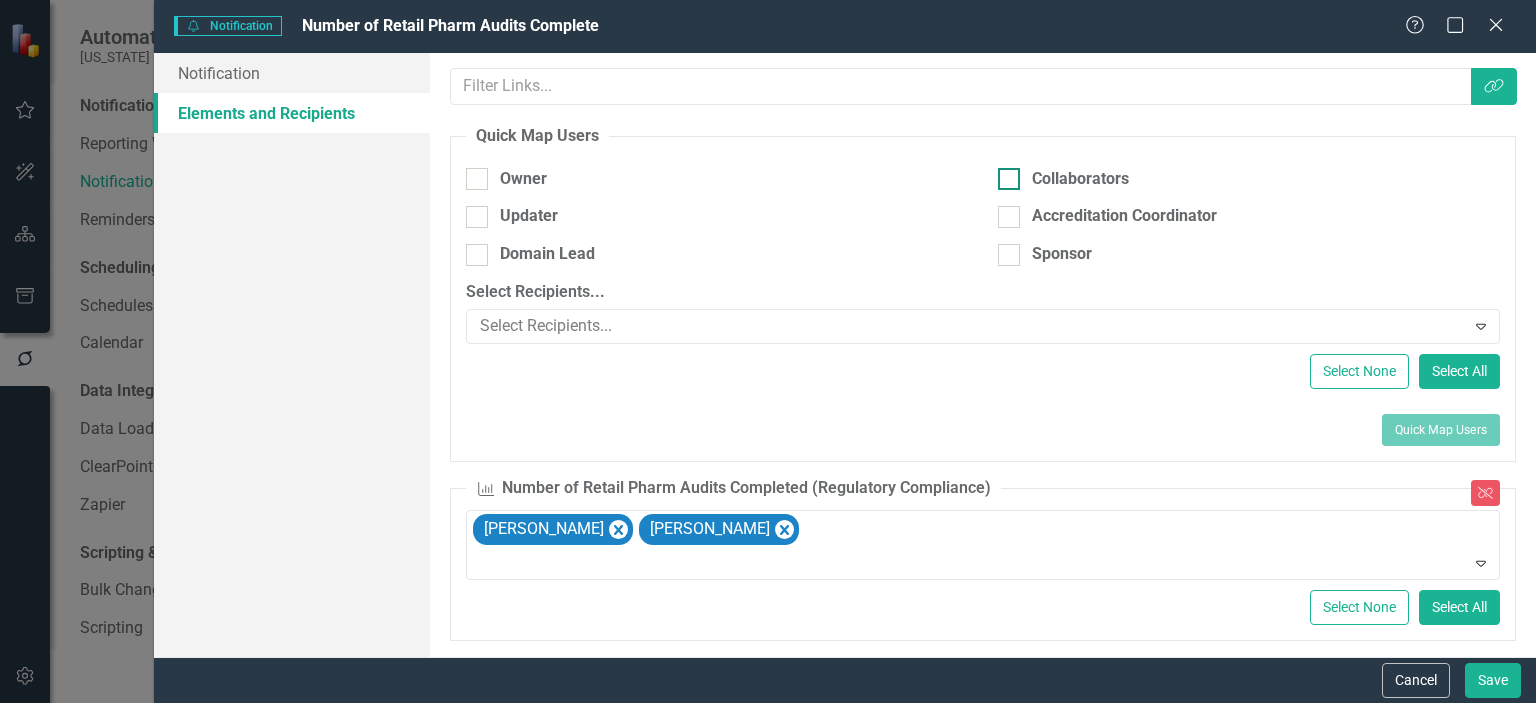 click at bounding box center [1009, 179] 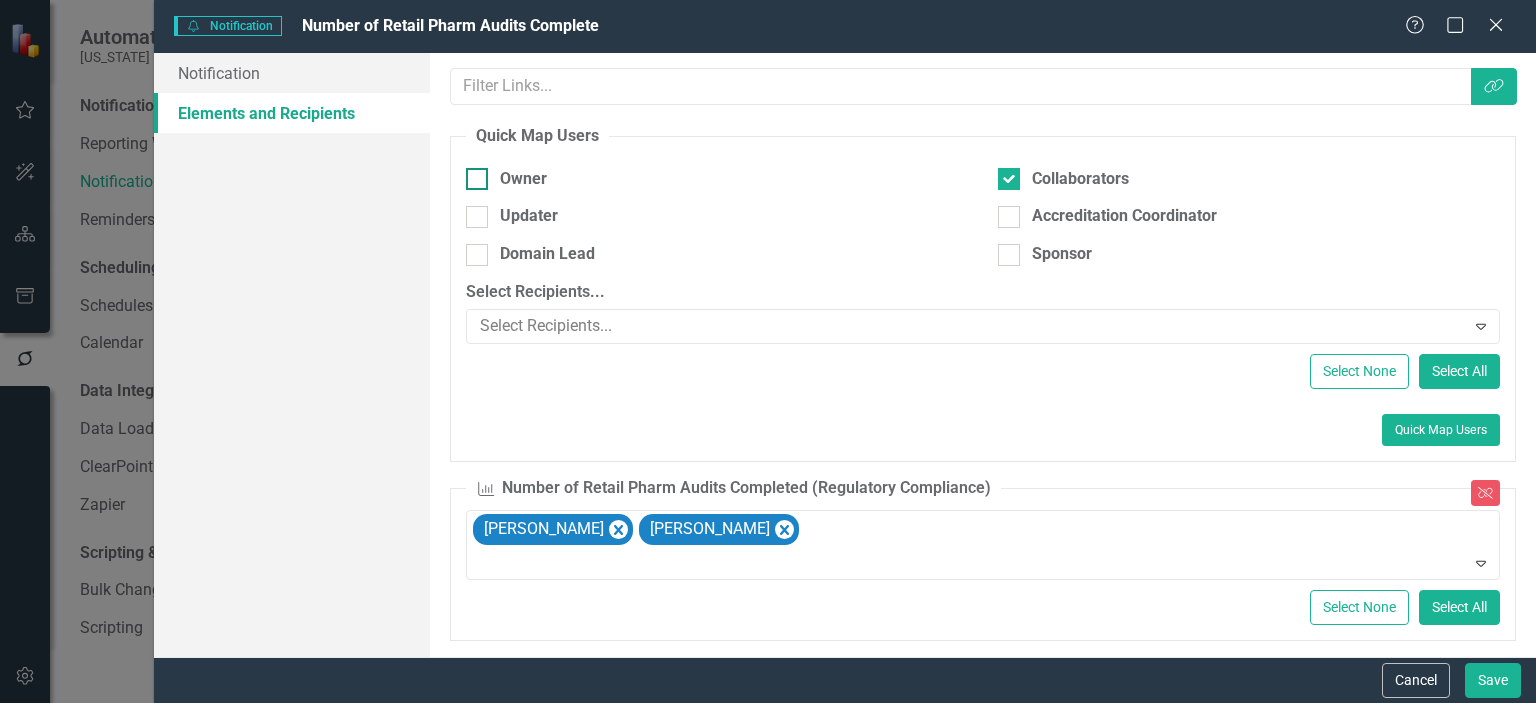 click at bounding box center (477, 179) 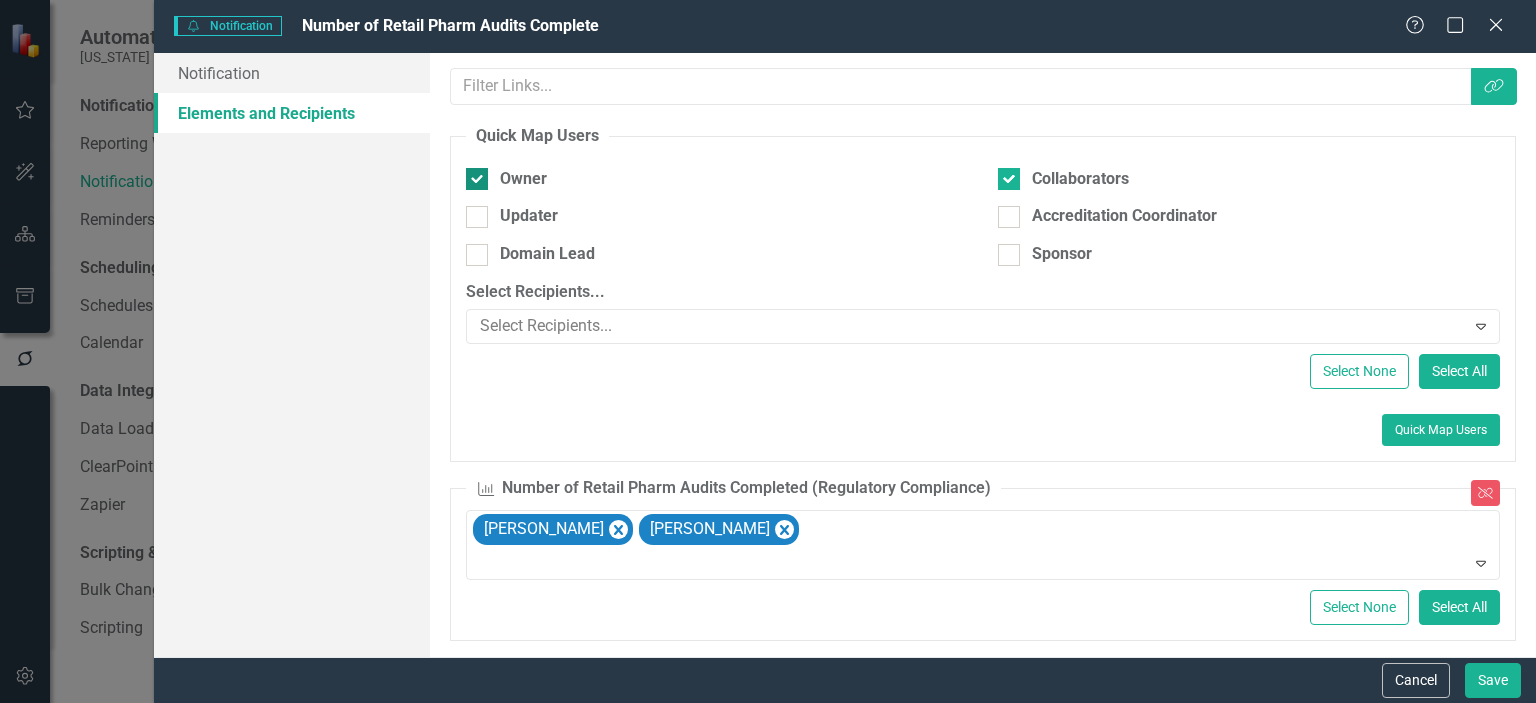 click at bounding box center (477, 179) 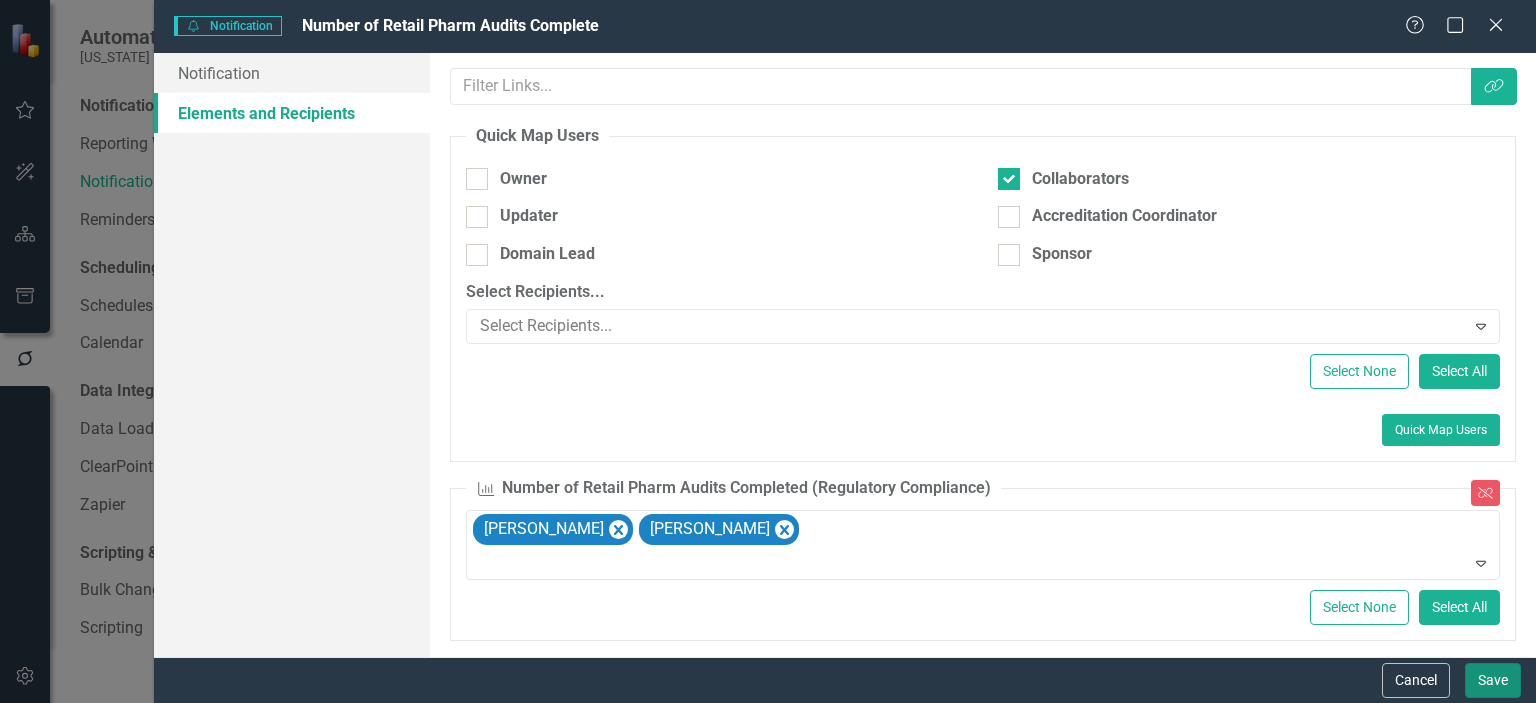 click on "Save" at bounding box center [1493, 680] 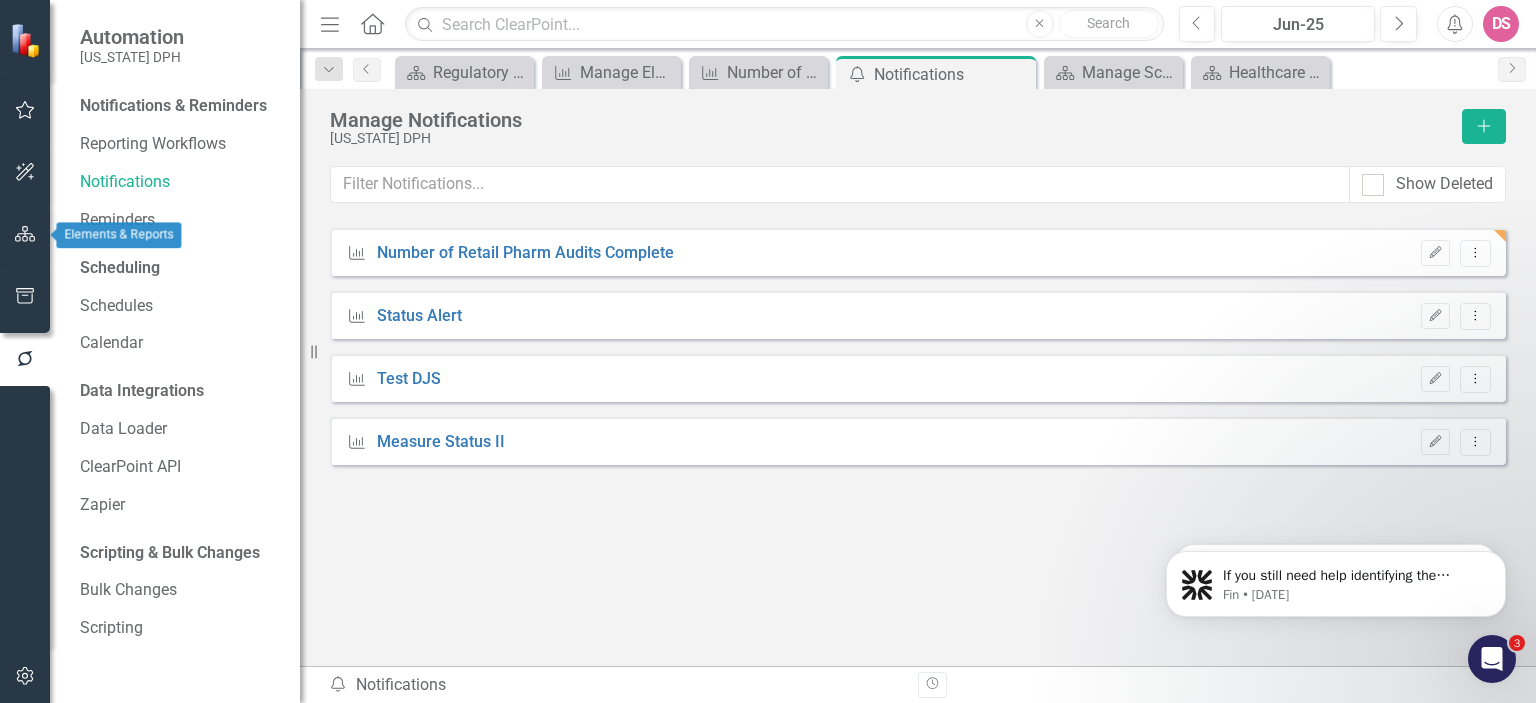click 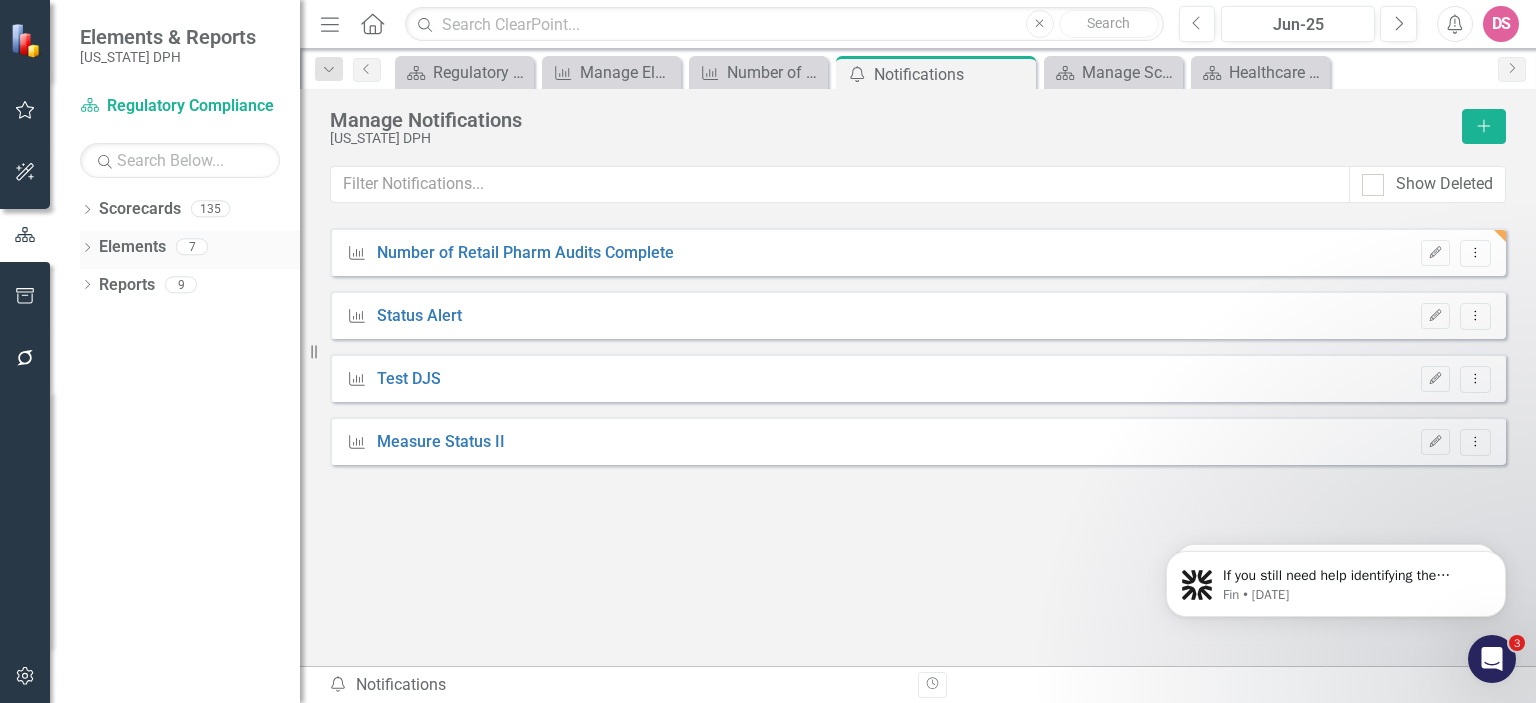 click on "Dropdown" at bounding box center (87, 249) 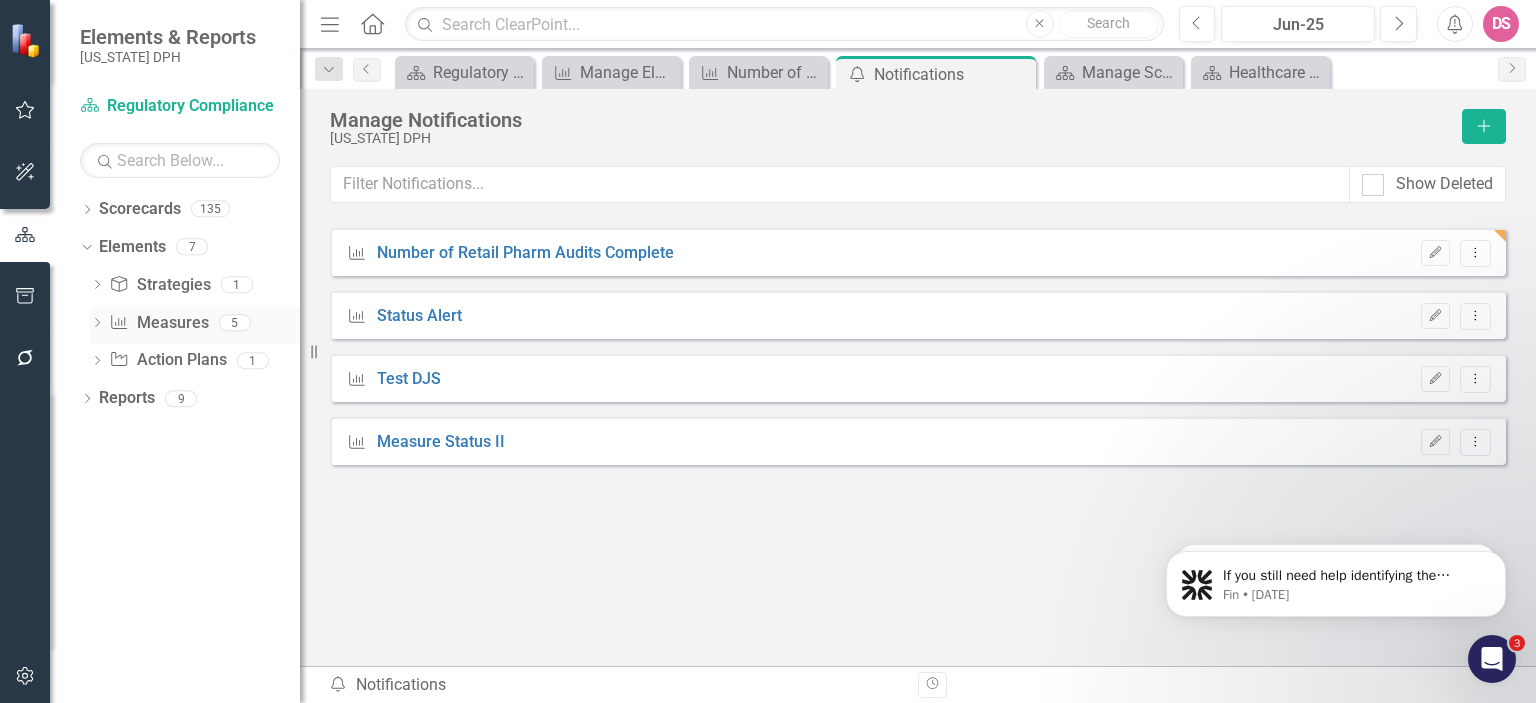 click on "Dropdown Measure Measures 5" at bounding box center (195, 326) 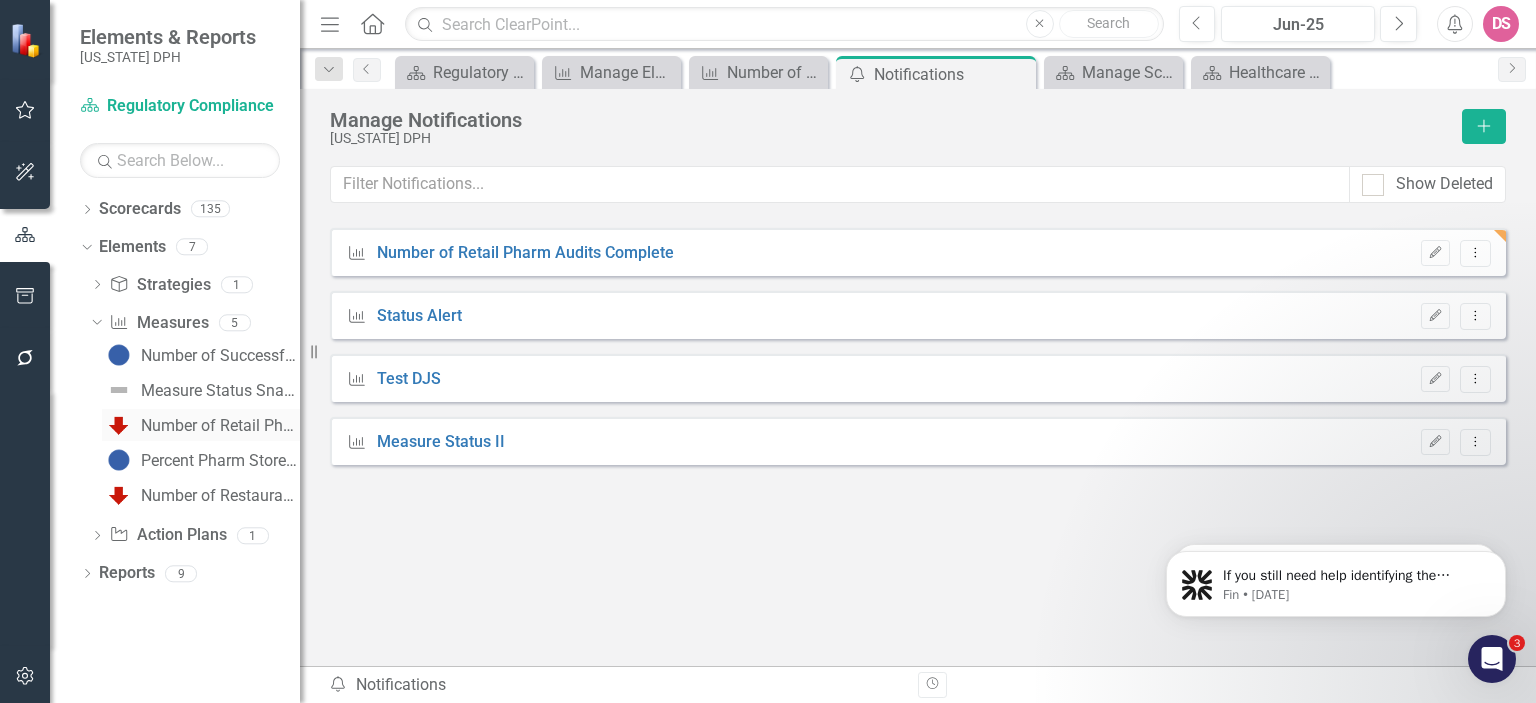 click on "Number of Retail Pharm Audits Completed" at bounding box center [220, 426] 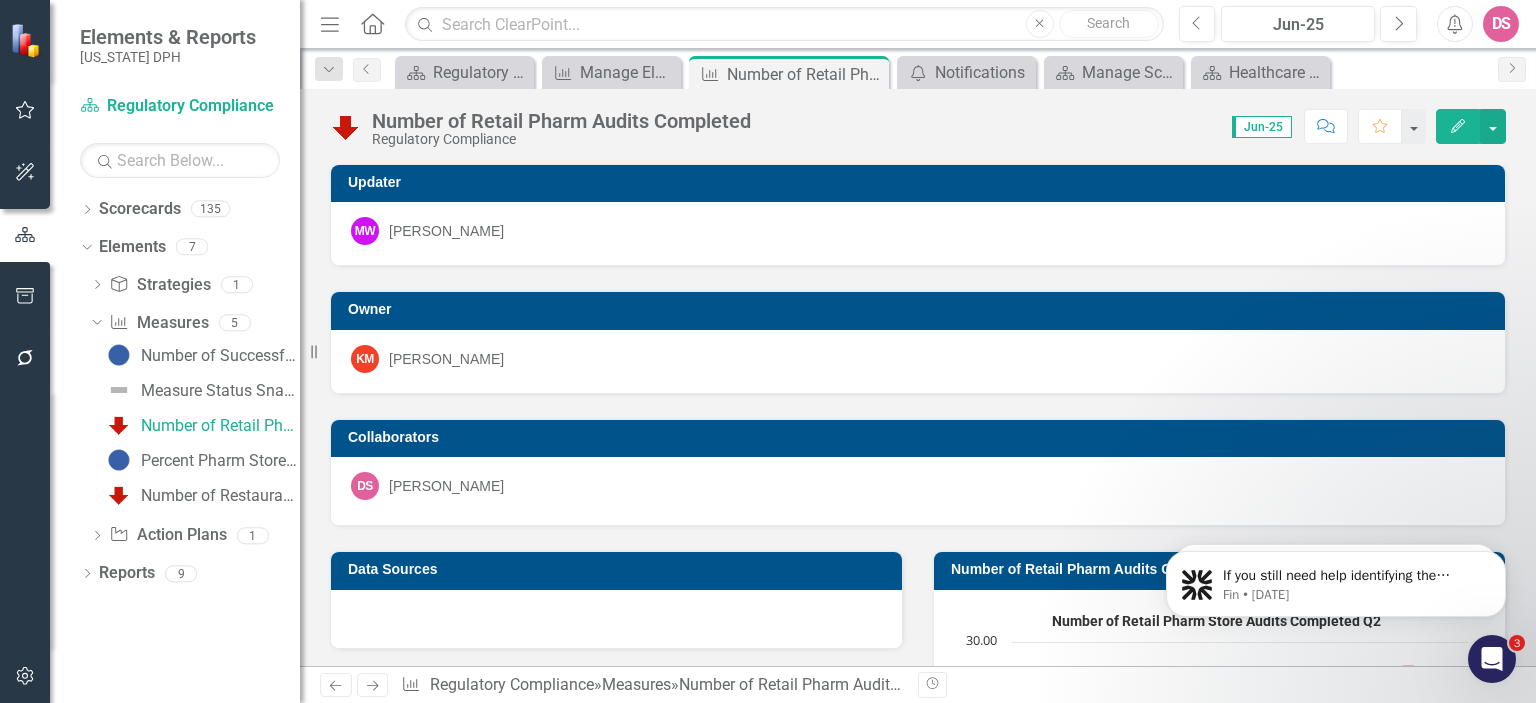 drag, startPoint x: 1528, startPoint y: 207, endPoint x: 1505, endPoint y: 208, distance: 23.021729 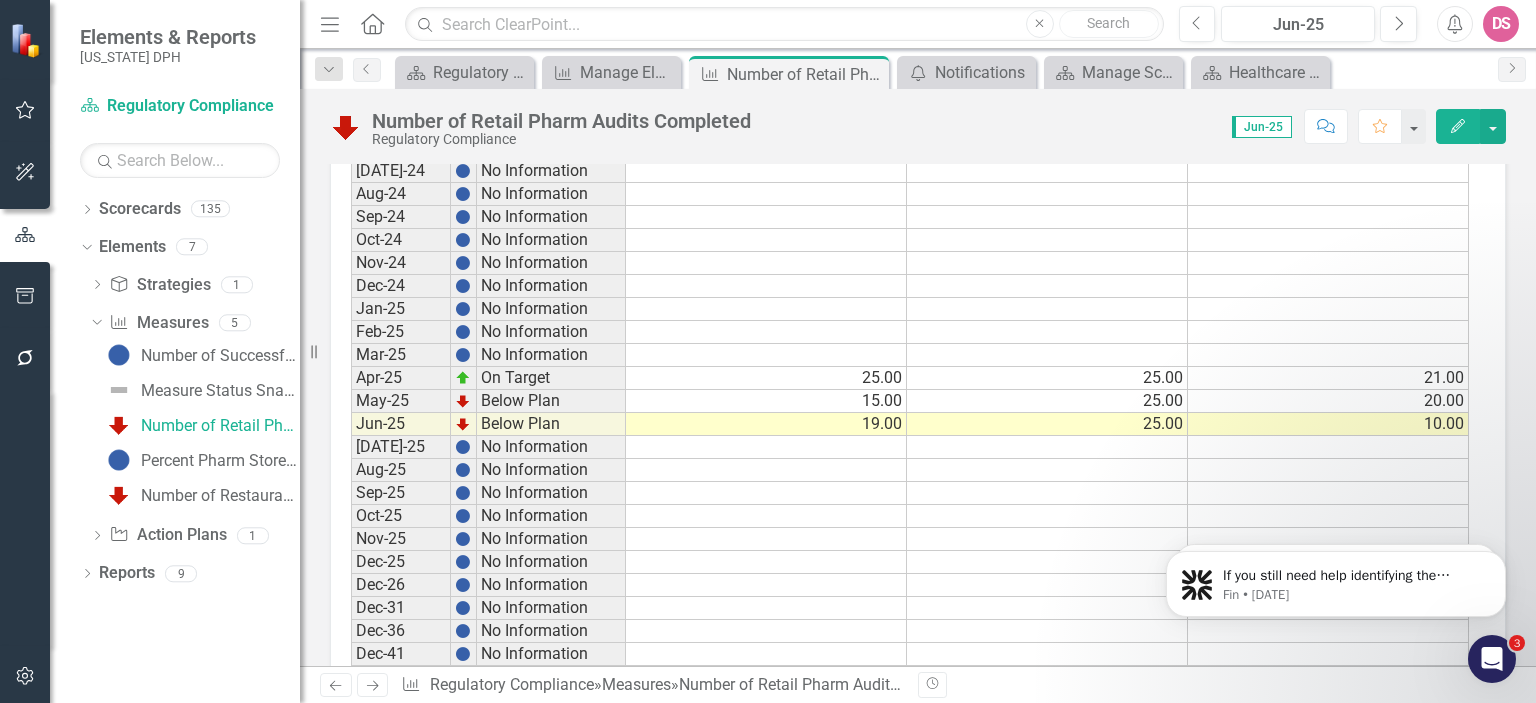 click on "19.00" at bounding box center (766, 424) 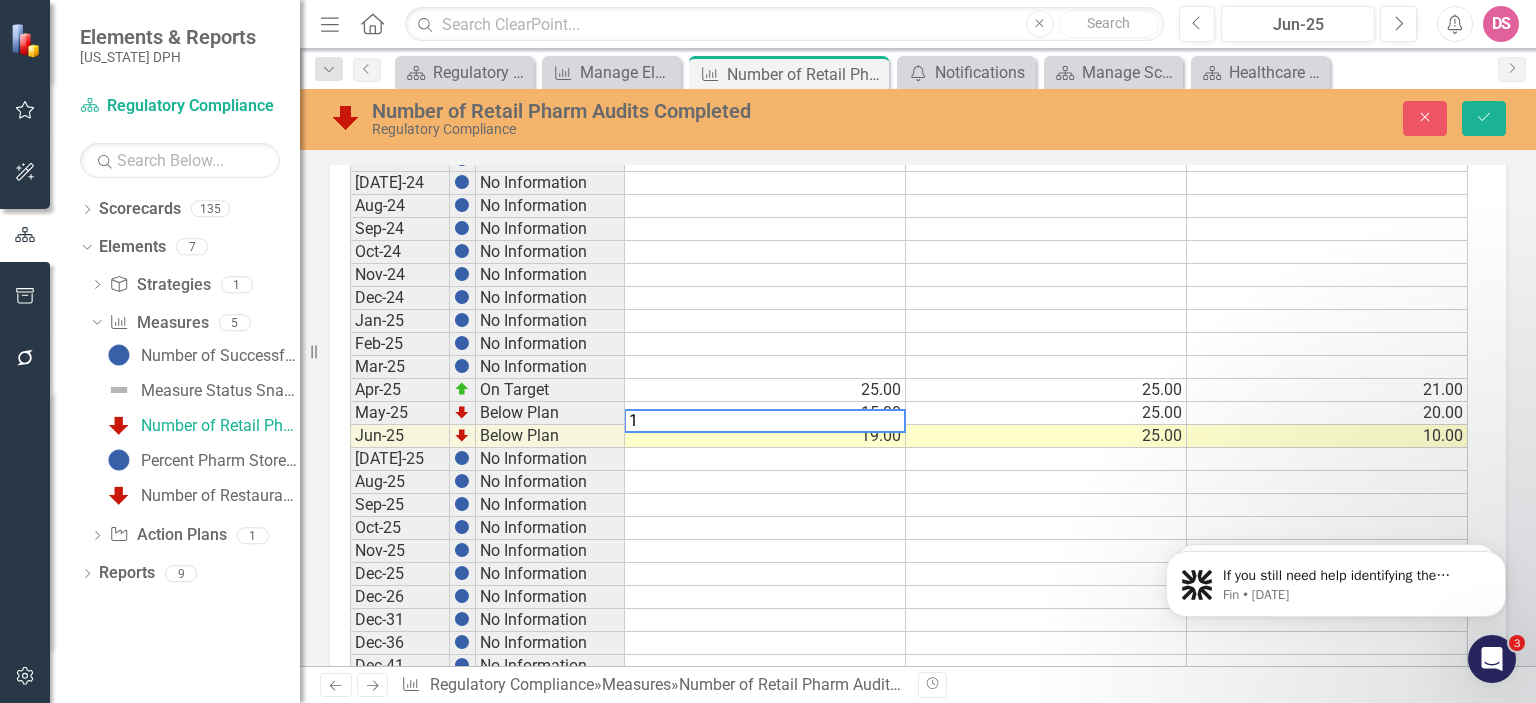 scroll, scrollTop: 2487, scrollLeft: 0, axis: vertical 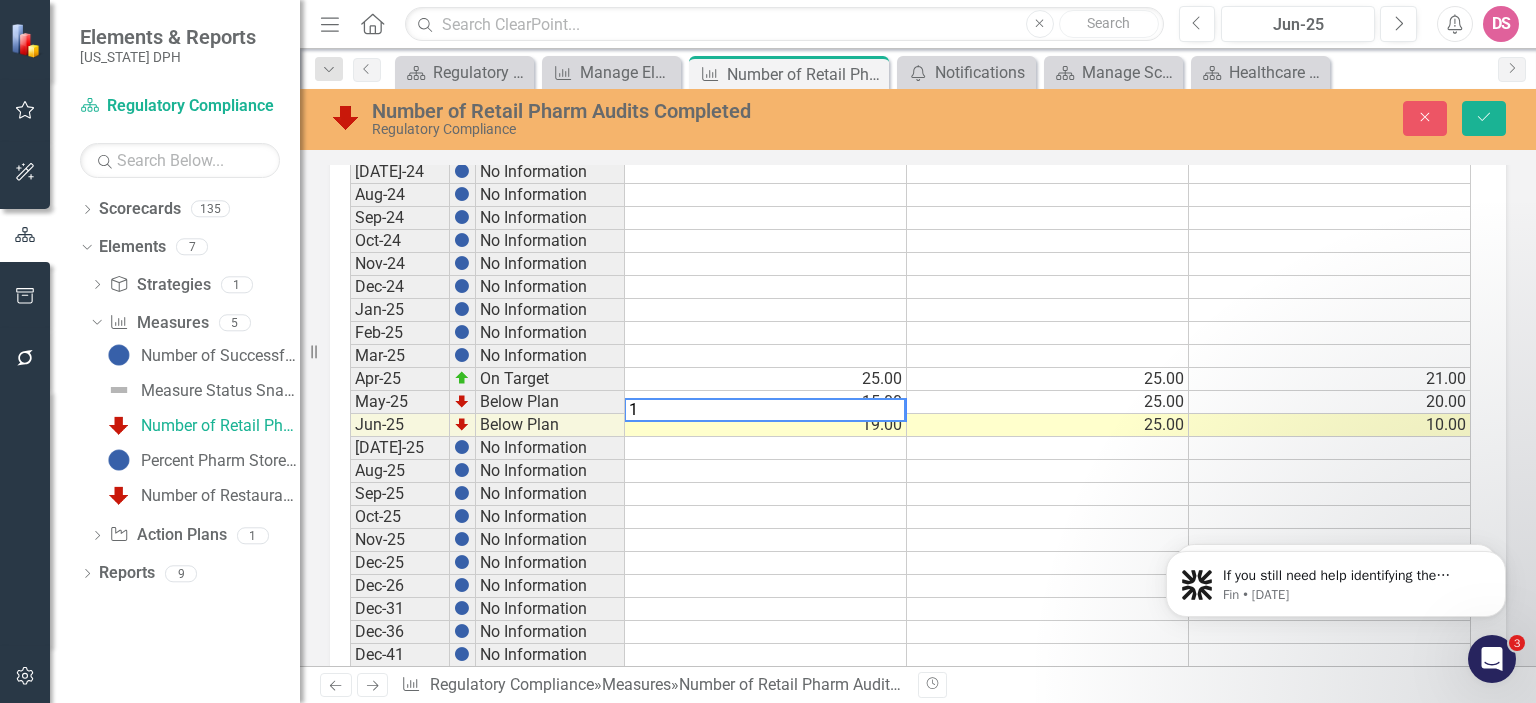 type on "16" 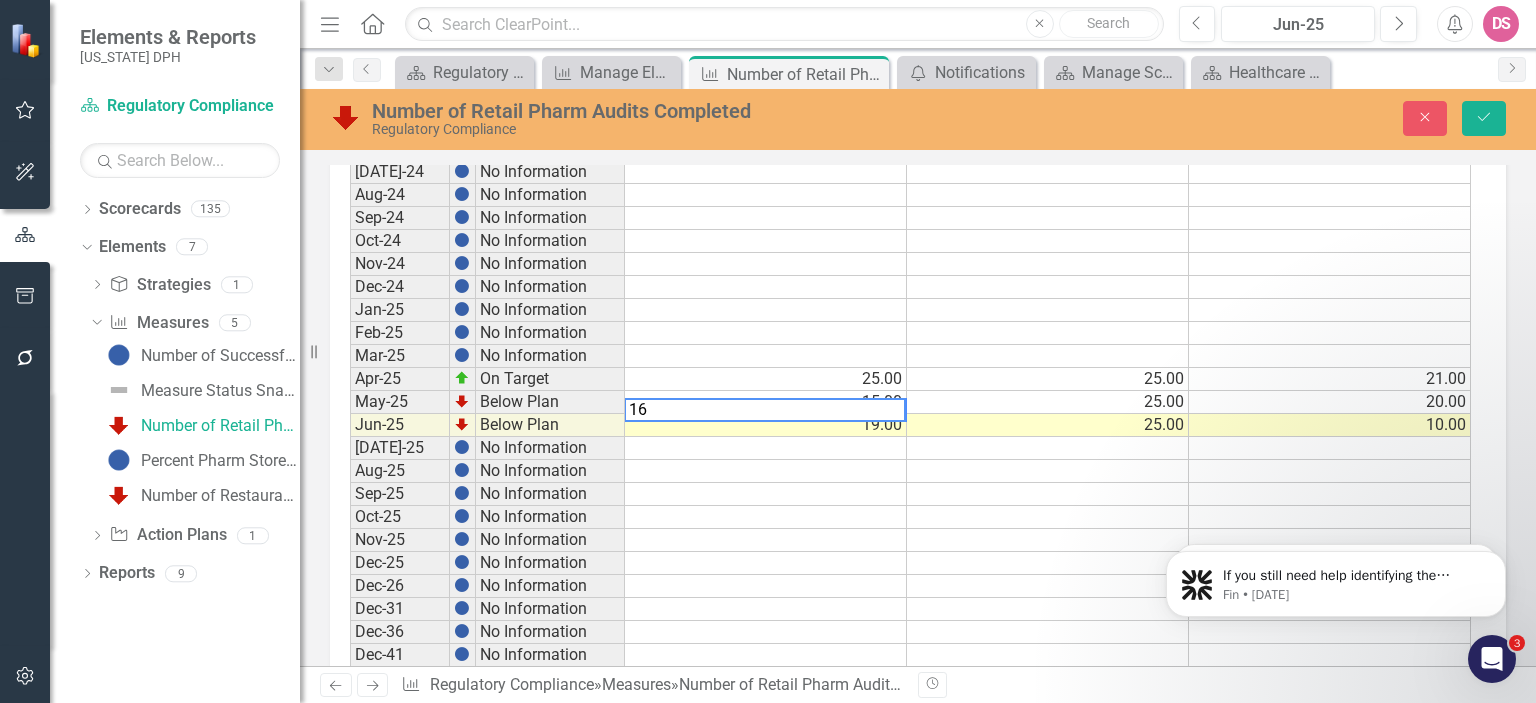 type 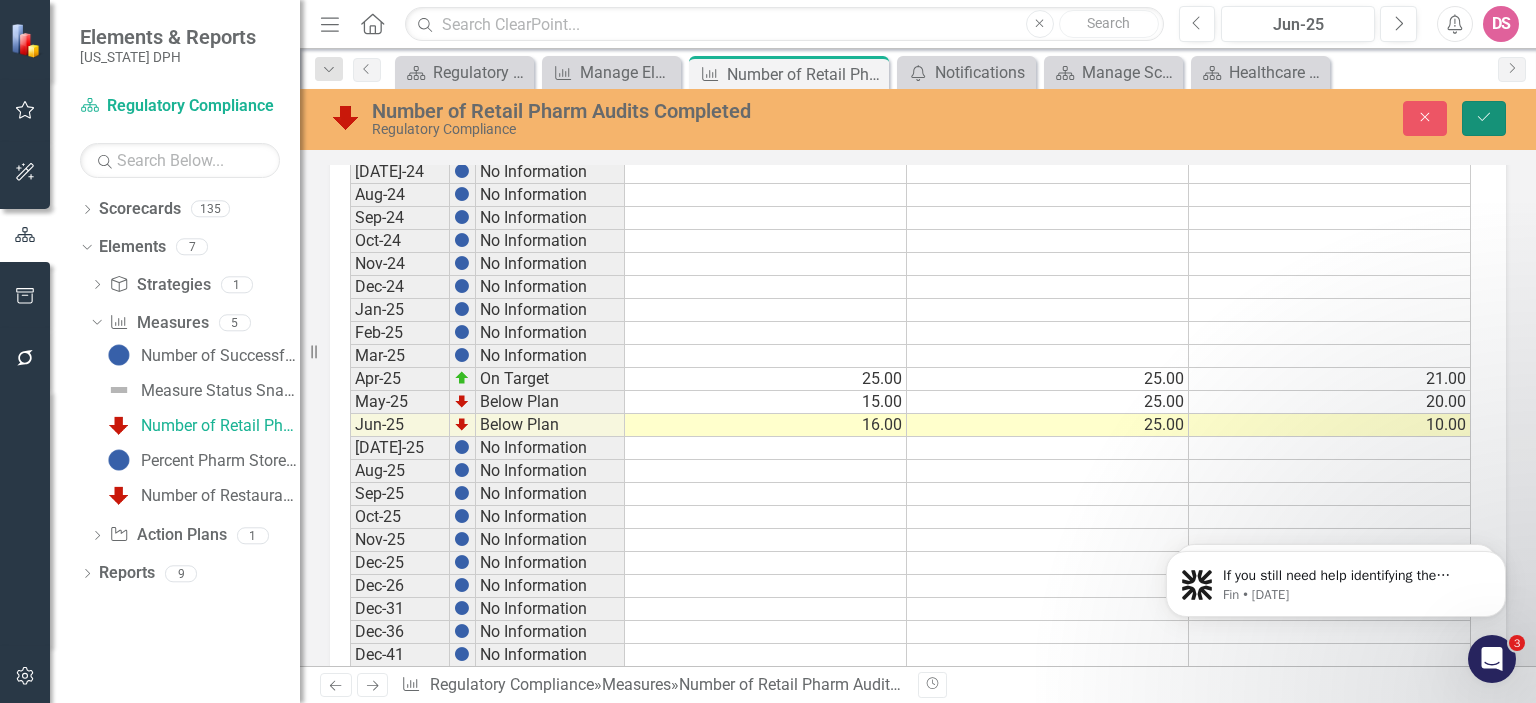 click 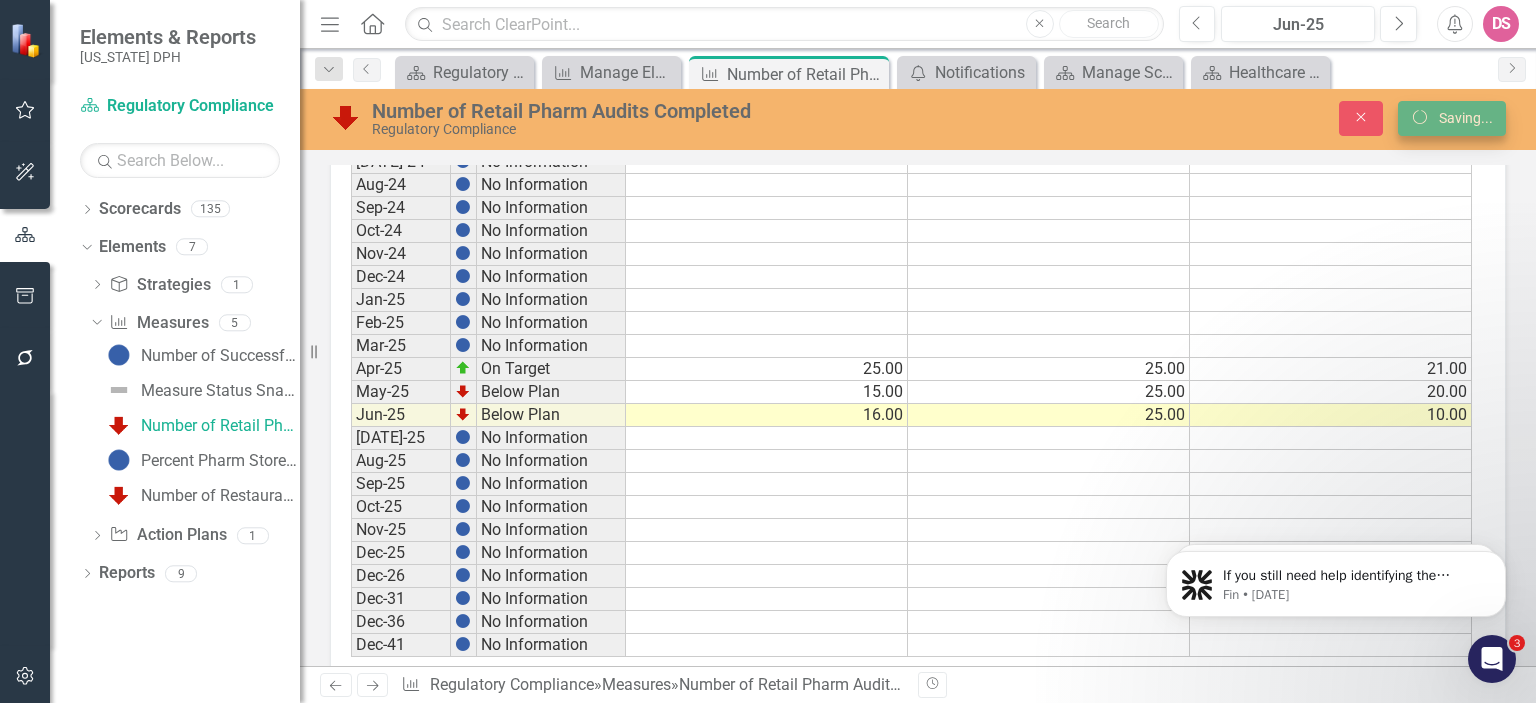 scroll, scrollTop: 2476, scrollLeft: 0, axis: vertical 